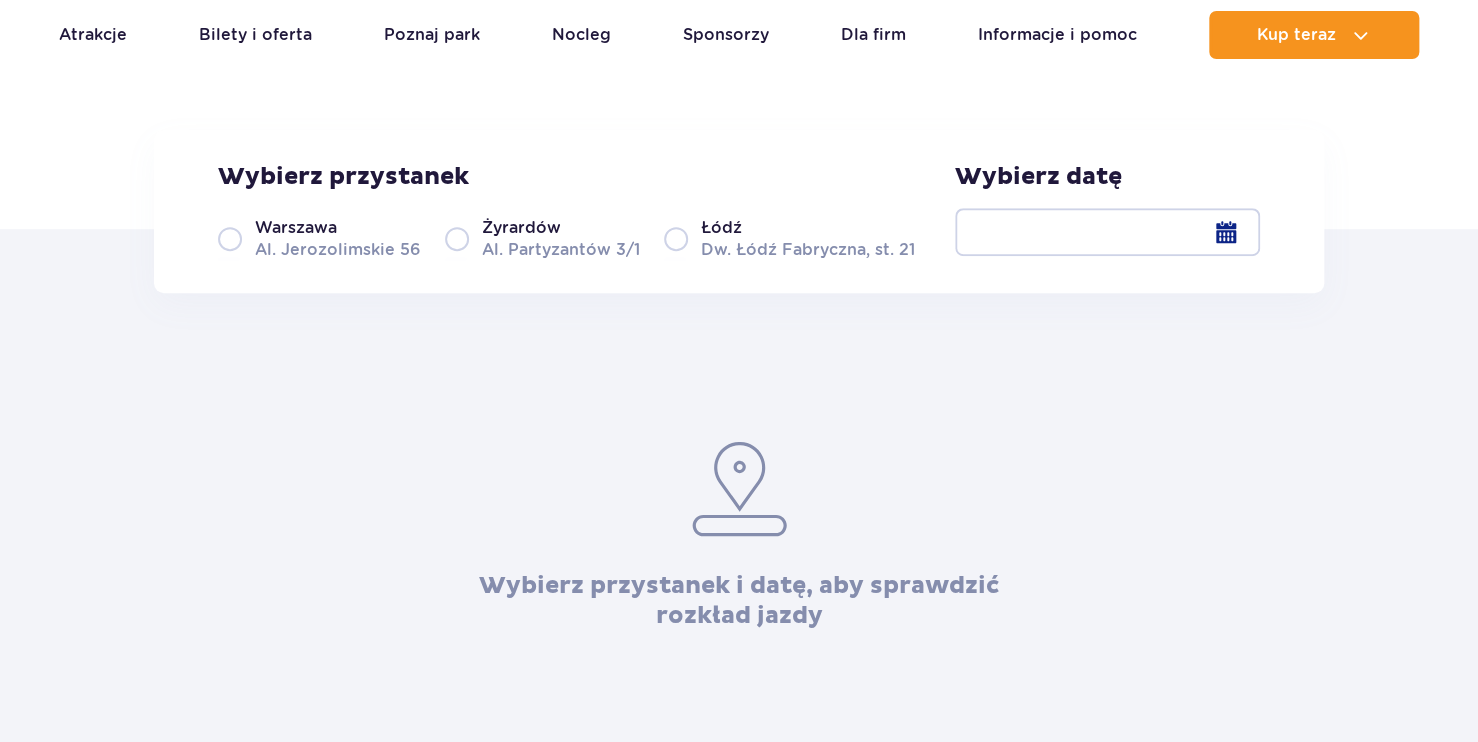 scroll, scrollTop: 0, scrollLeft: 0, axis: both 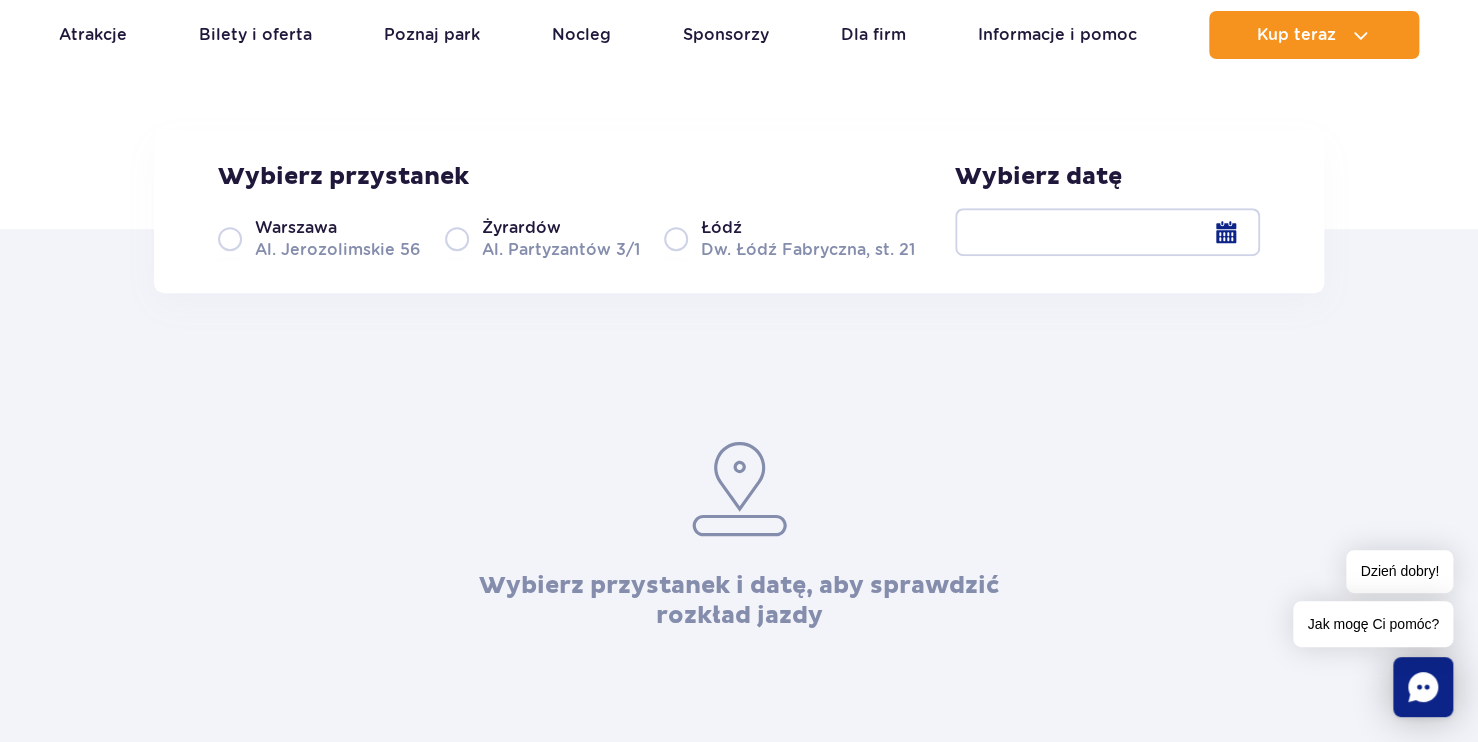 drag, startPoint x: 220, startPoint y: 254, endPoint x: 302, endPoint y: 258, distance: 82.0975 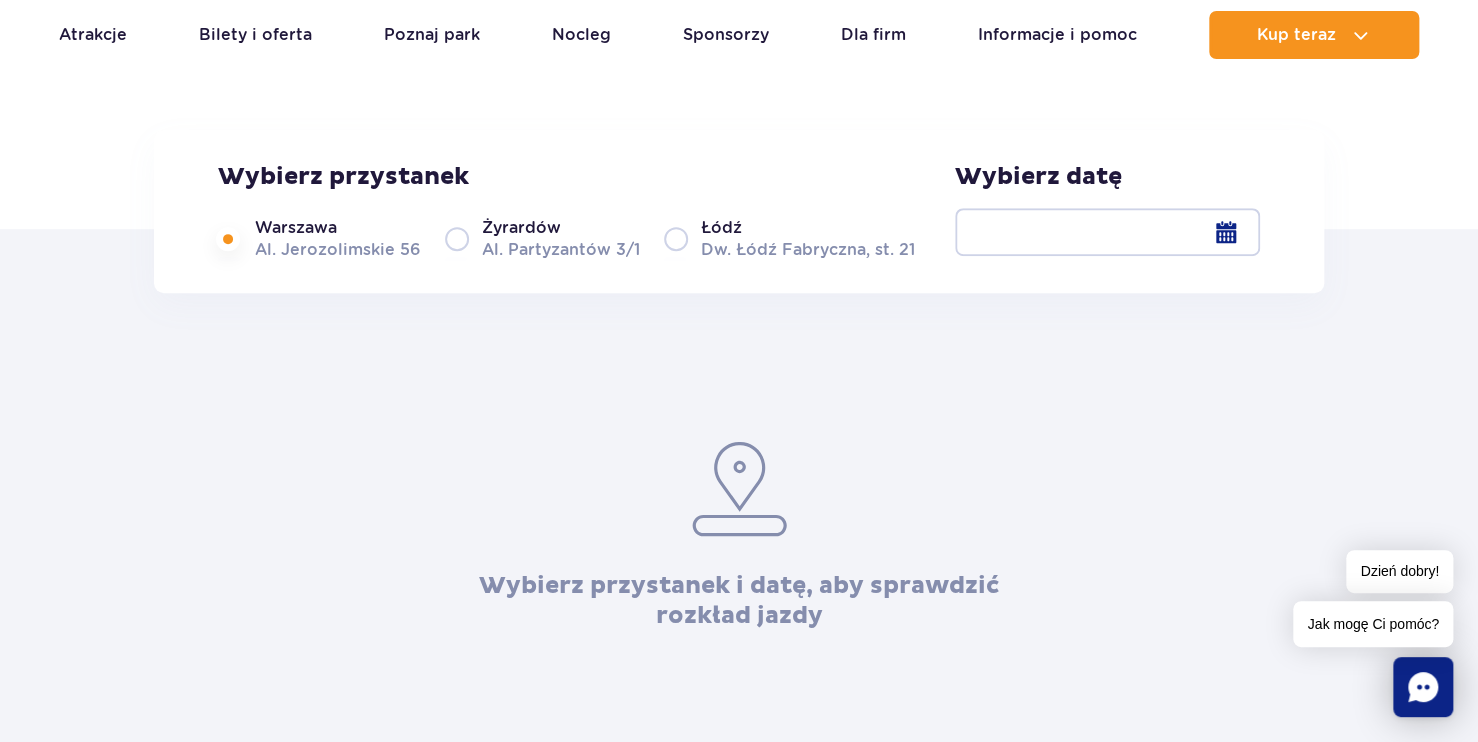 click at bounding box center [1107, 232] 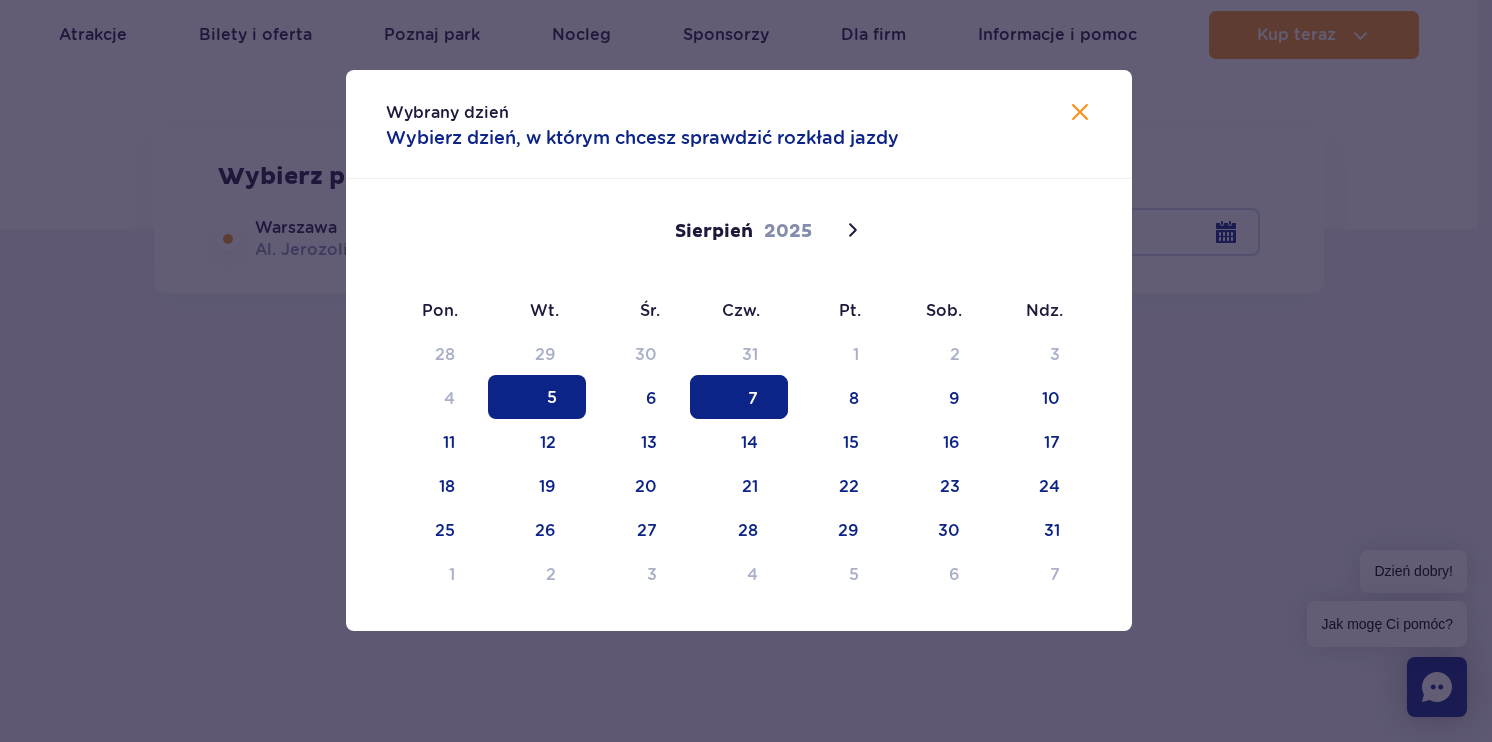click on "7" at bounding box center (739, 397) 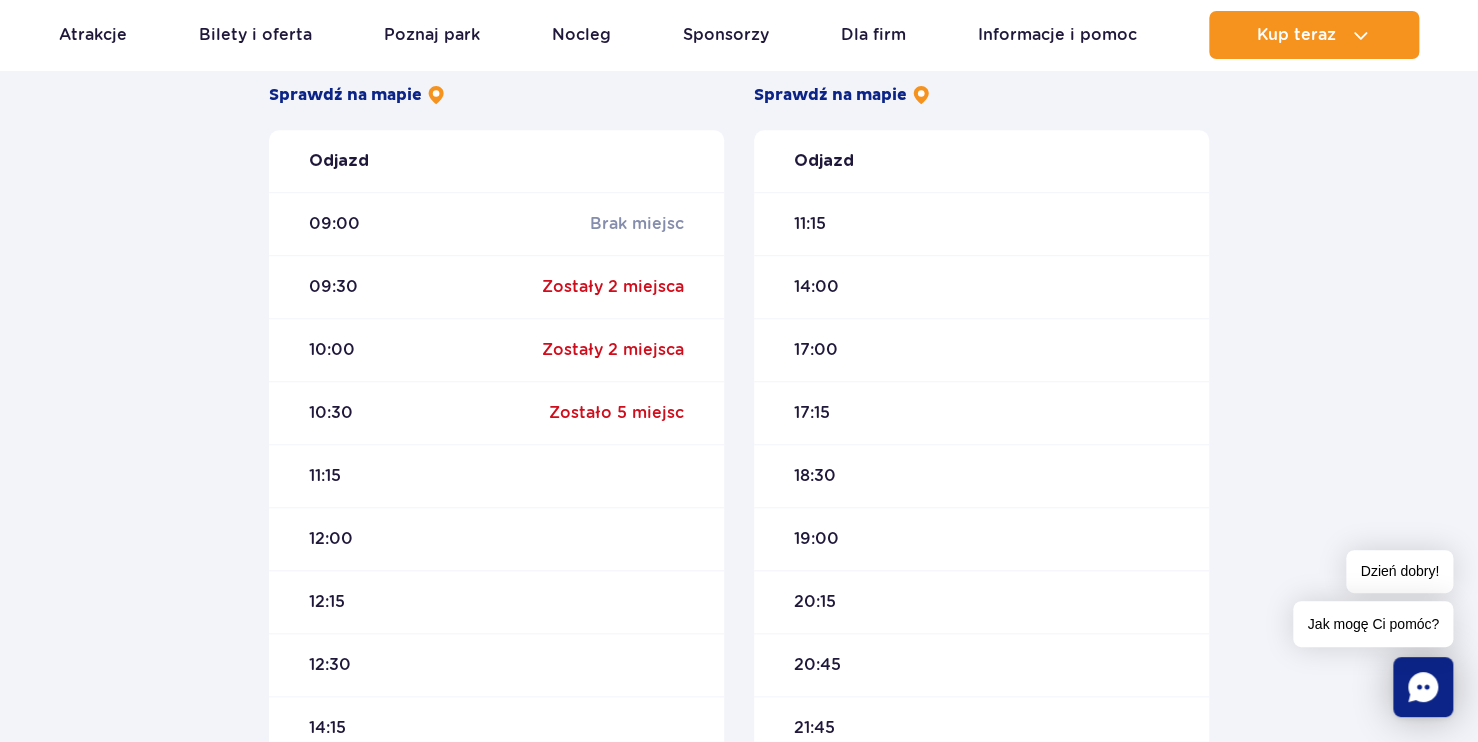 scroll, scrollTop: 700, scrollLeft: 0, axis: vertical 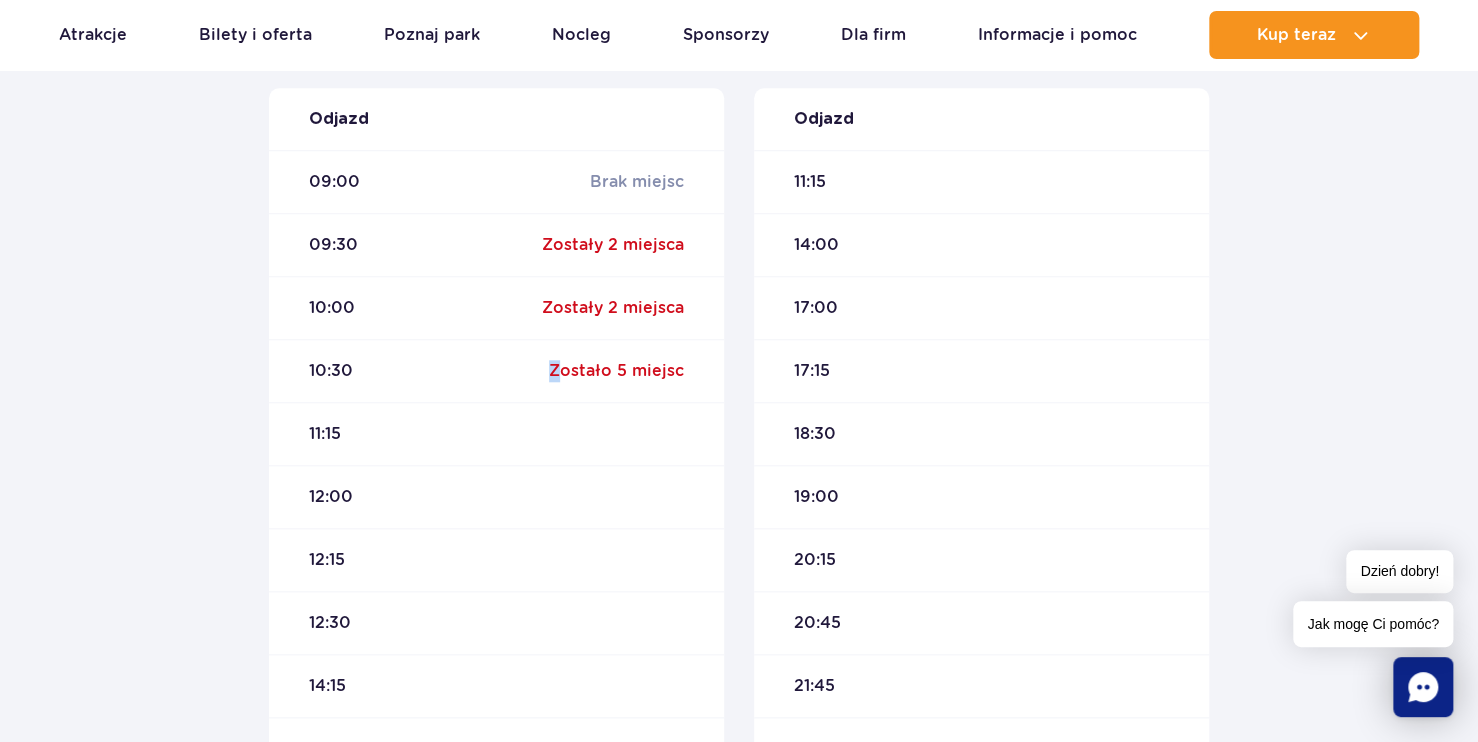 drag, startPoint x: 540, startPoint y: 375, endPoint x: 515, endPoint y: 378, distance: 25.179358 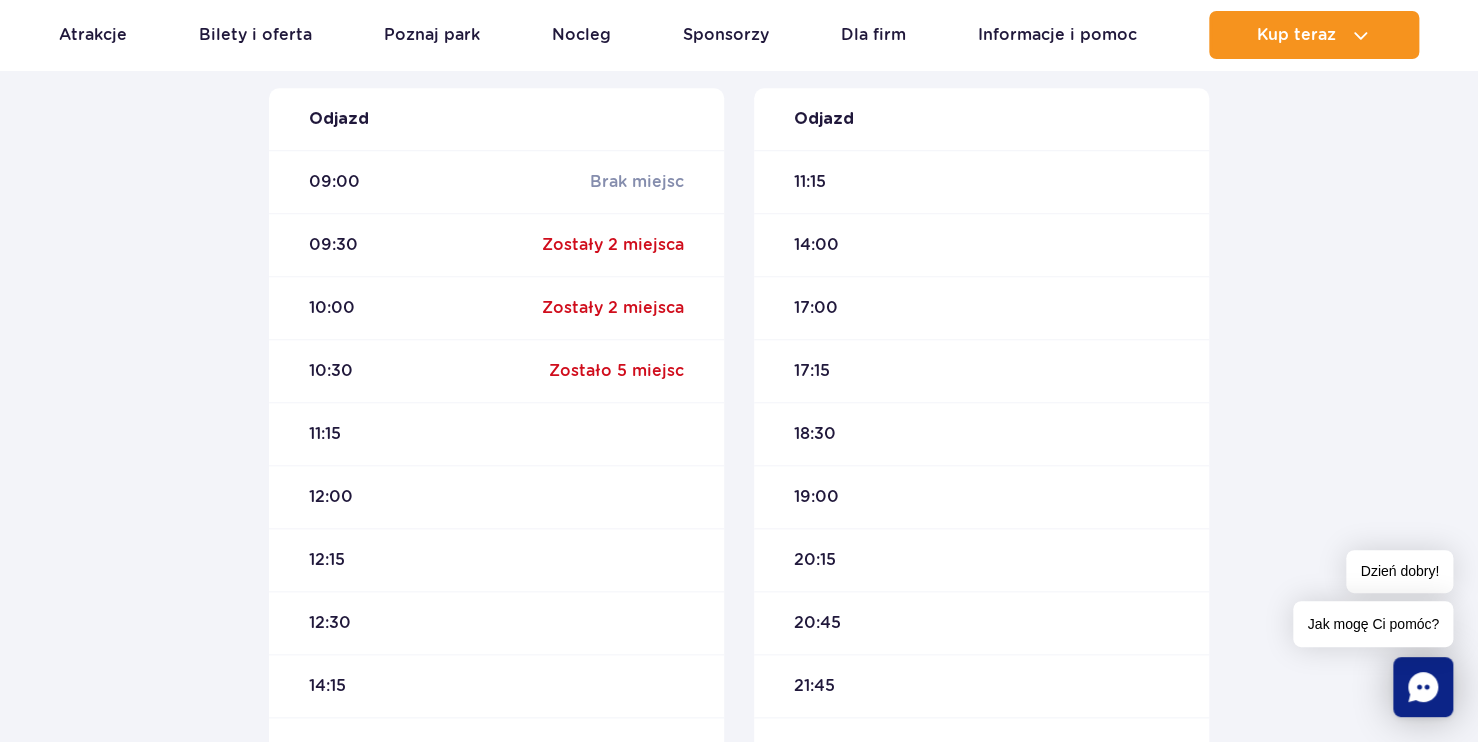 click on "10:30 Zostało 5 miejsc" at bounding box center (496, 370) 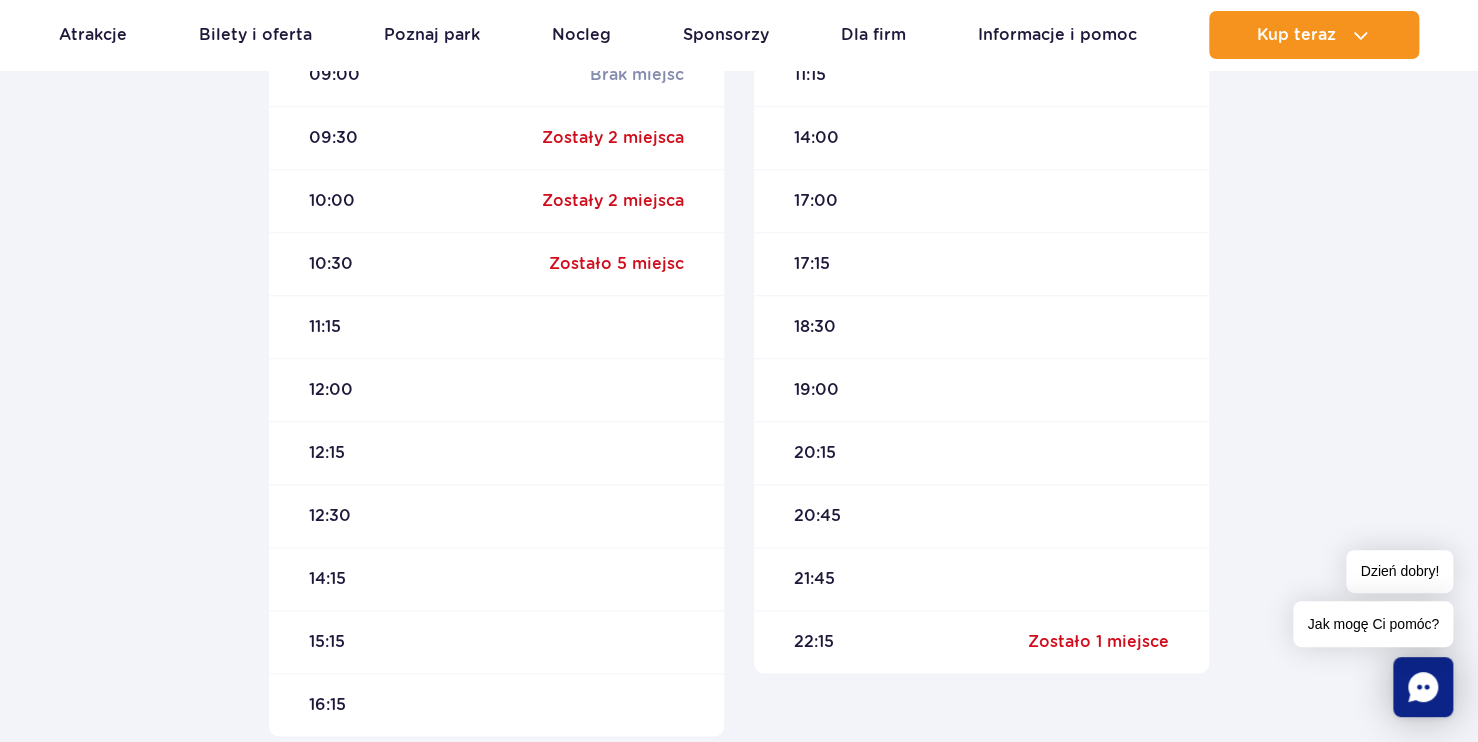 scroll, scrollTop: 800, scrollLeft: 0, axis: vertical 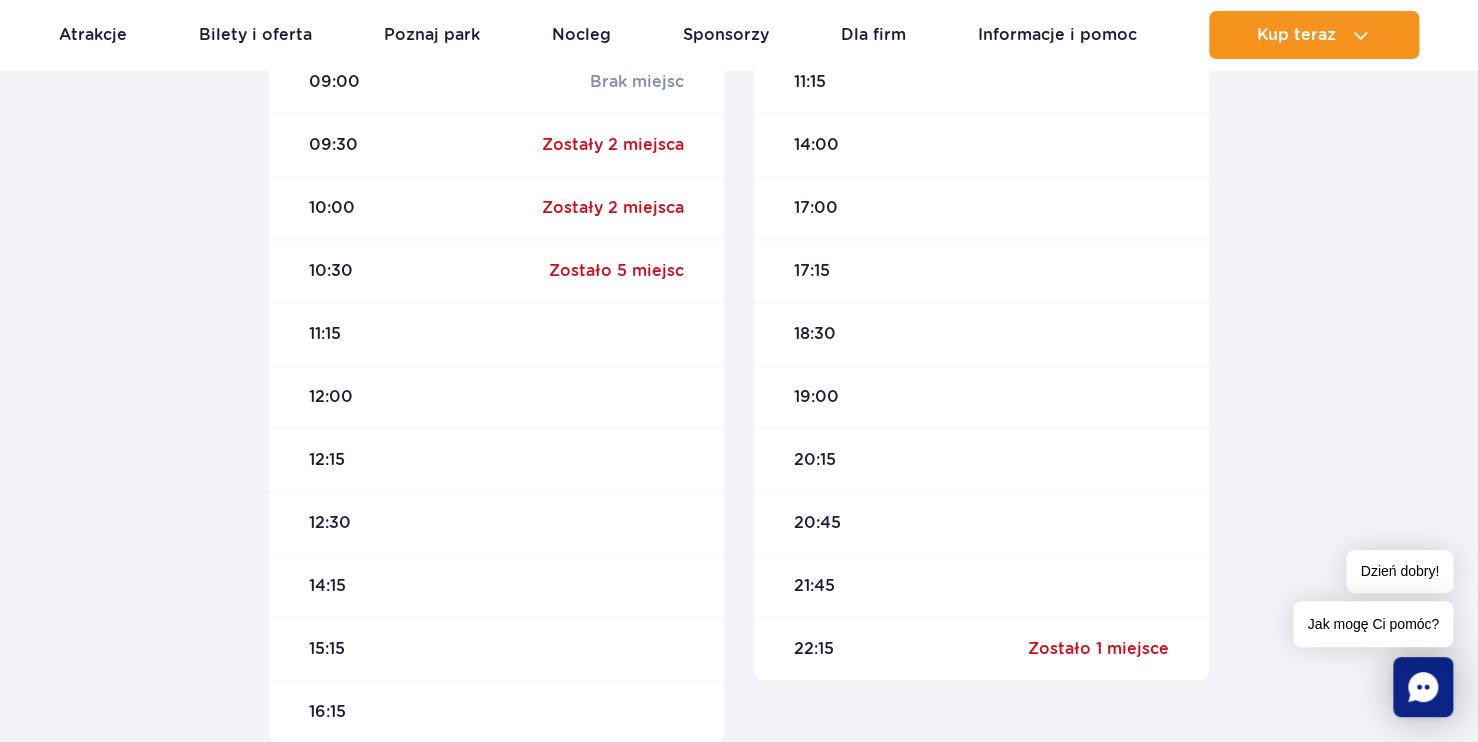 click on "10:30 Zostało 5 miejsc" at bounding box center [496, 270] 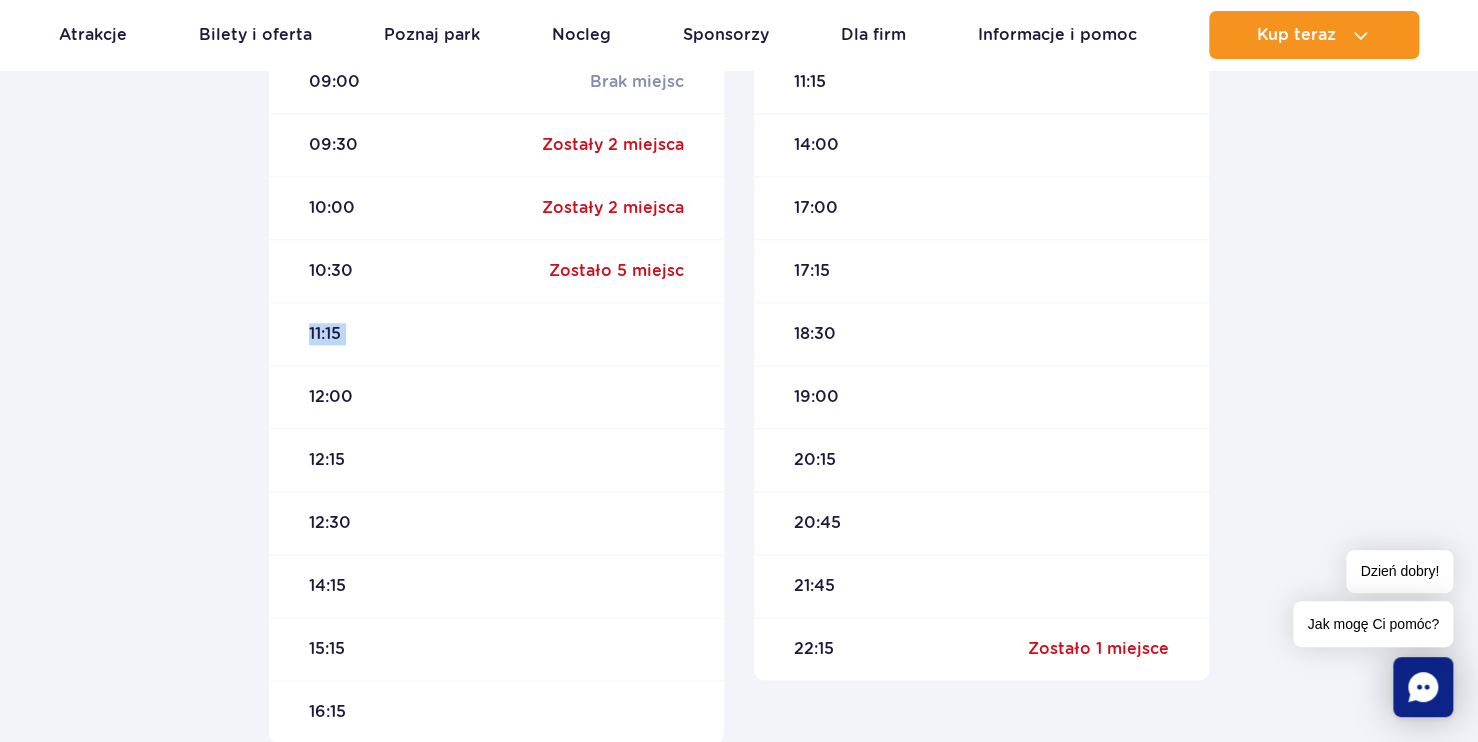 click on "11:15" at bounding box center [496, 333] 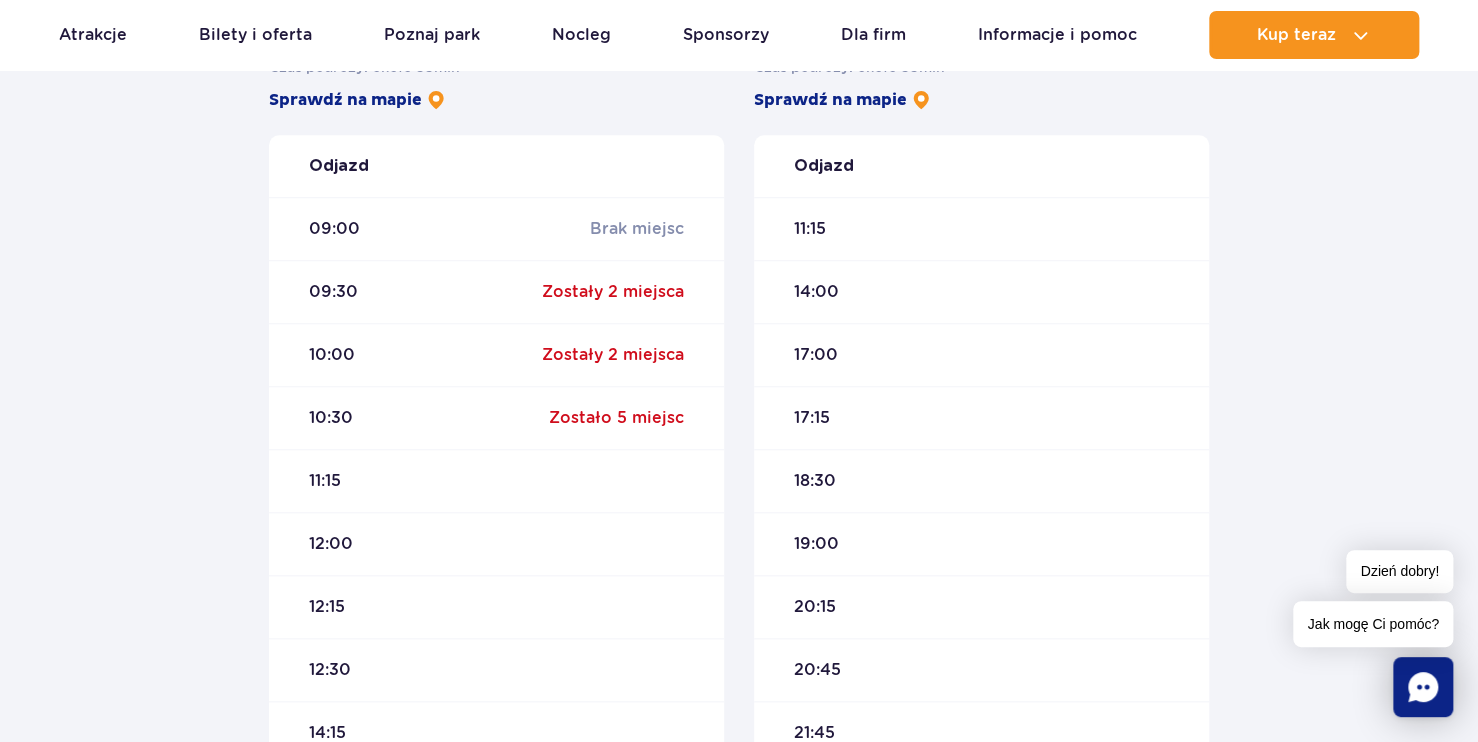 scroll, scrollTop: 600, scrollLeft: 0, axis: vertical 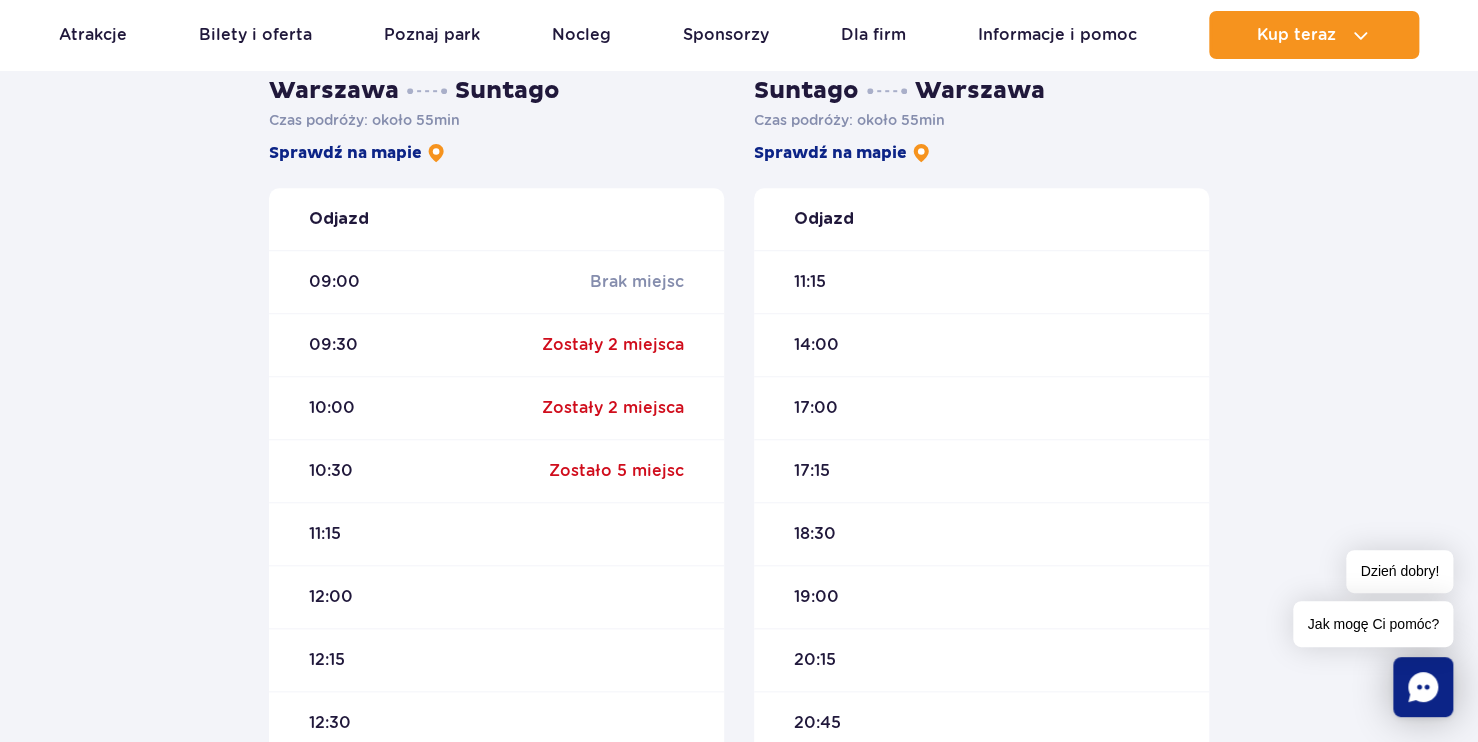 click on "10:30 Zostało 5 miejsc" at bounding box center (496, 470) 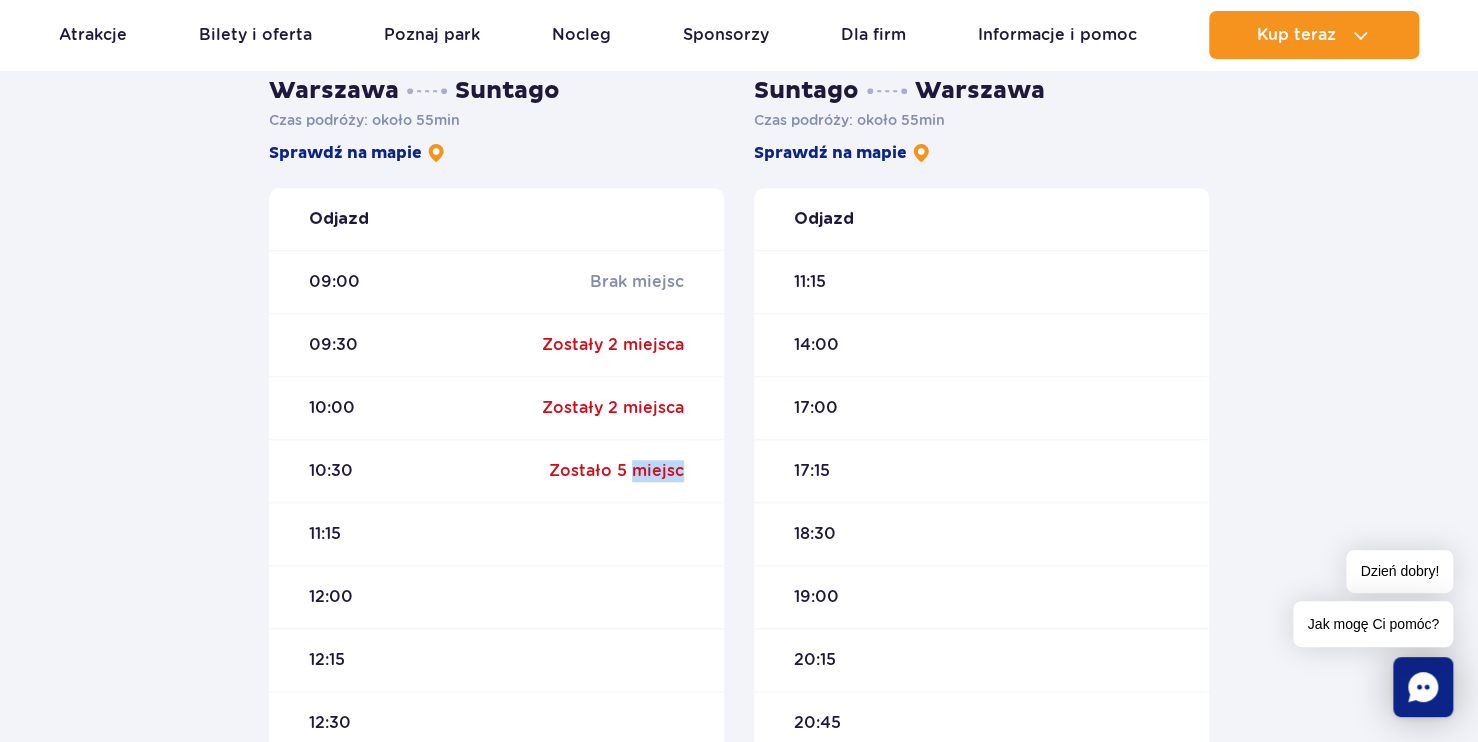 click on "Zostało 5 miejsc" at bounding box center [616, 471] 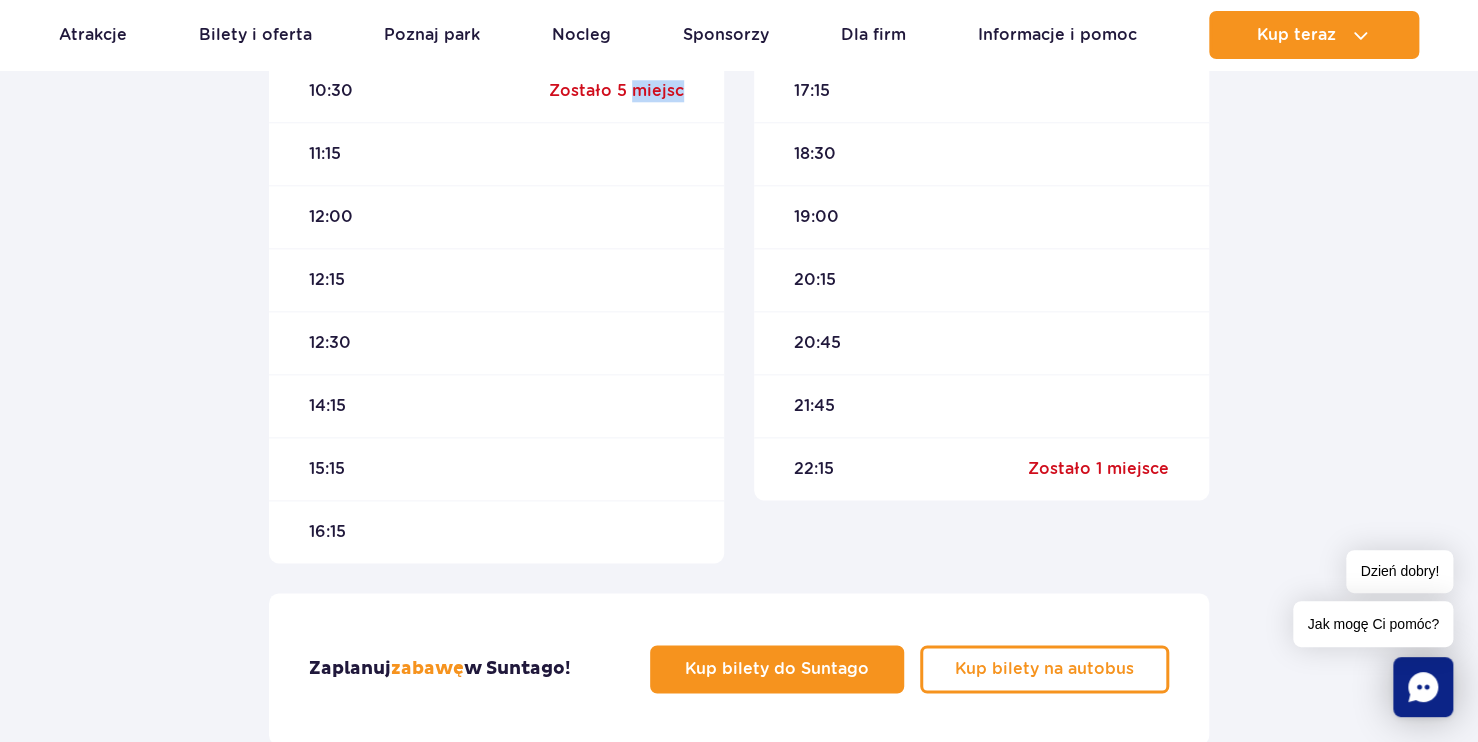 scroll, scrollTop: 1100, scrollLeft: 0, axis: vertical 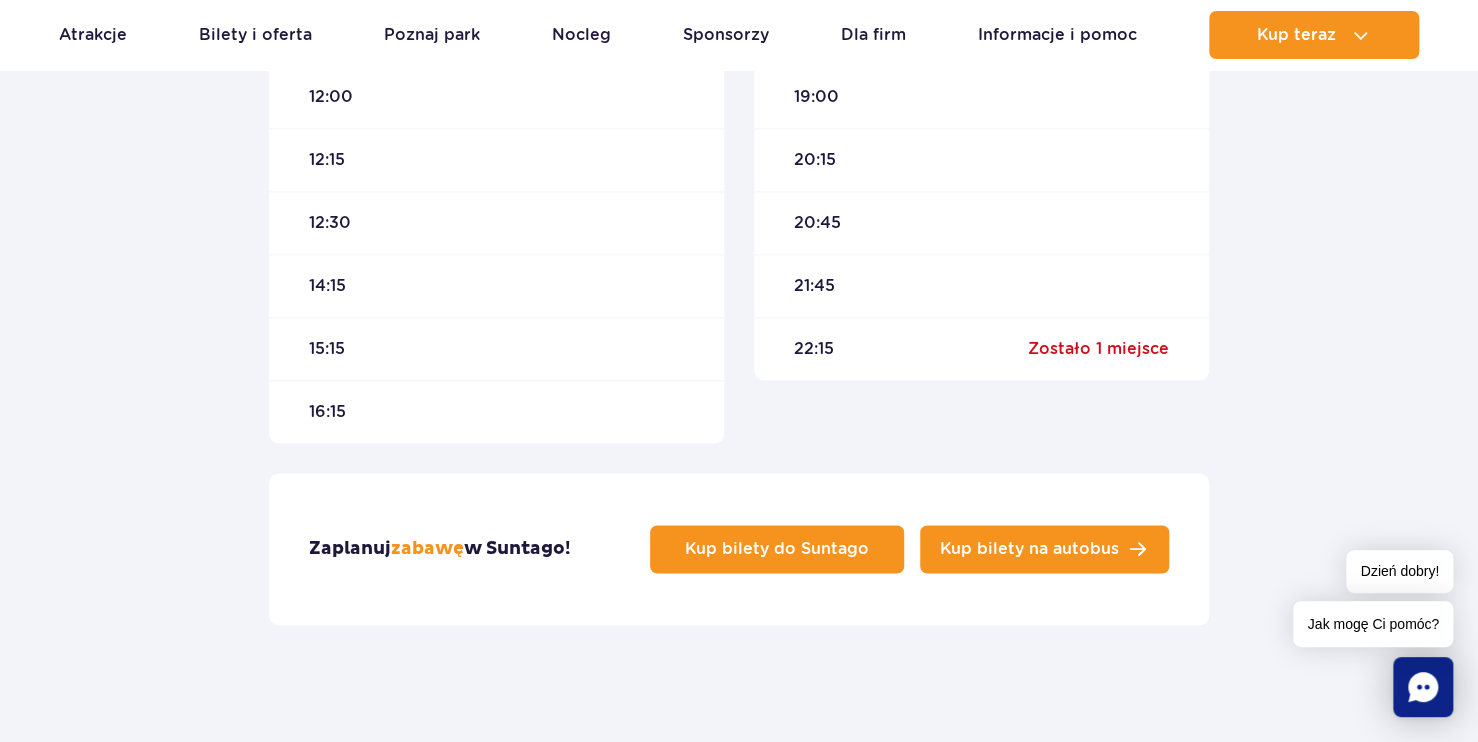 click on "Kup bilety na autobus" at bounding box center (1029, 549) 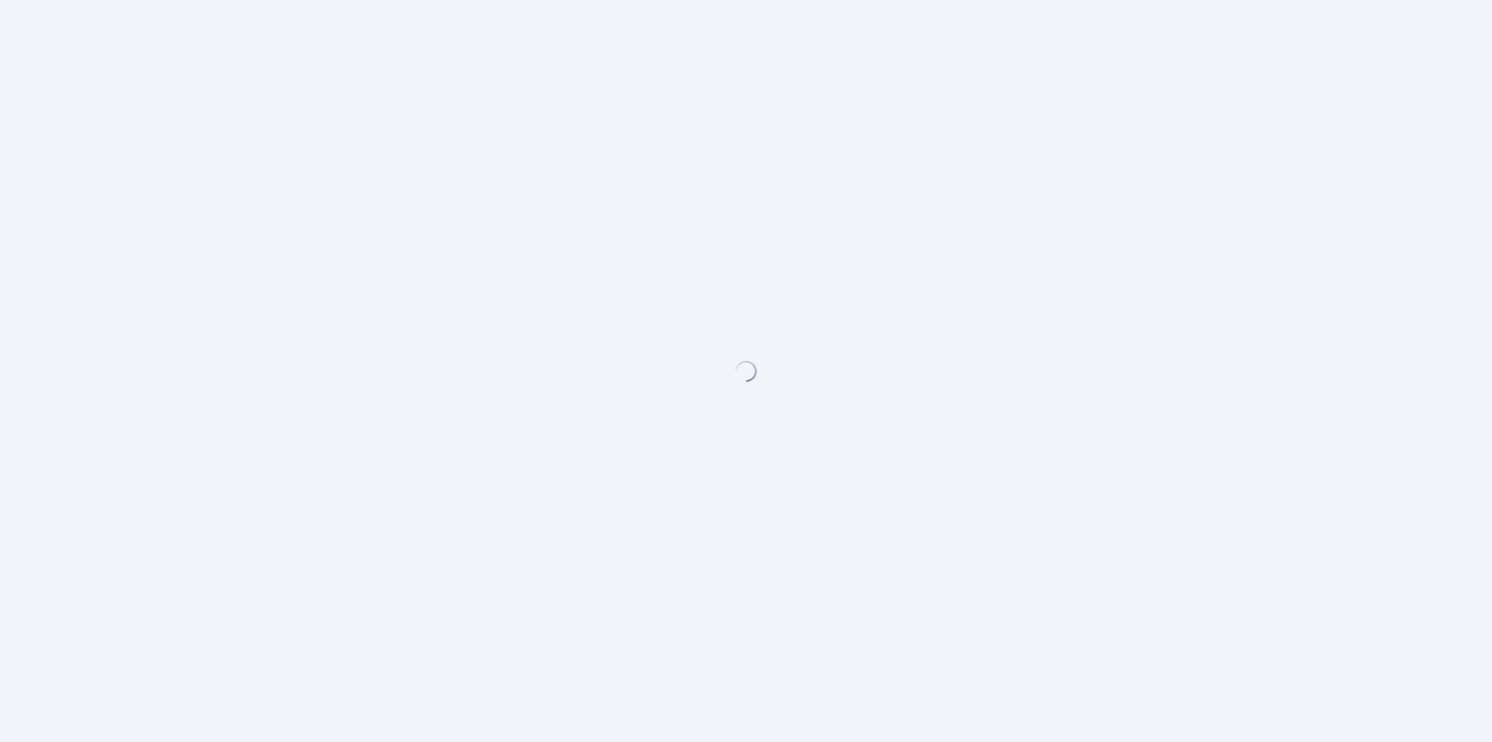 scroll, scrollTop: 0, scrollLeft: 0, axis: both 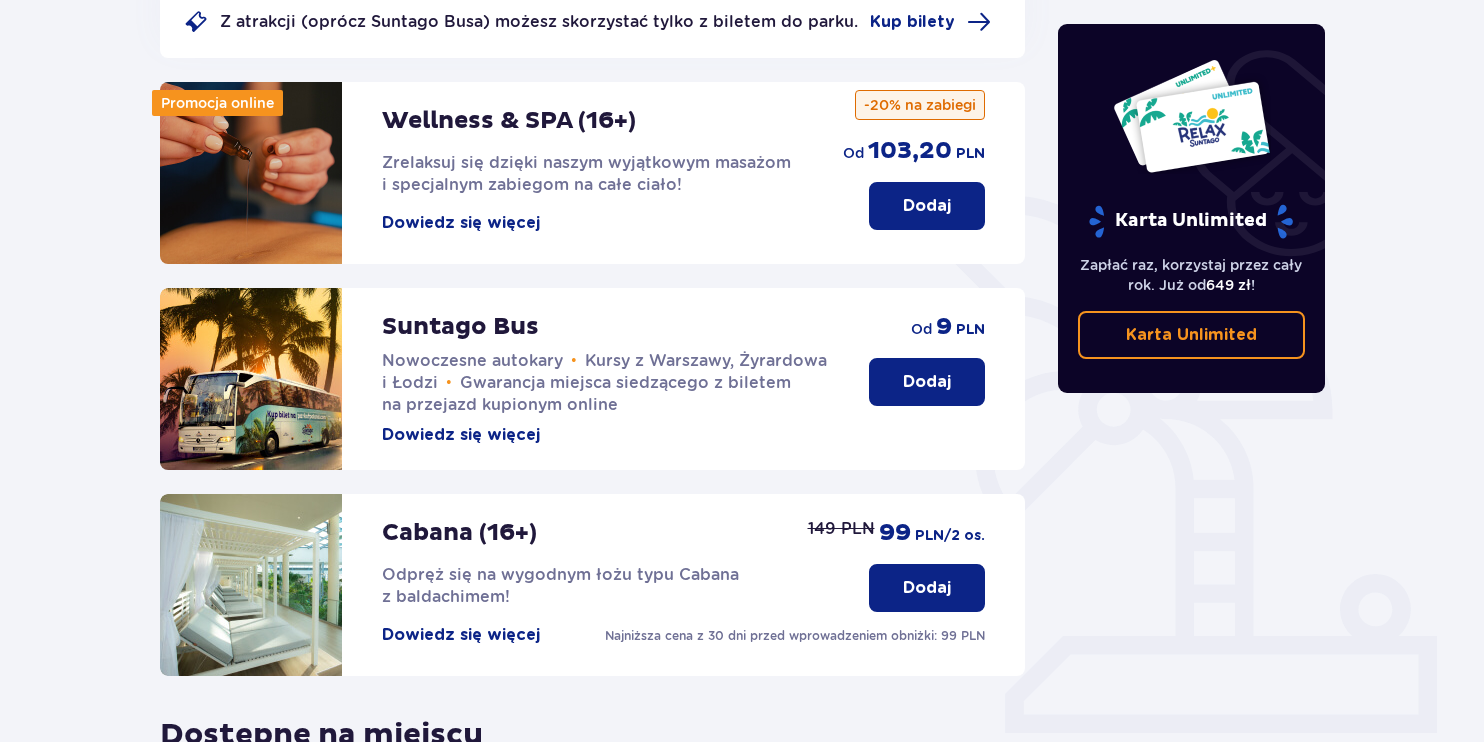 click on "Dodaj" at bounding box center (927, 382) 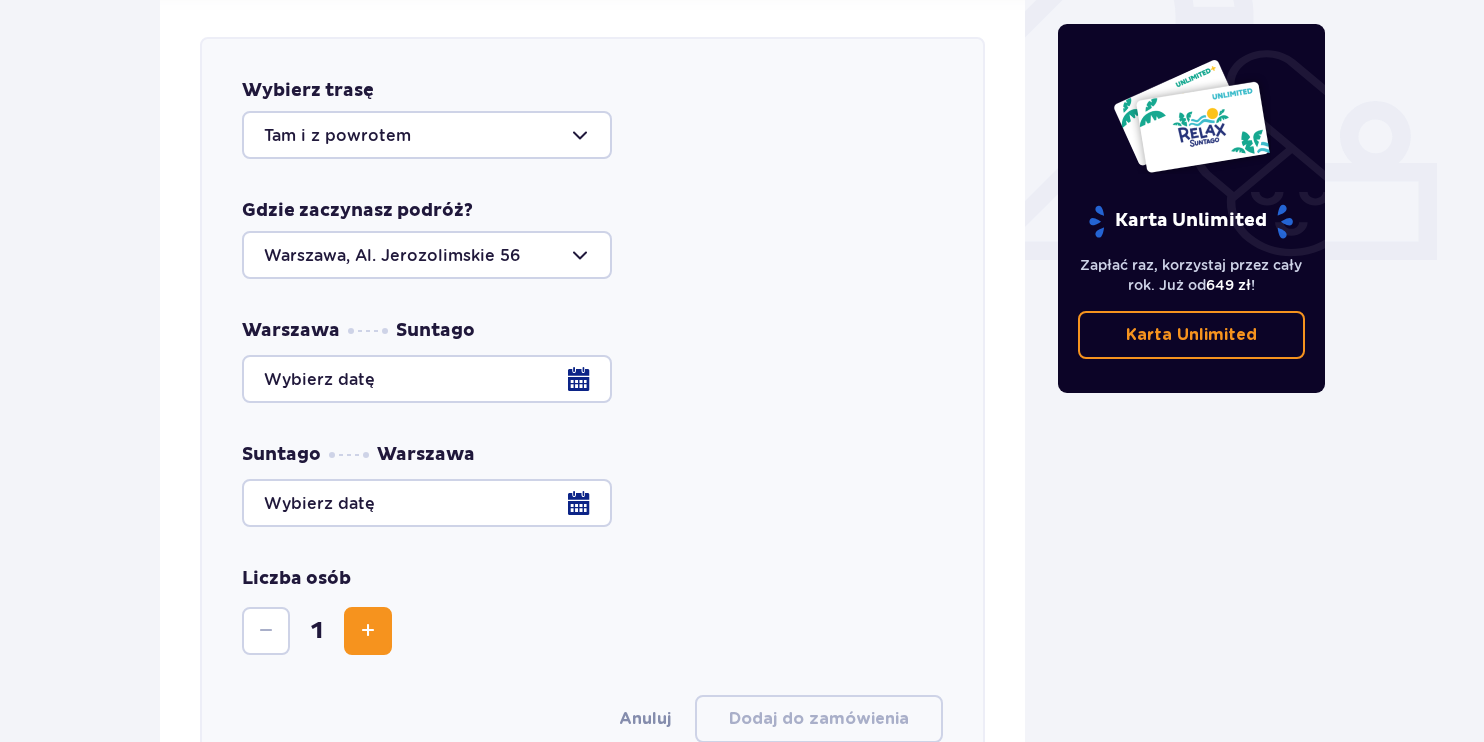 scroll, scrollTop: 785, scrollLeft: 0, axis: vertical 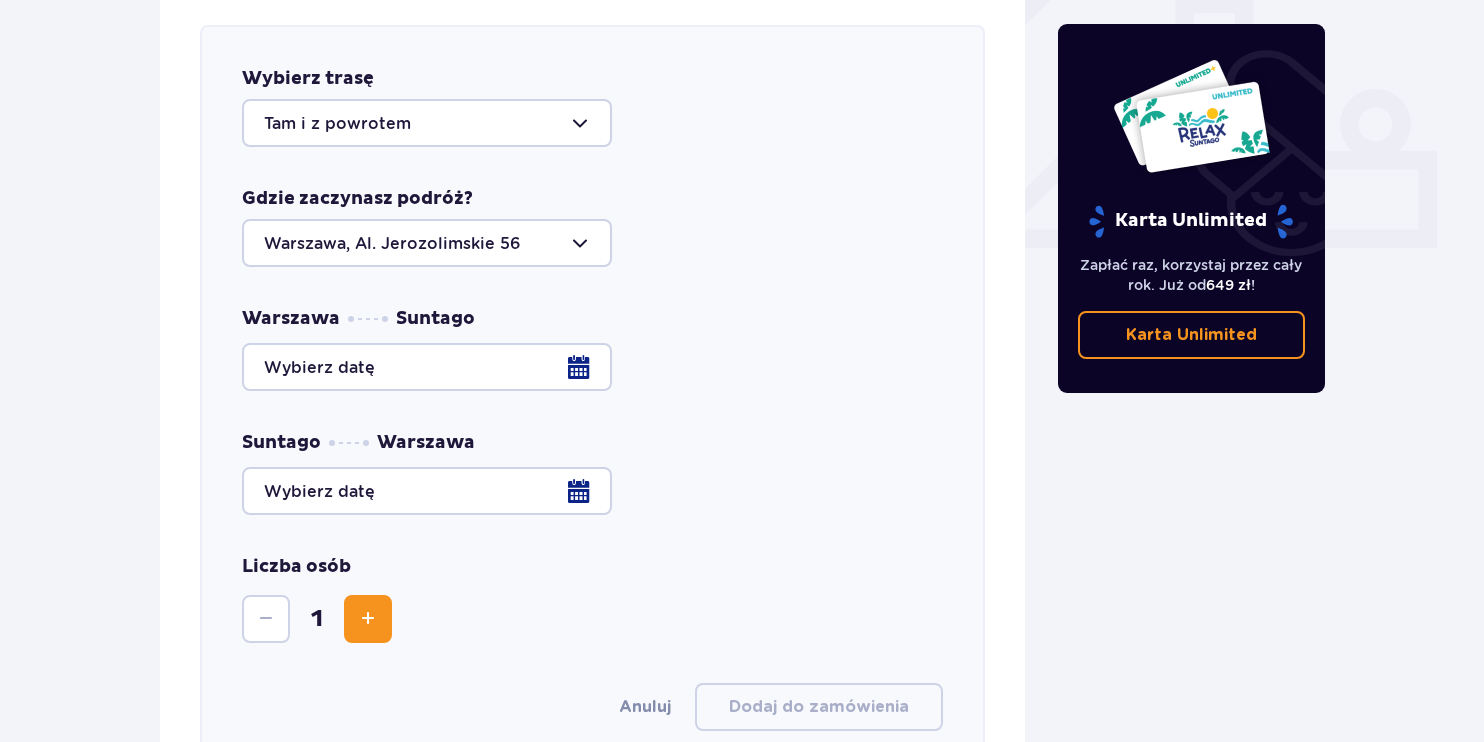 click at bounding box center (592, 367) 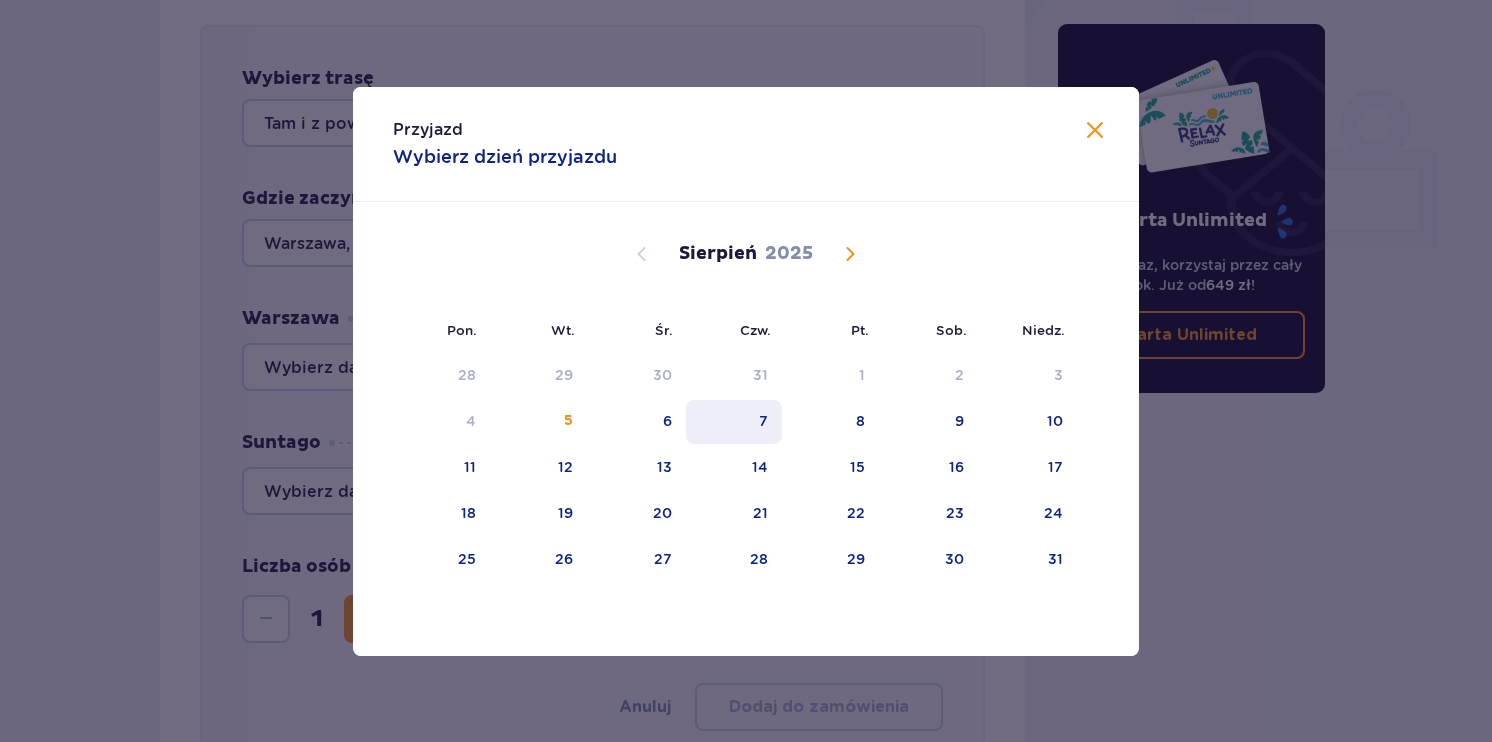 click on "7" at bounding box center (734, 422) 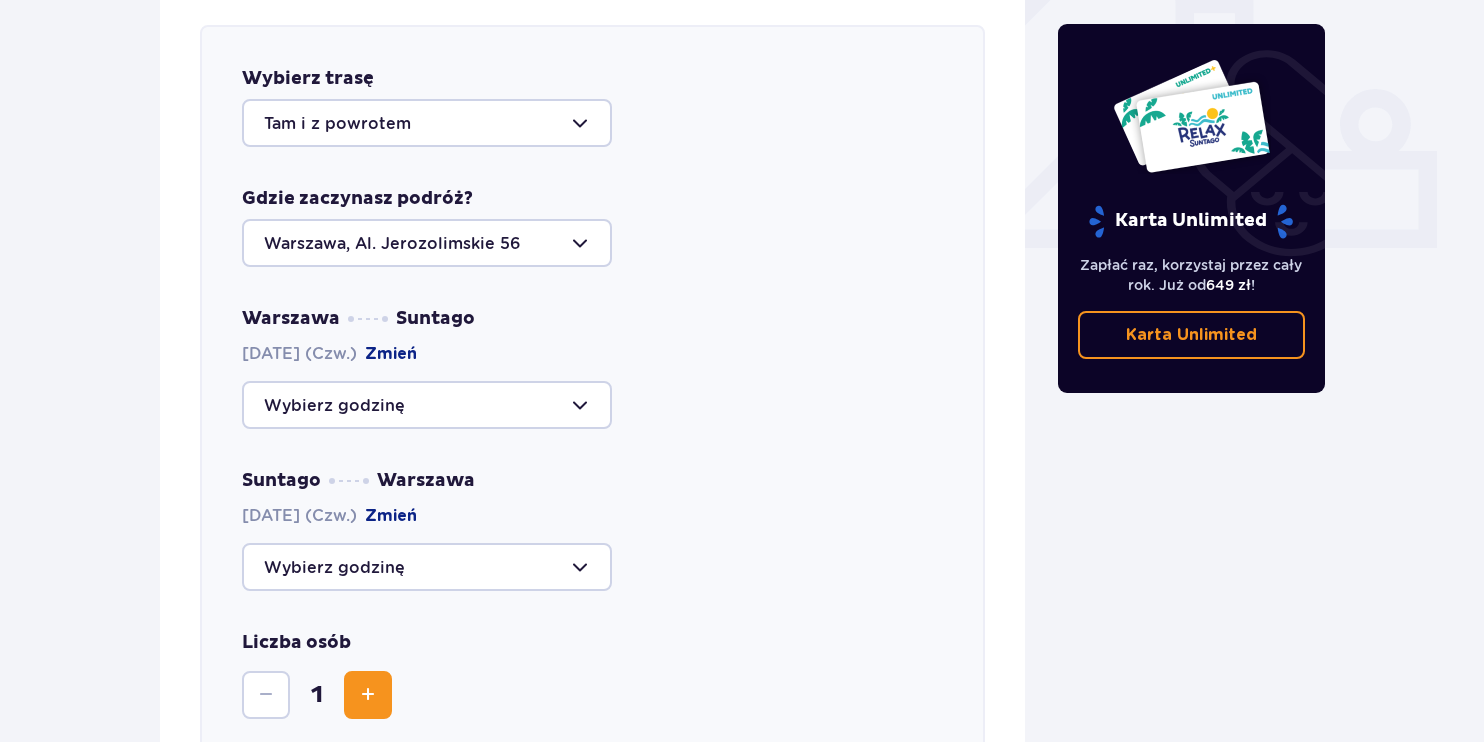 click at bounding box center (427, 567) 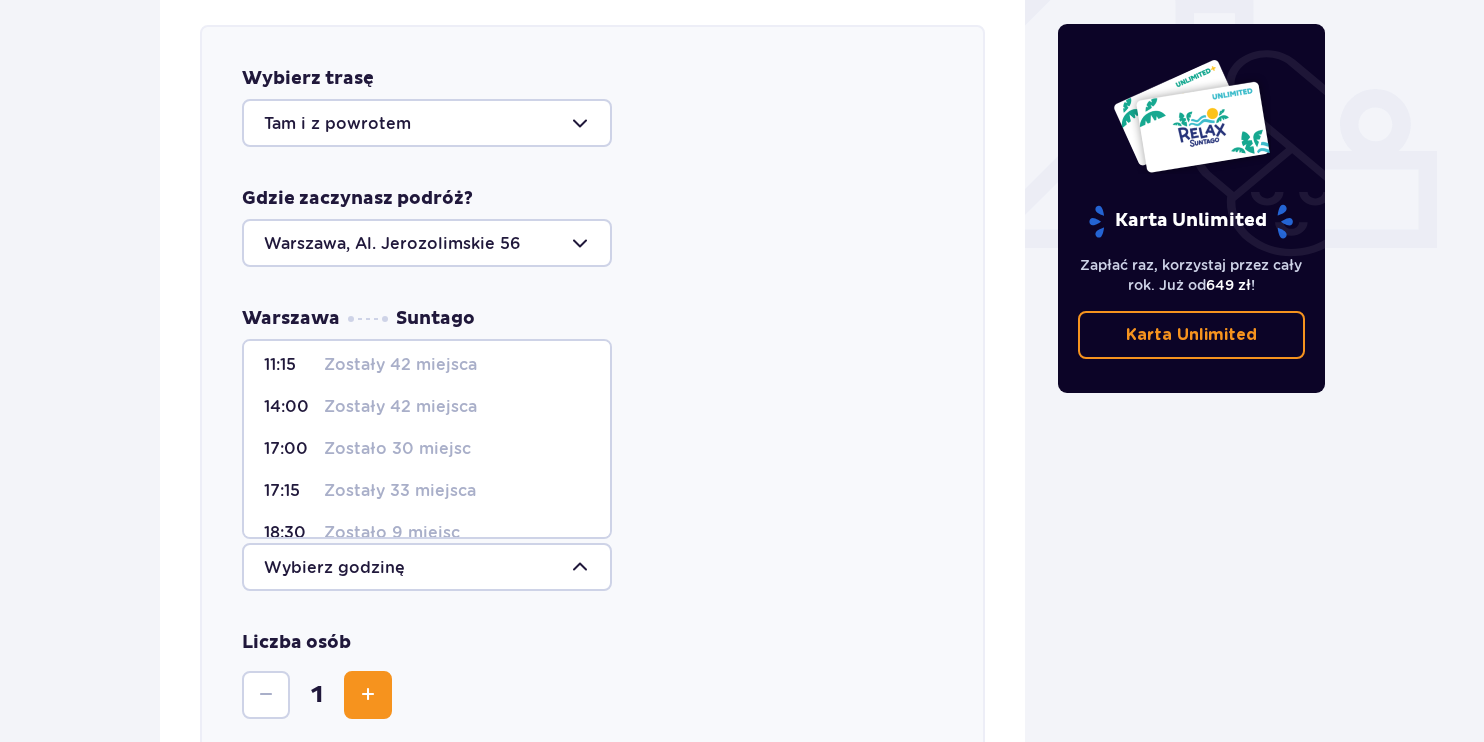 scroll, scrollTop: 0, scrollLeft: 0, axis: both 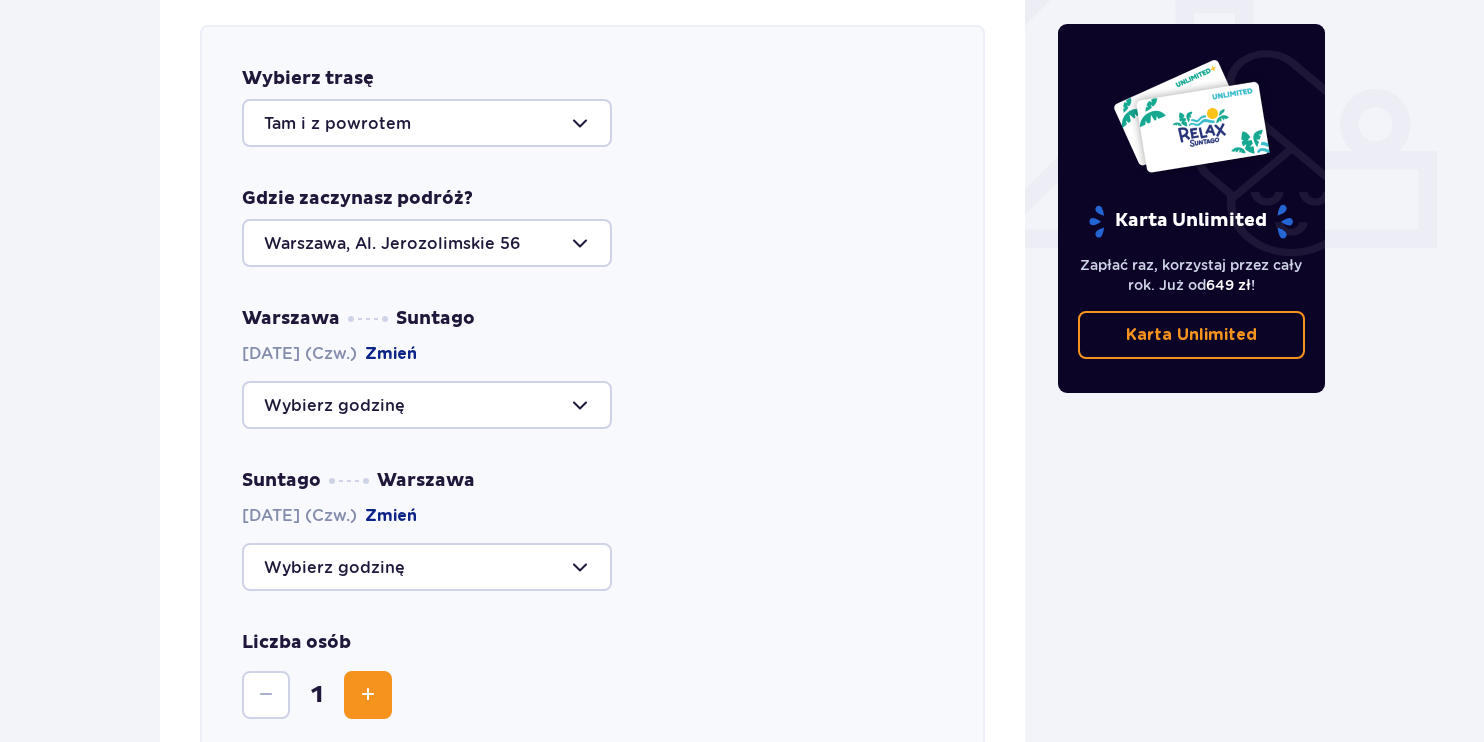 click on "[CITY] Suntago [DATE] (Czw.) Zmień" at bounding box center (592, 368) 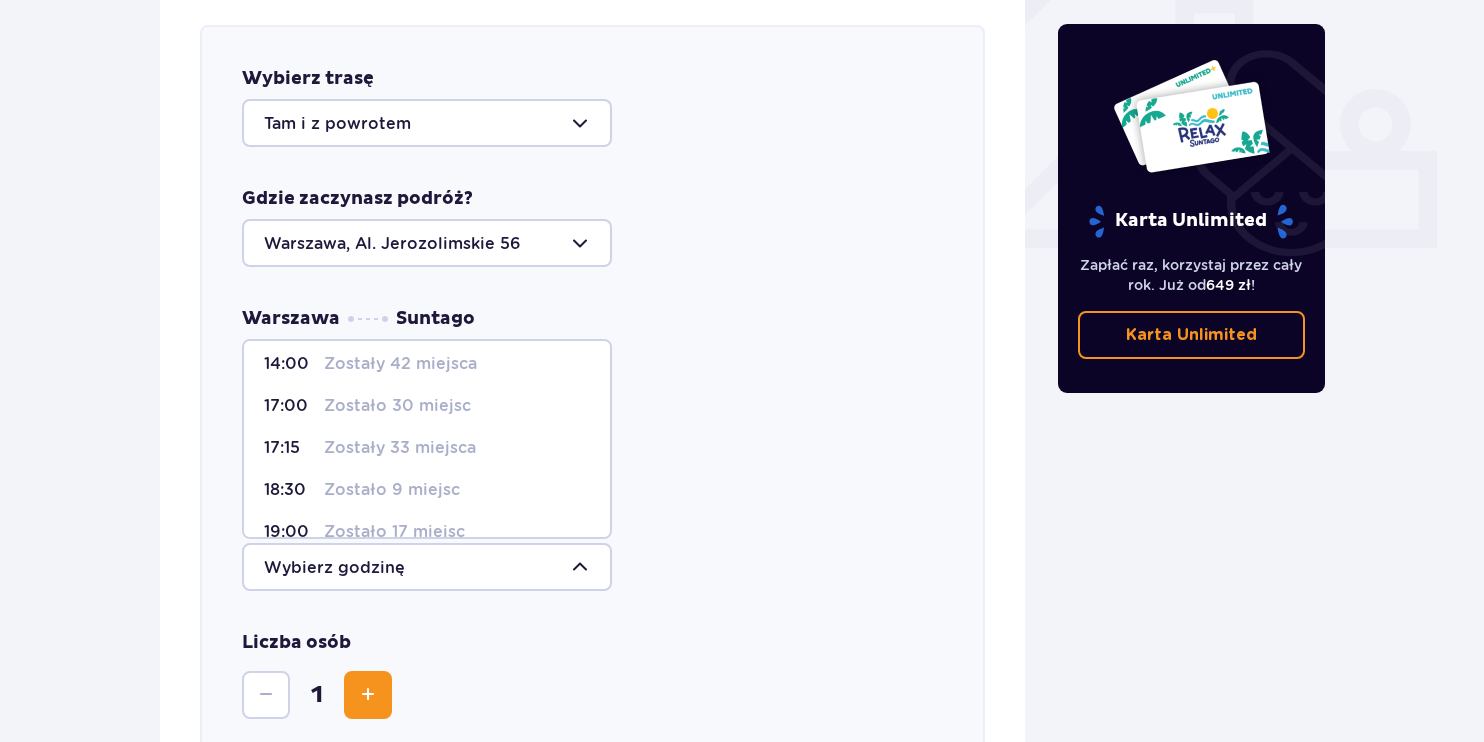 scroll, scrollTop: 0, scrollLeft: 0, axis: both 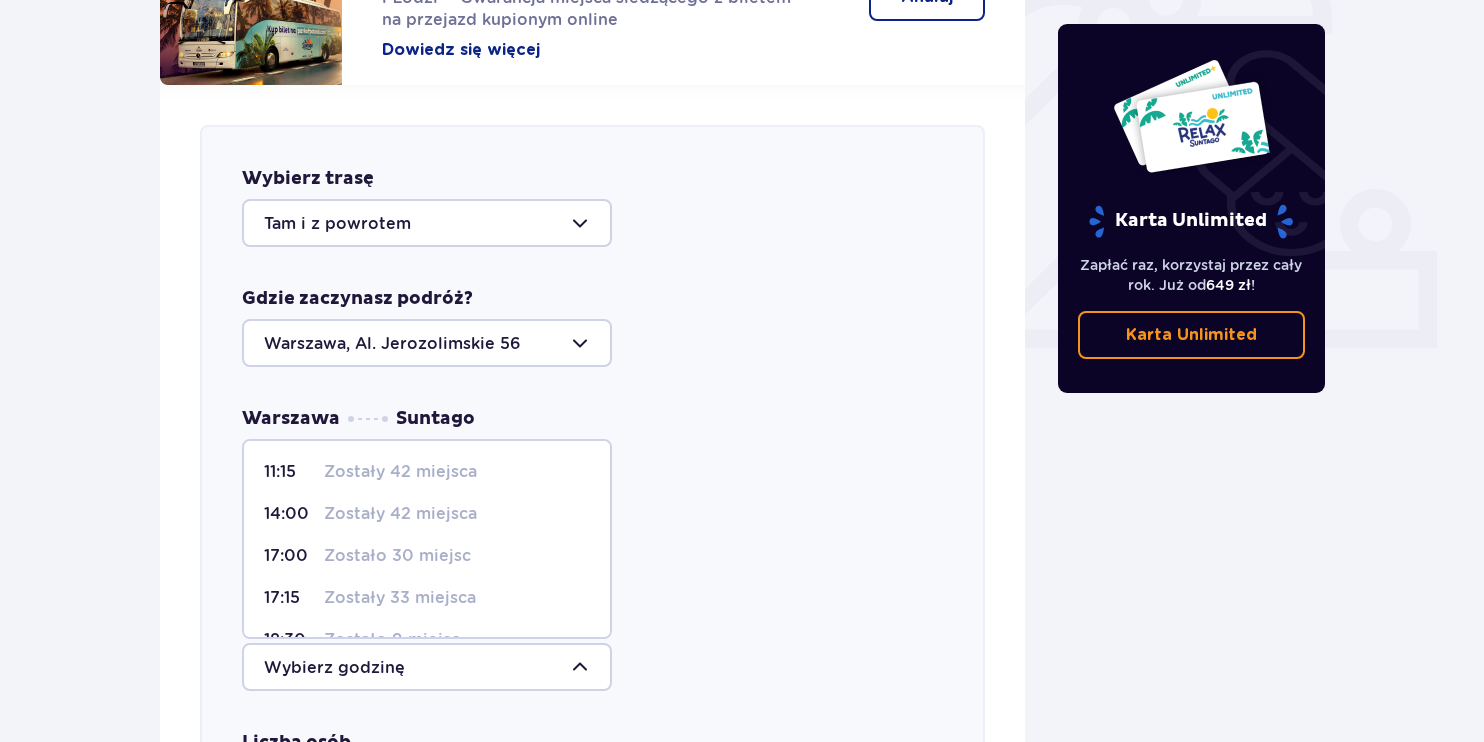 drag, startPoint x: 792, startPoint y: 448, endPoint x: 791, endPoint y: 432, distance: 16.03122 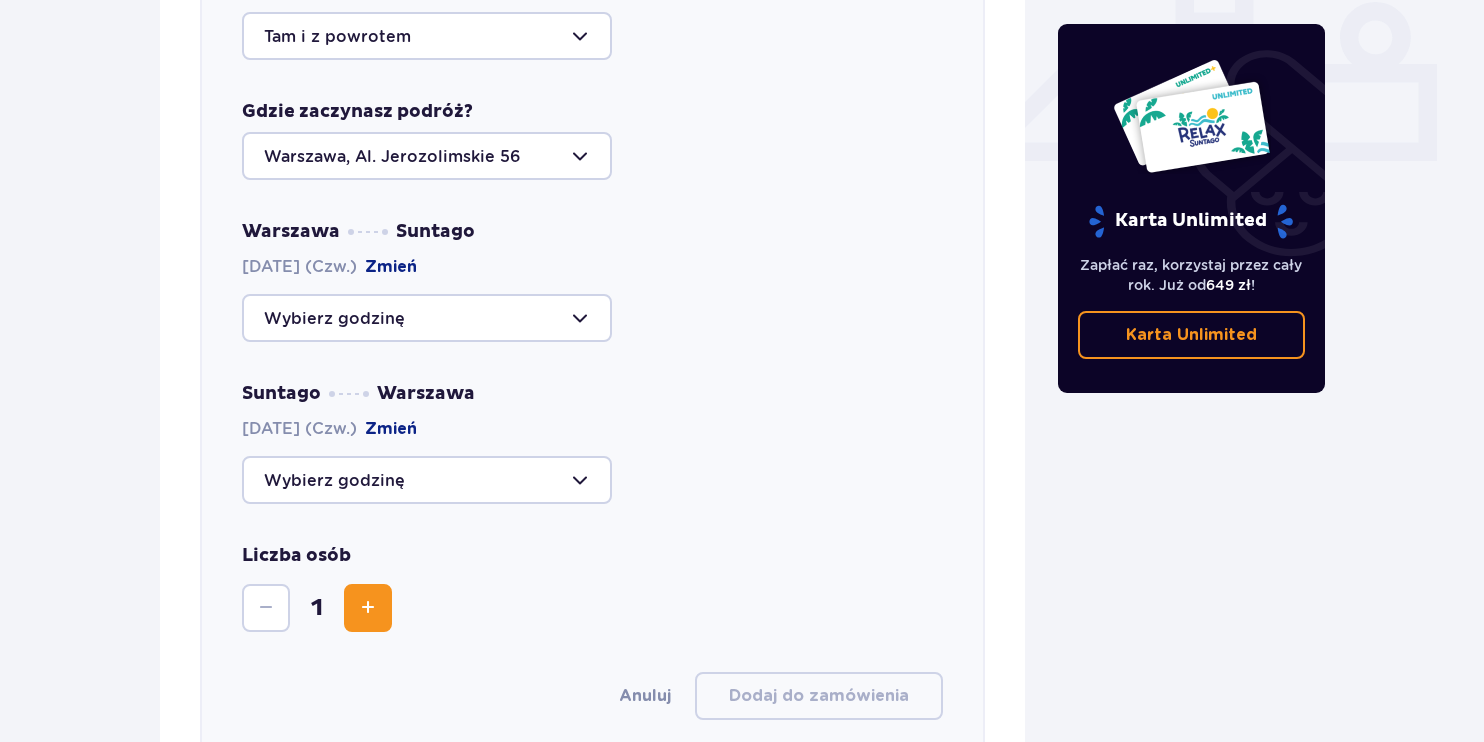 scroll, scrollTop: 885, scrollLeft: 0, axis: vertical 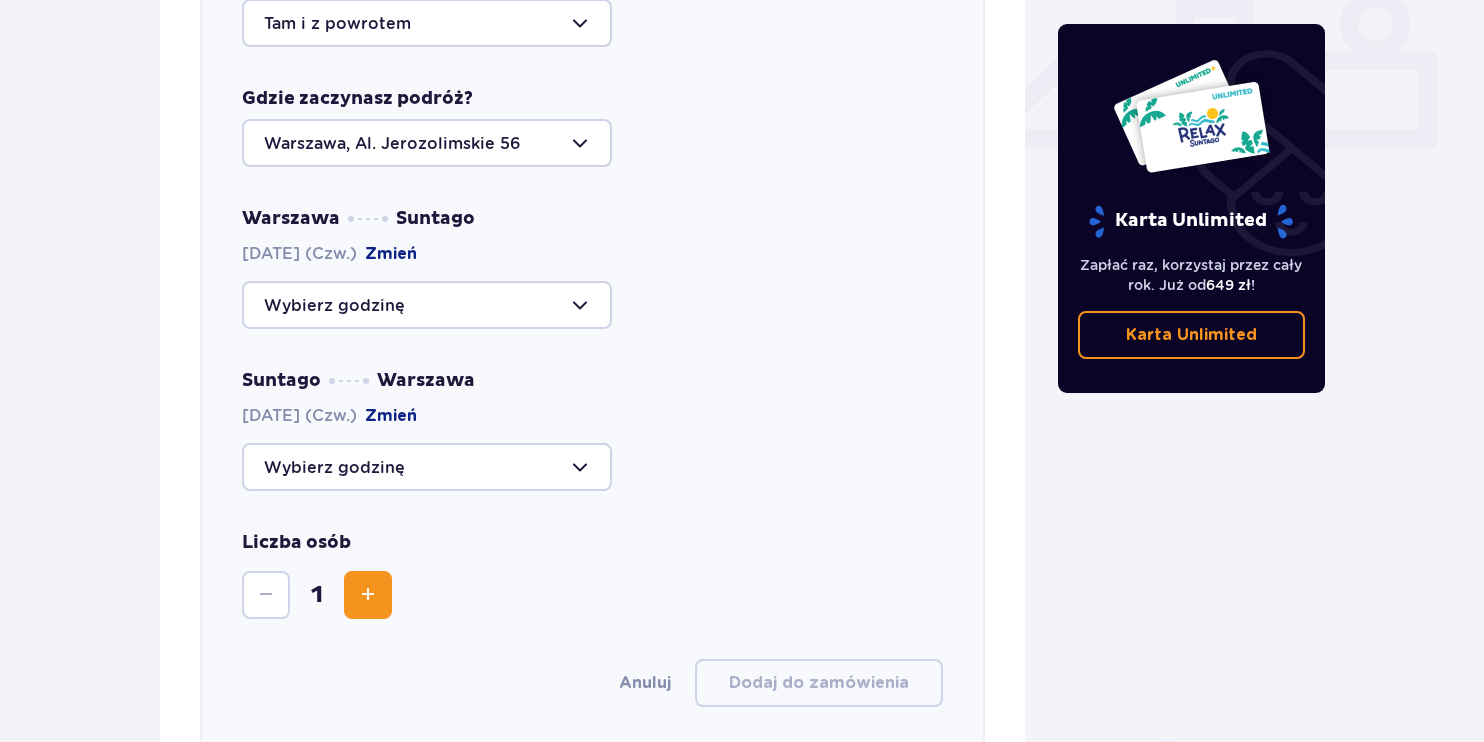 click at bounding box center (427, 305) 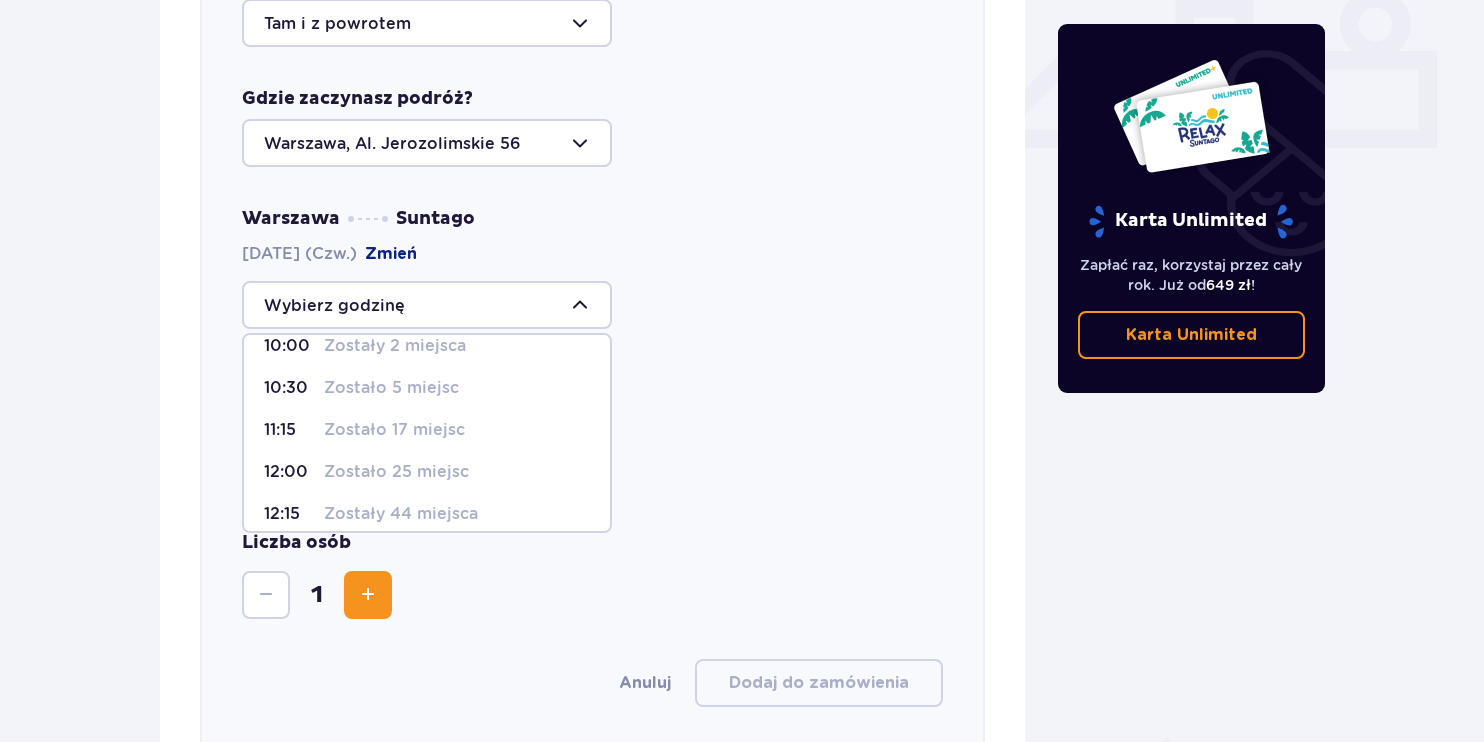 scroll, scrollTop: 100, scrollLeft: 0, axis: vertical 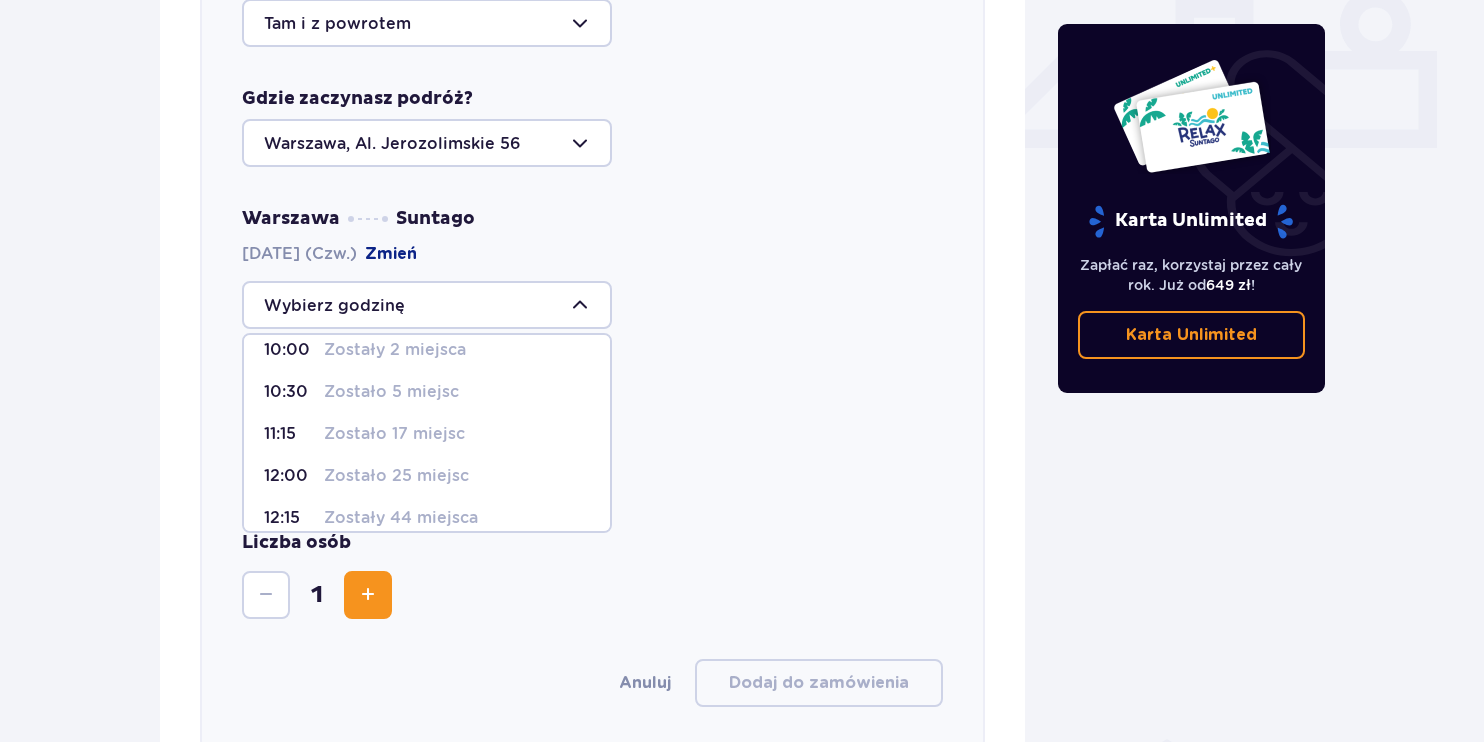 click on "Zostało 17 miejsc" at bounding box center (394, 434) 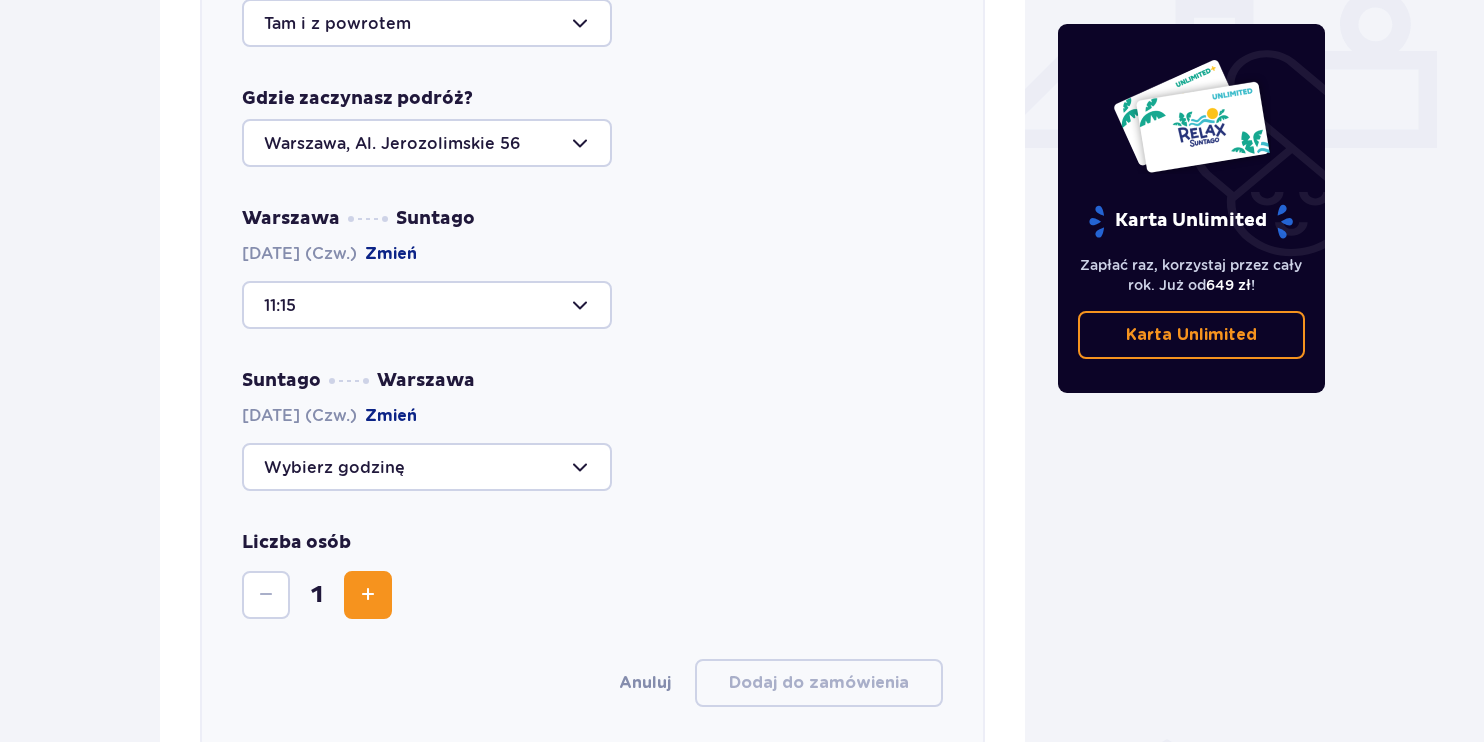 click at bounding box center (427, 467) 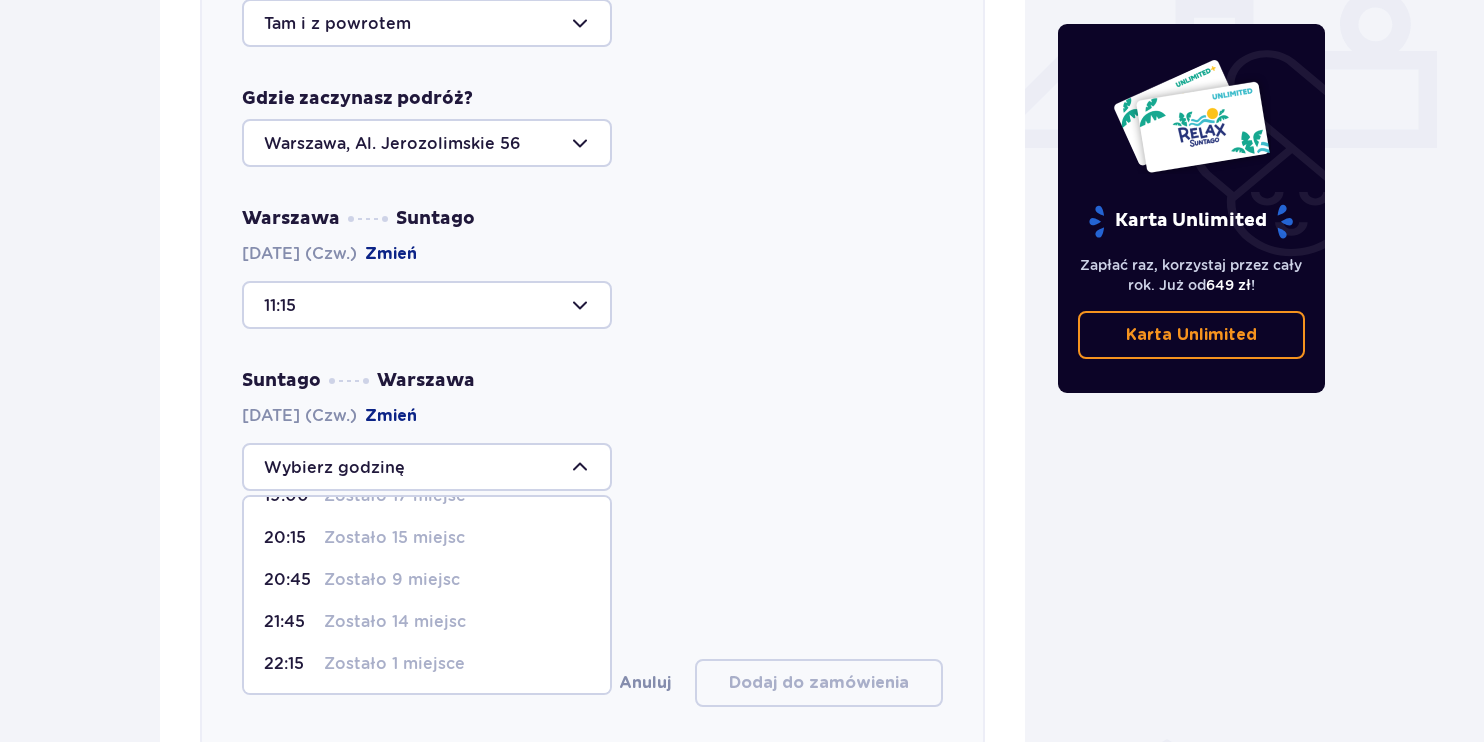 scroll, scrollTop: 200, scrollLeft: 0, axis: vertical 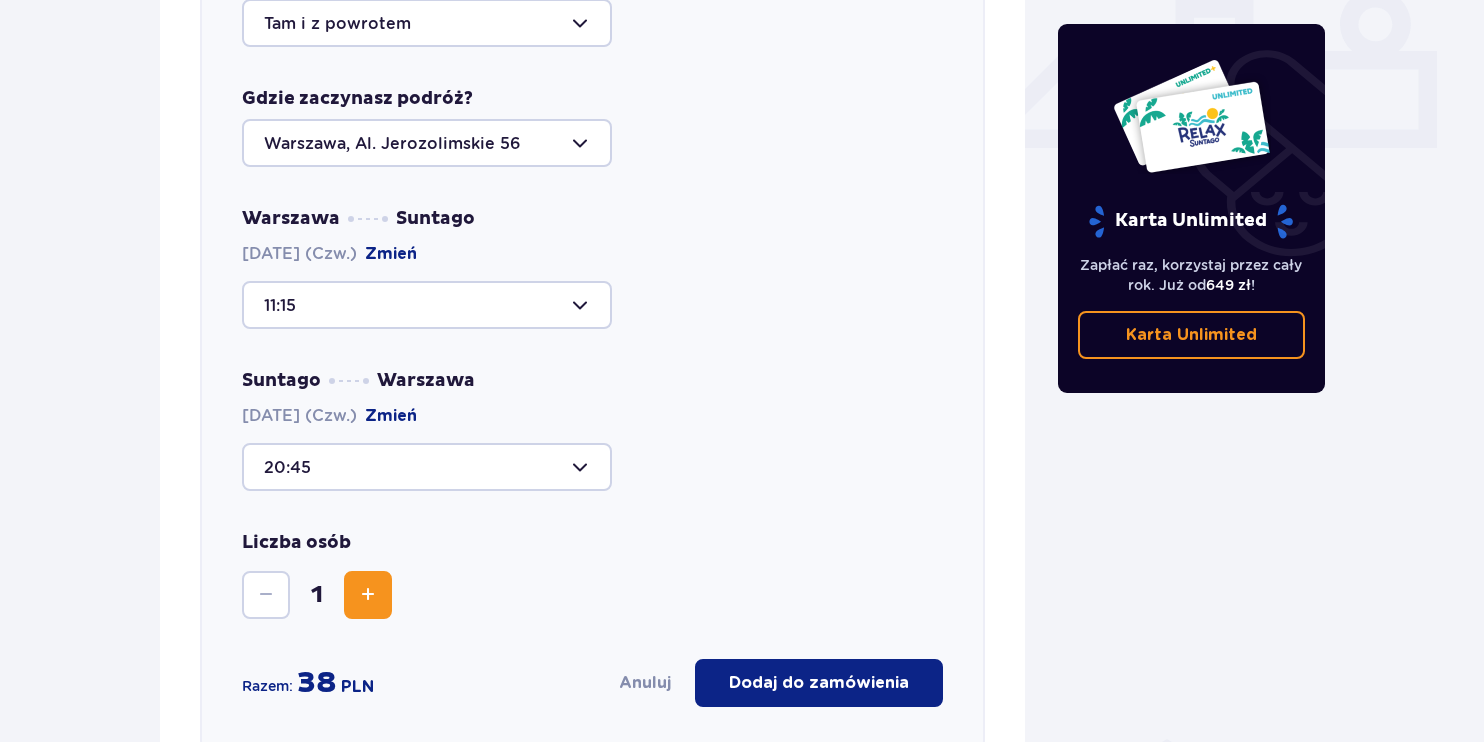 click at bounding box center [427, 467] 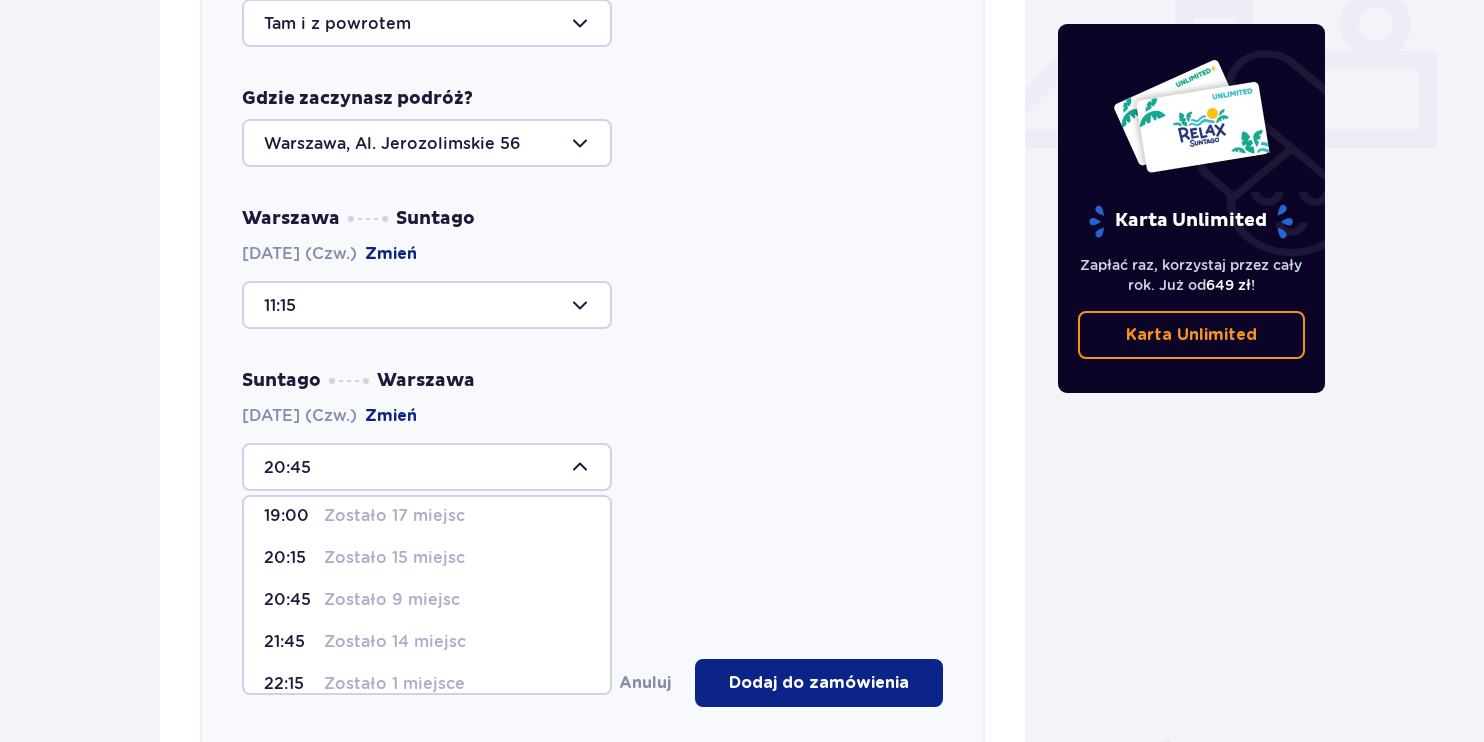 scroll, scrollTop: 200, scrollLeft: 0, axis: vertical 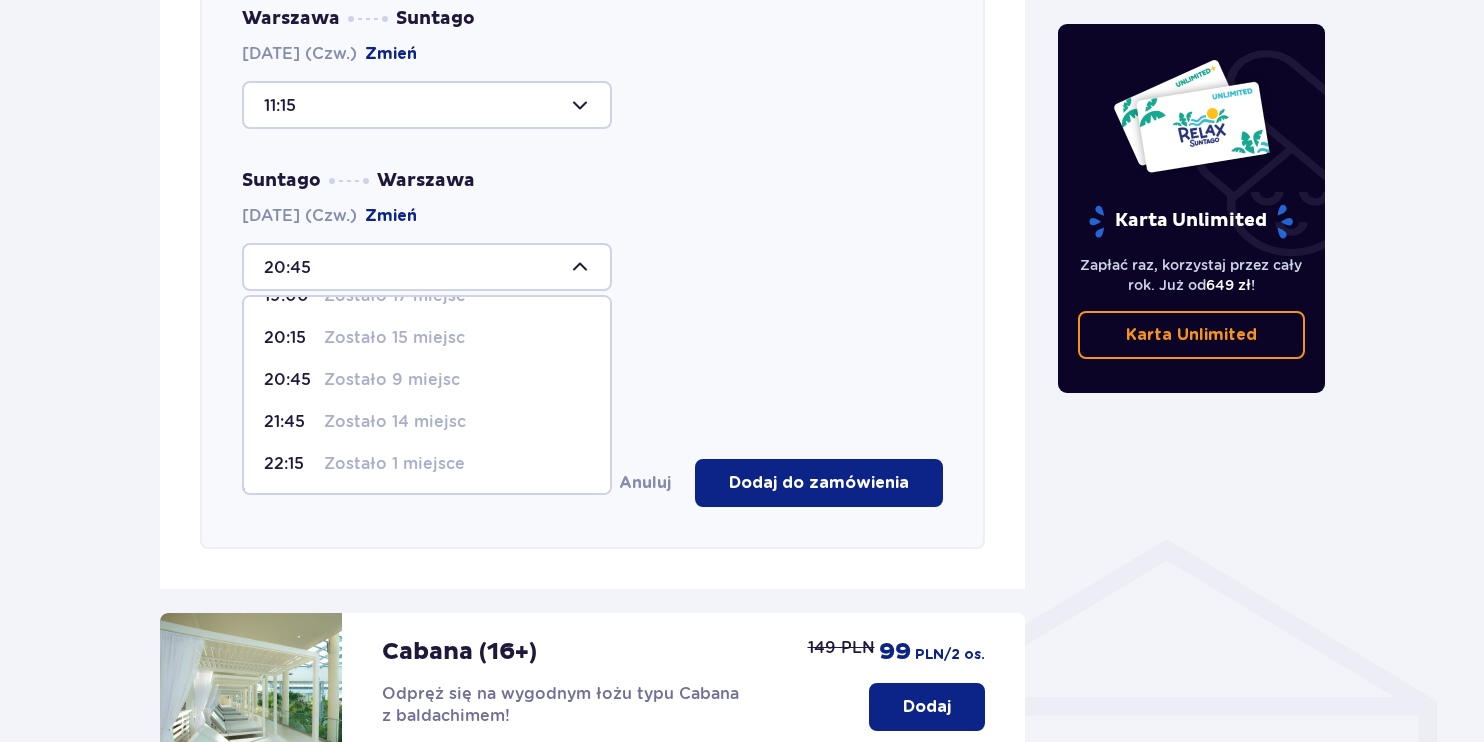 click on "Zostało 9 miejsc" at bounding box center [392, 380] 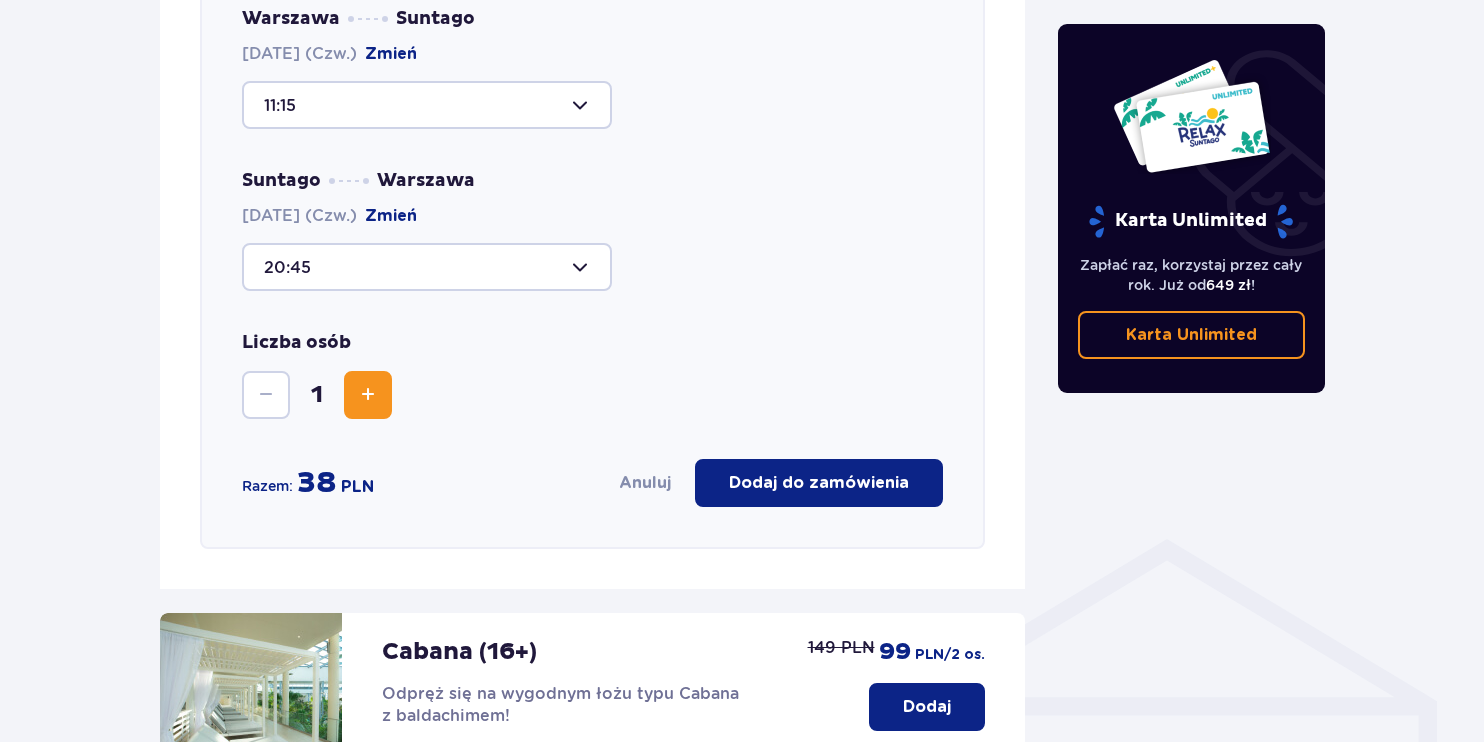 click at bounding box center (427, 267) 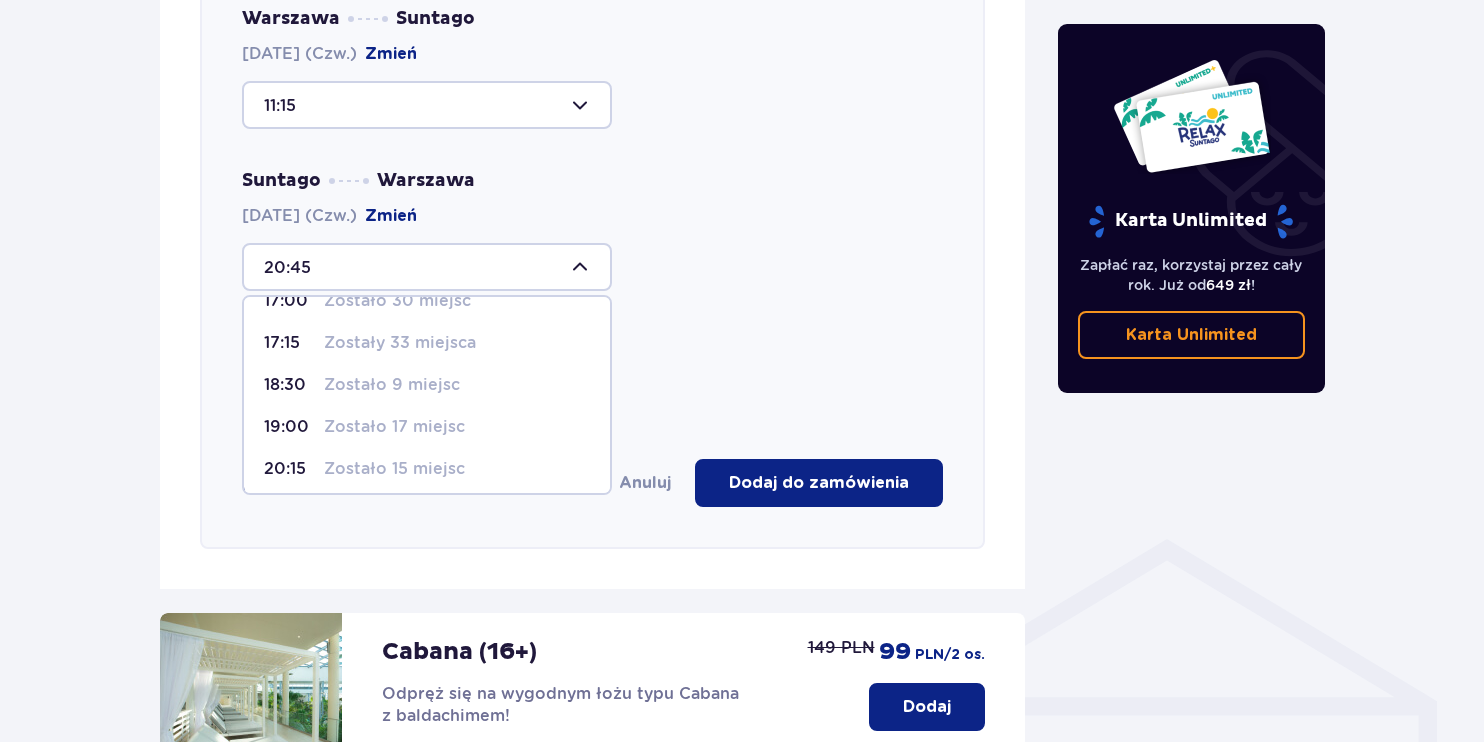 scroll, scrollTop: 200, scrollLeft: 0, axis: vertical 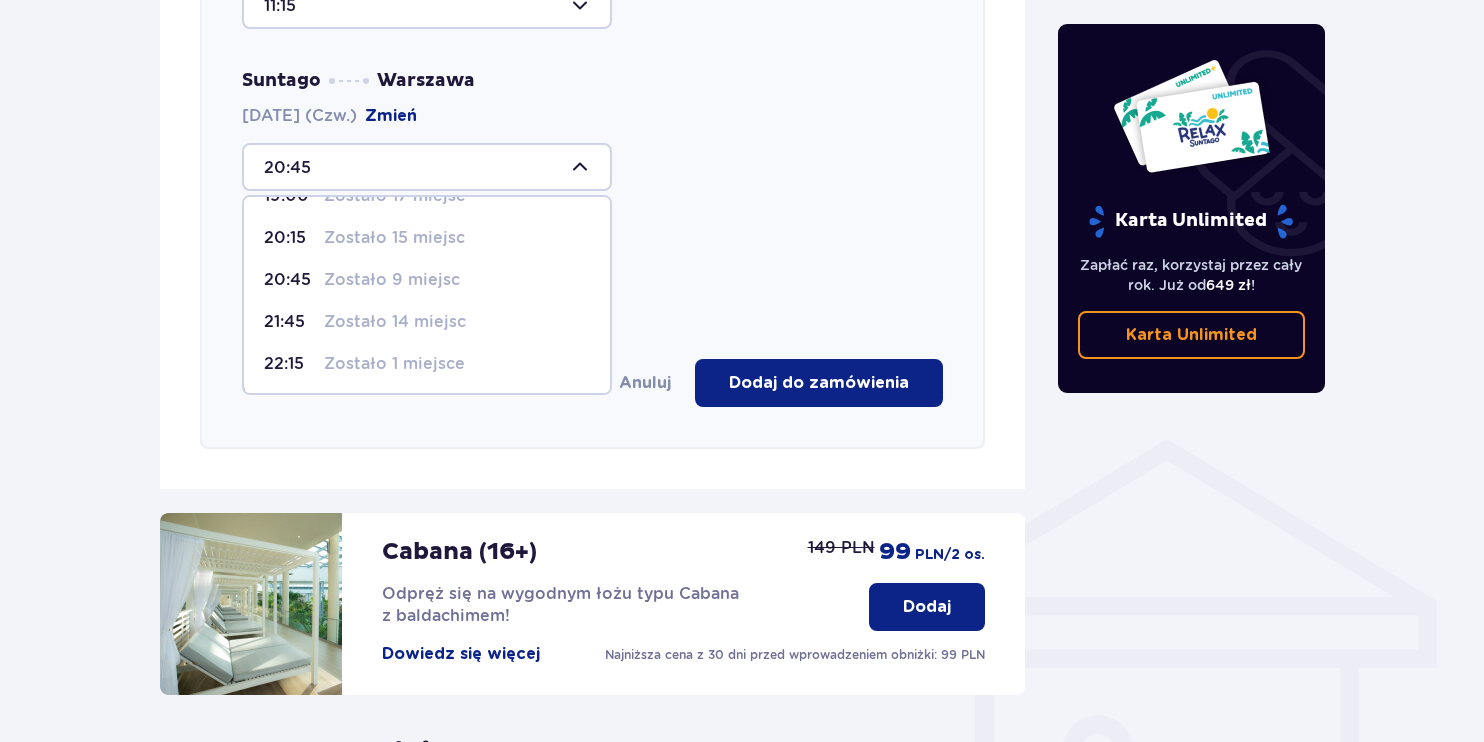 click on "Zostało 9 miejsc" at bounding box center [392, 280] 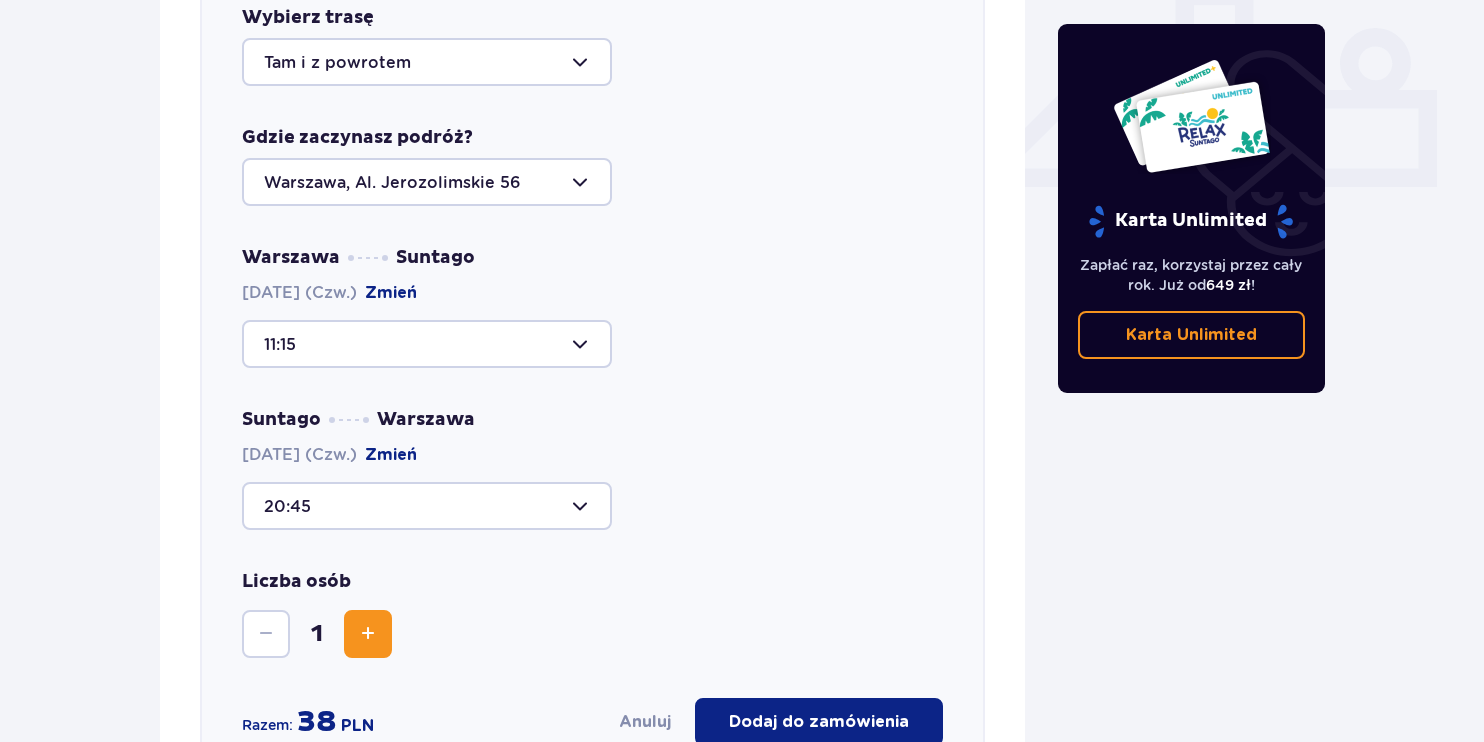 scroll, scrollTop: 985, scrollLeft: 0, axis: vertical 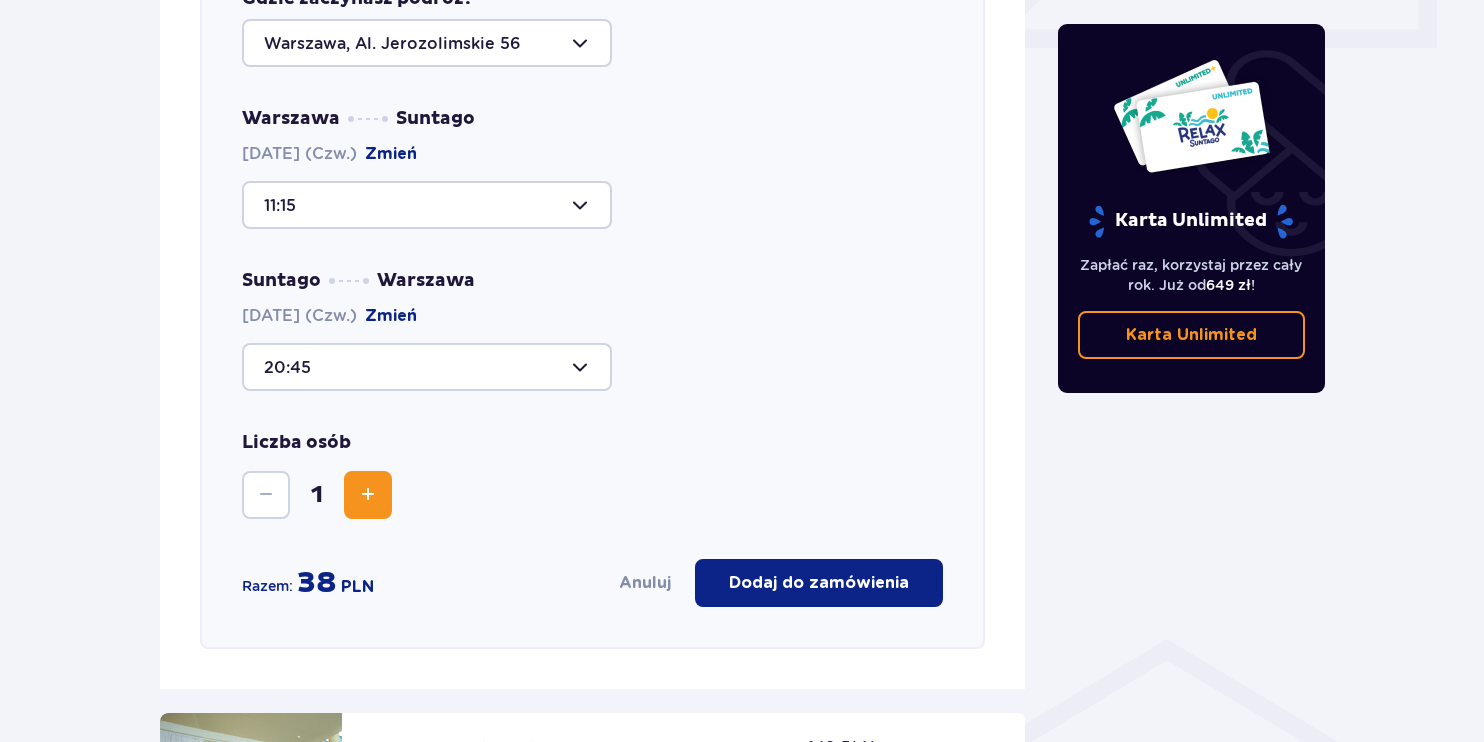 click at bounding box center (427, 367) 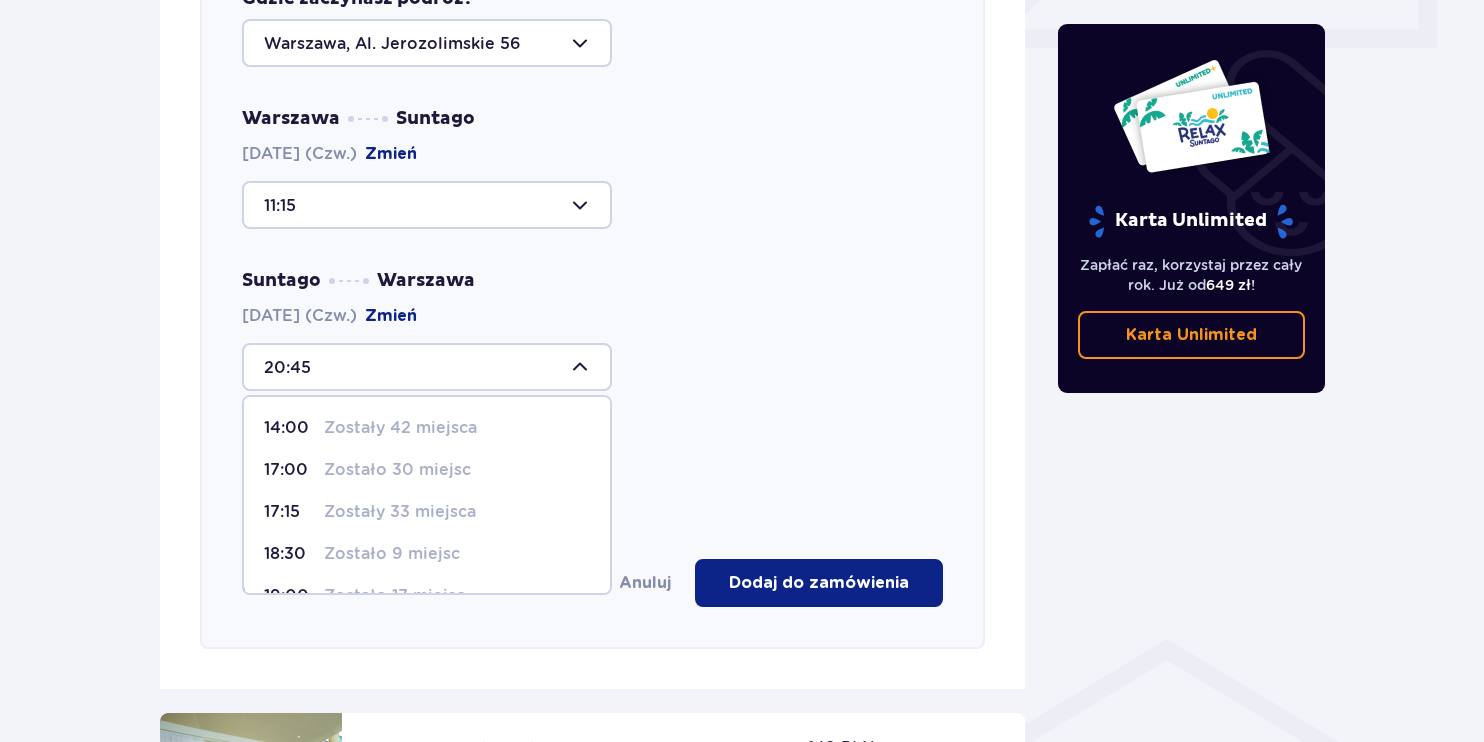 click on "[TIME] Zostało 30 miejsc" at bounding box center [427, 470] 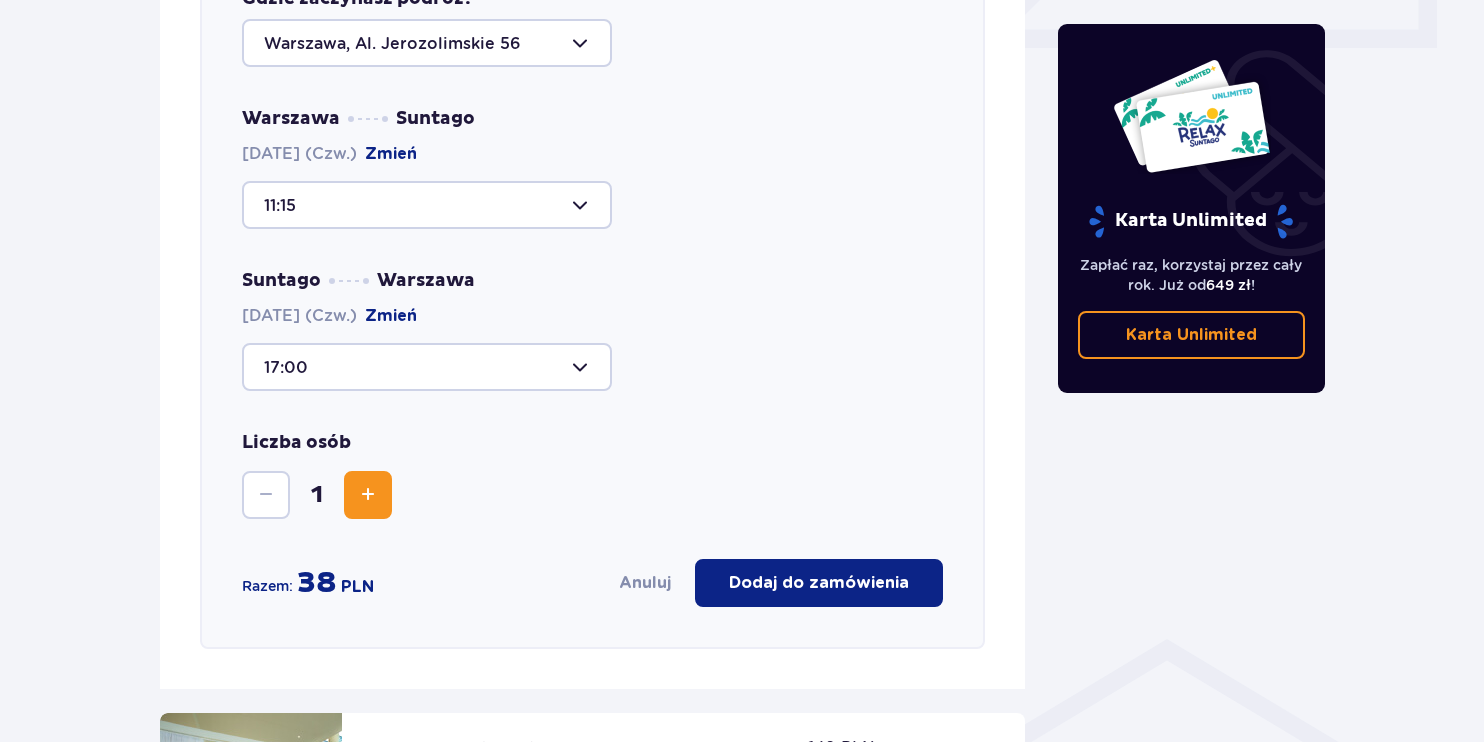 click on "Suntago [CITY] [DATE] (Czw.) Zmień [TIME]" at bounding box center (592, 330) 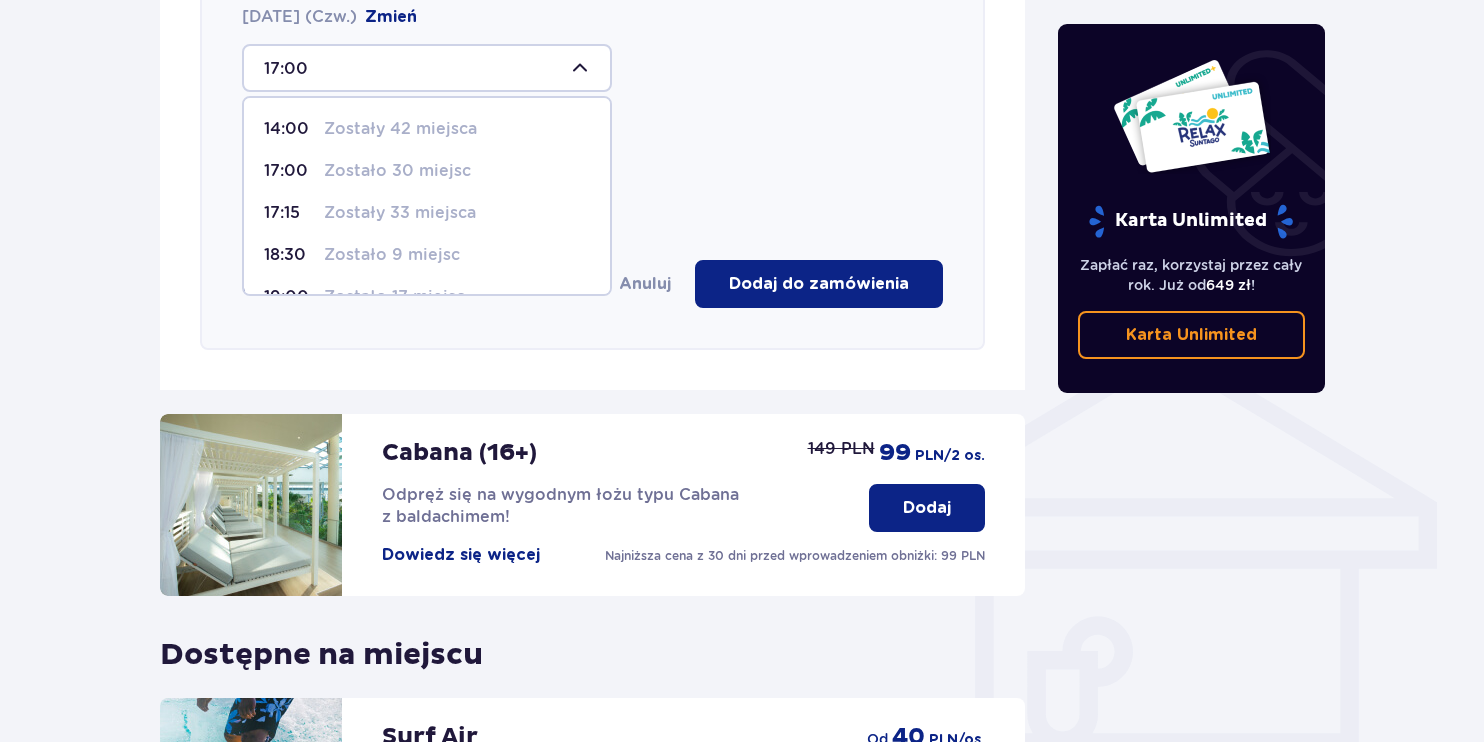 scroll, scrollTop: 1285, scrollLeft: 0, axis: vertical 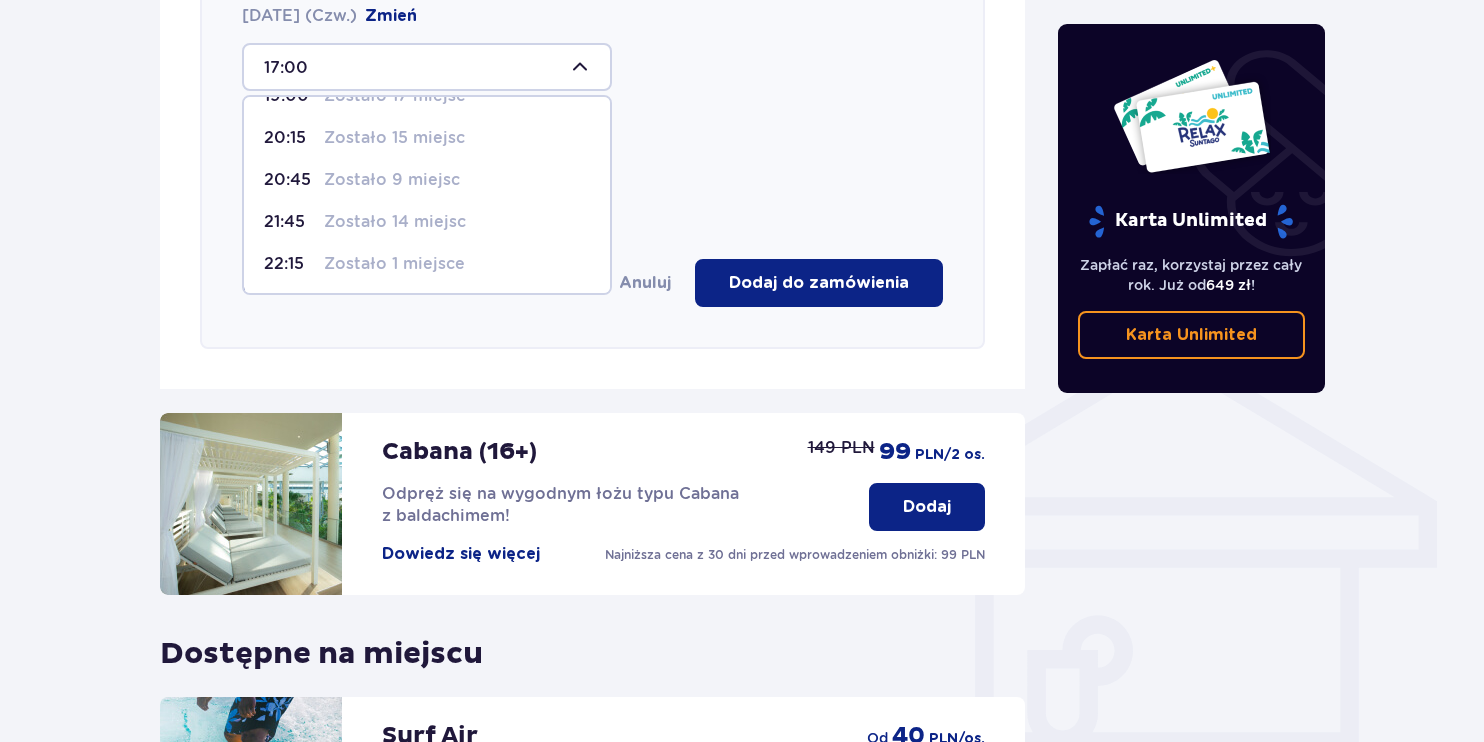 click on "[TIME] Zostało 9 miejsc" at bounding box center [427, 180] 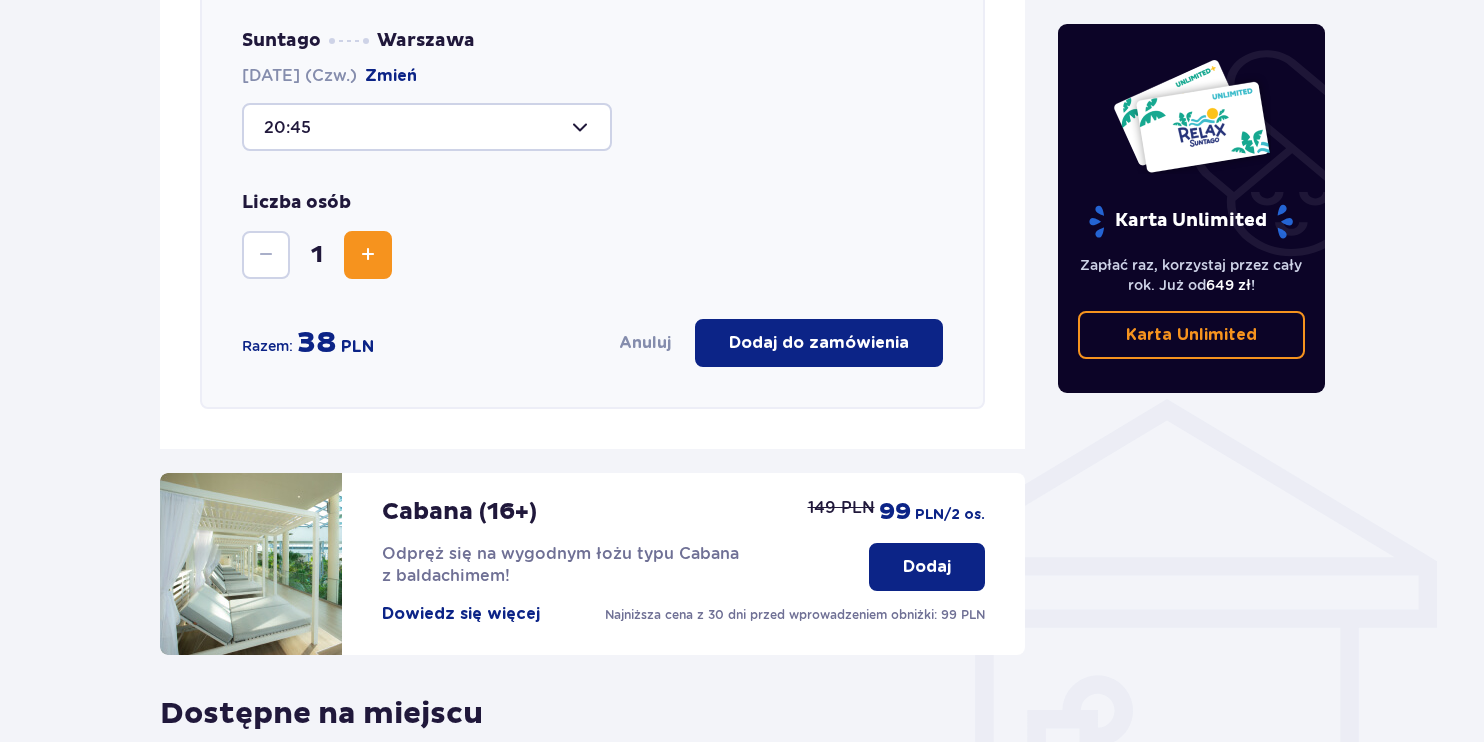 scroll, scrollTop: 1085, scrollLeft: 0, axis: vertical 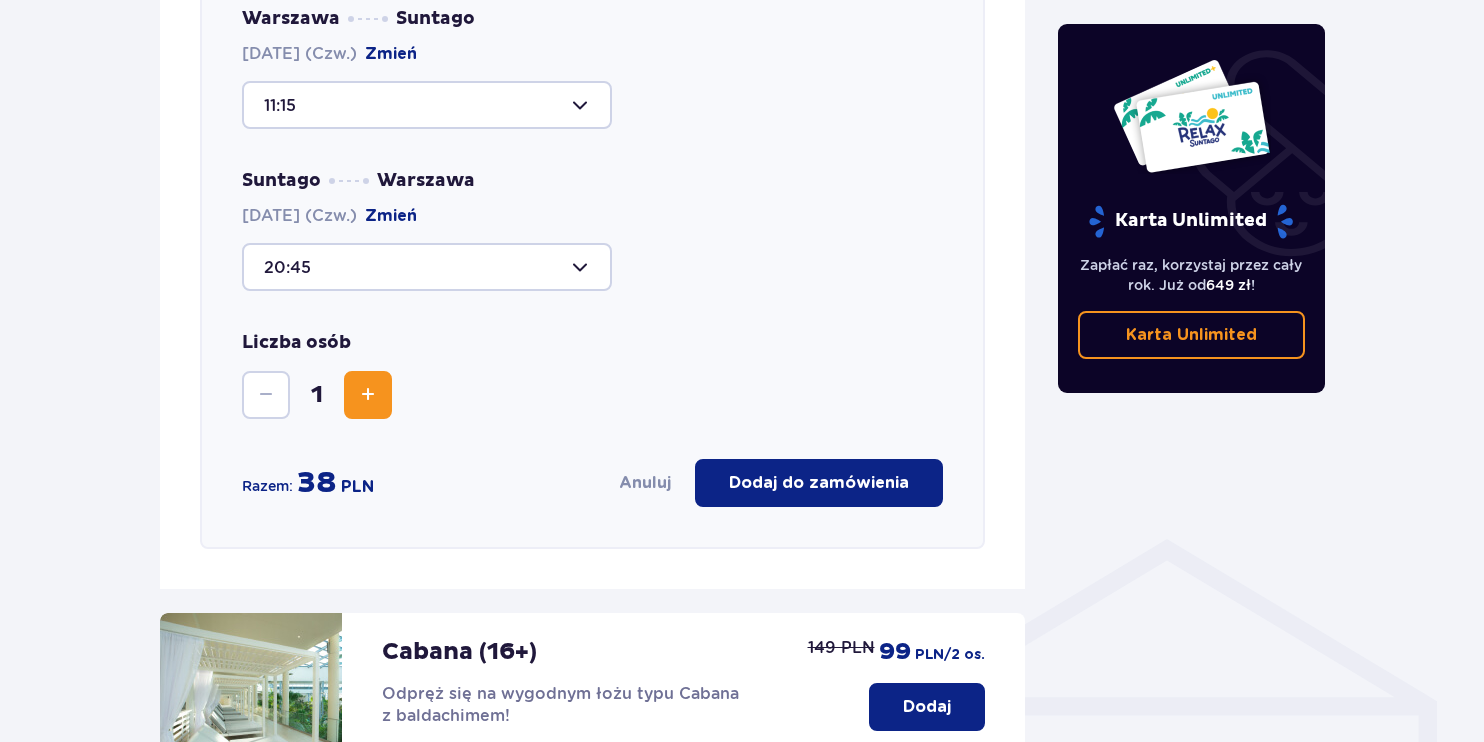 click on "Liczba osób 1" at bounding box center [592, 375] 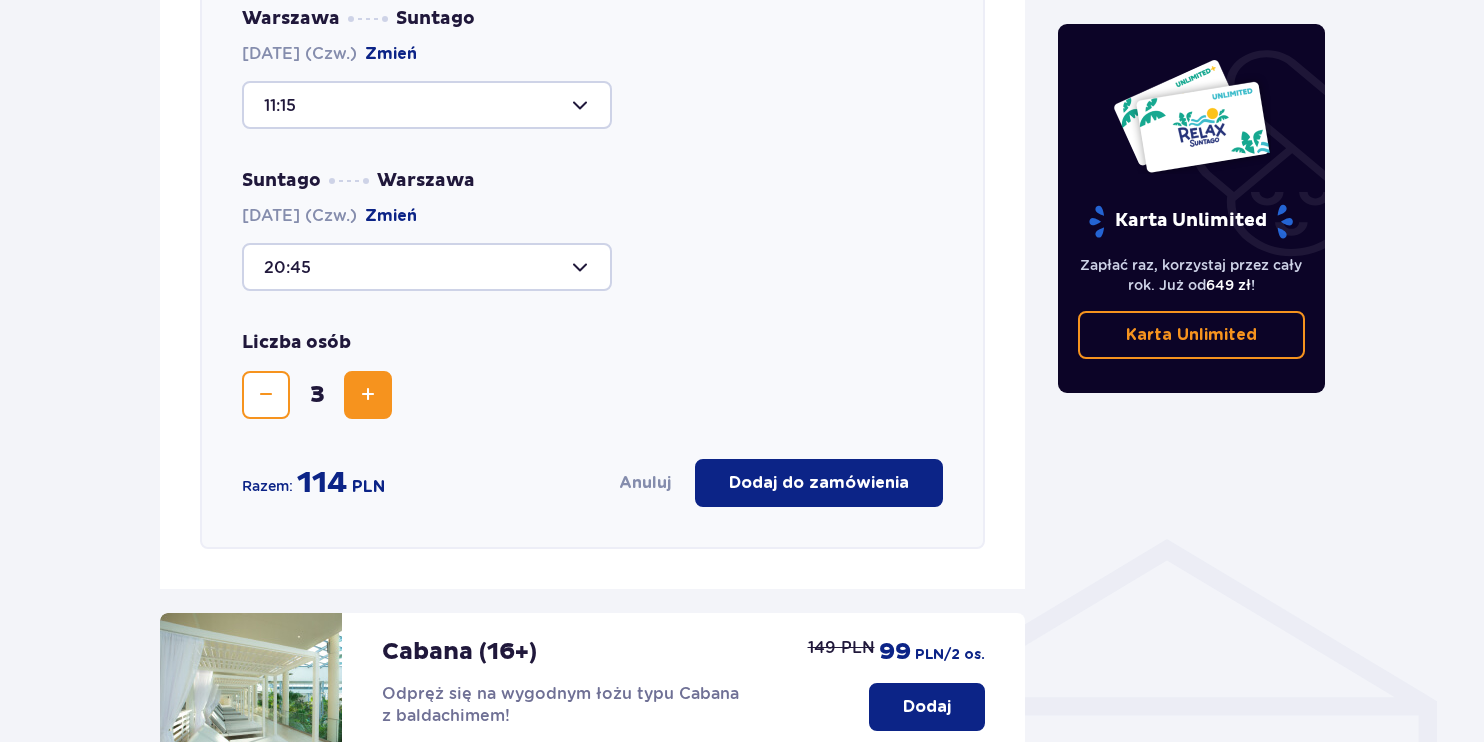 click at bounding box center (368, 395) 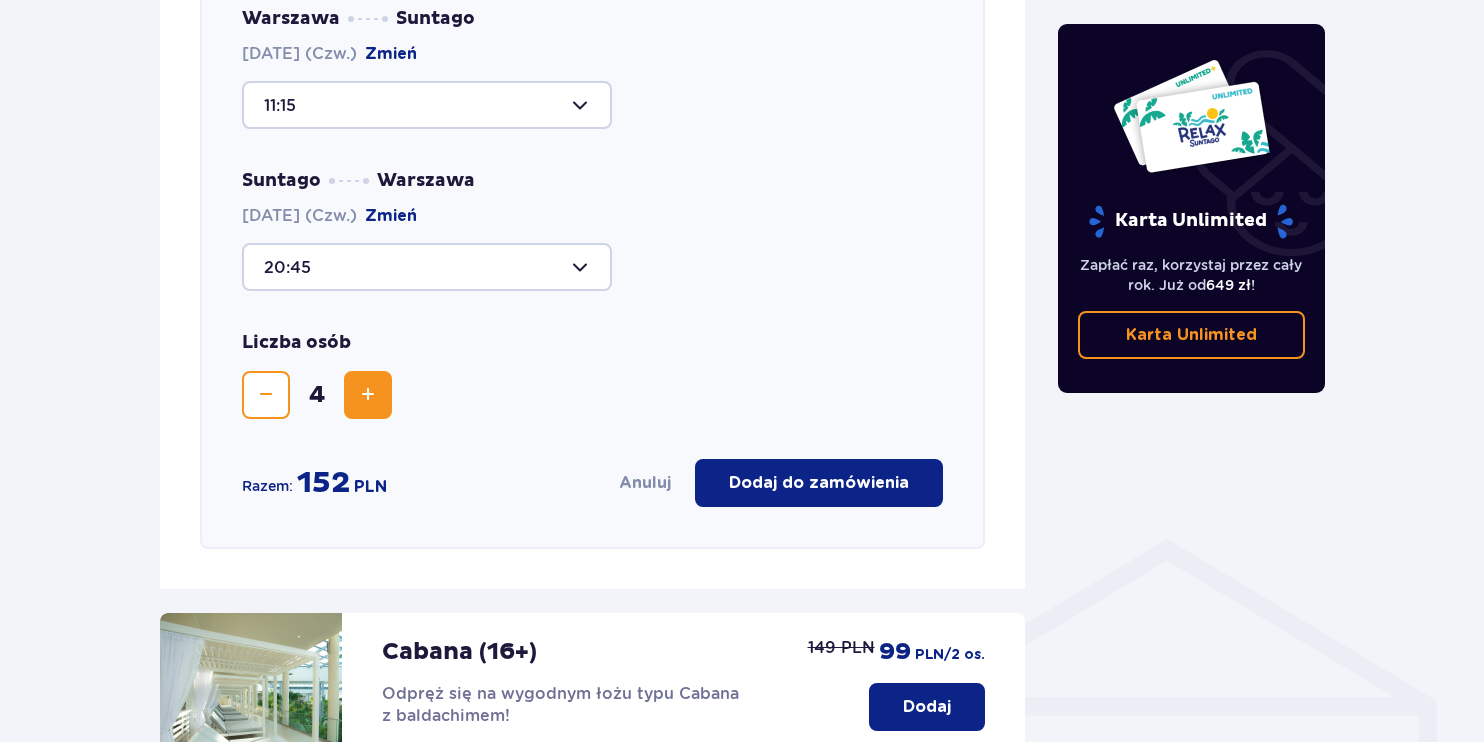 click at bounding box center [368, 395] 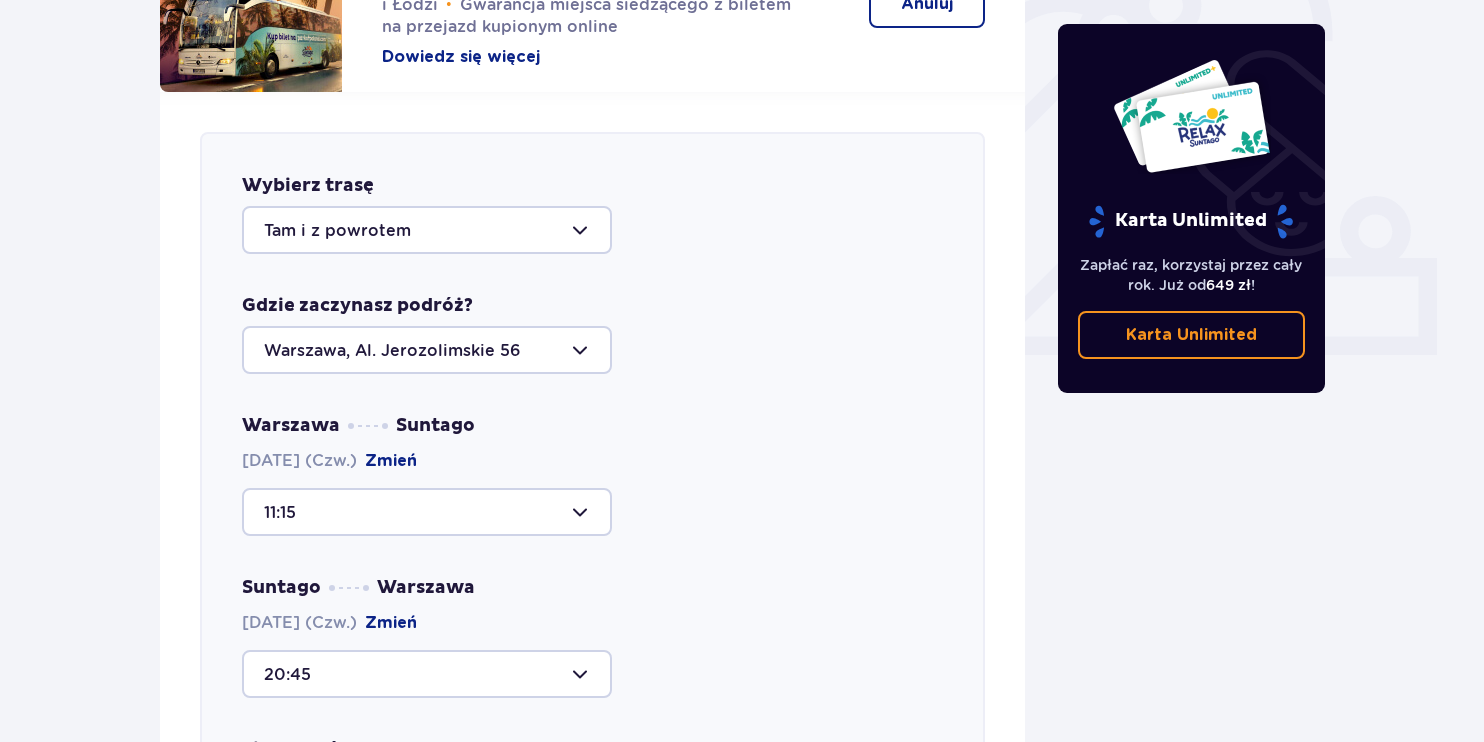 scroll, scrollTop: 685, scrollLeft: 0, axis: vertical 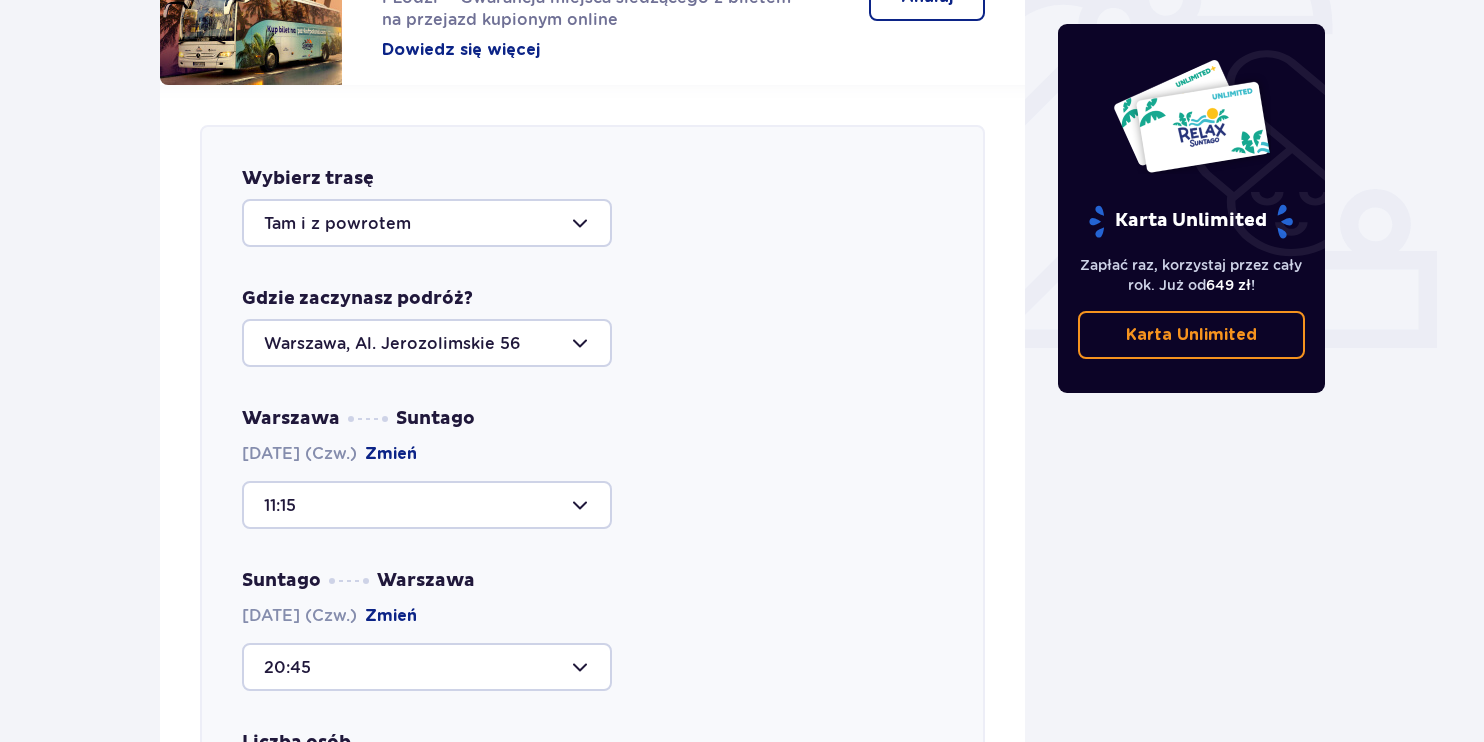 click at bounding box center [427, 343] 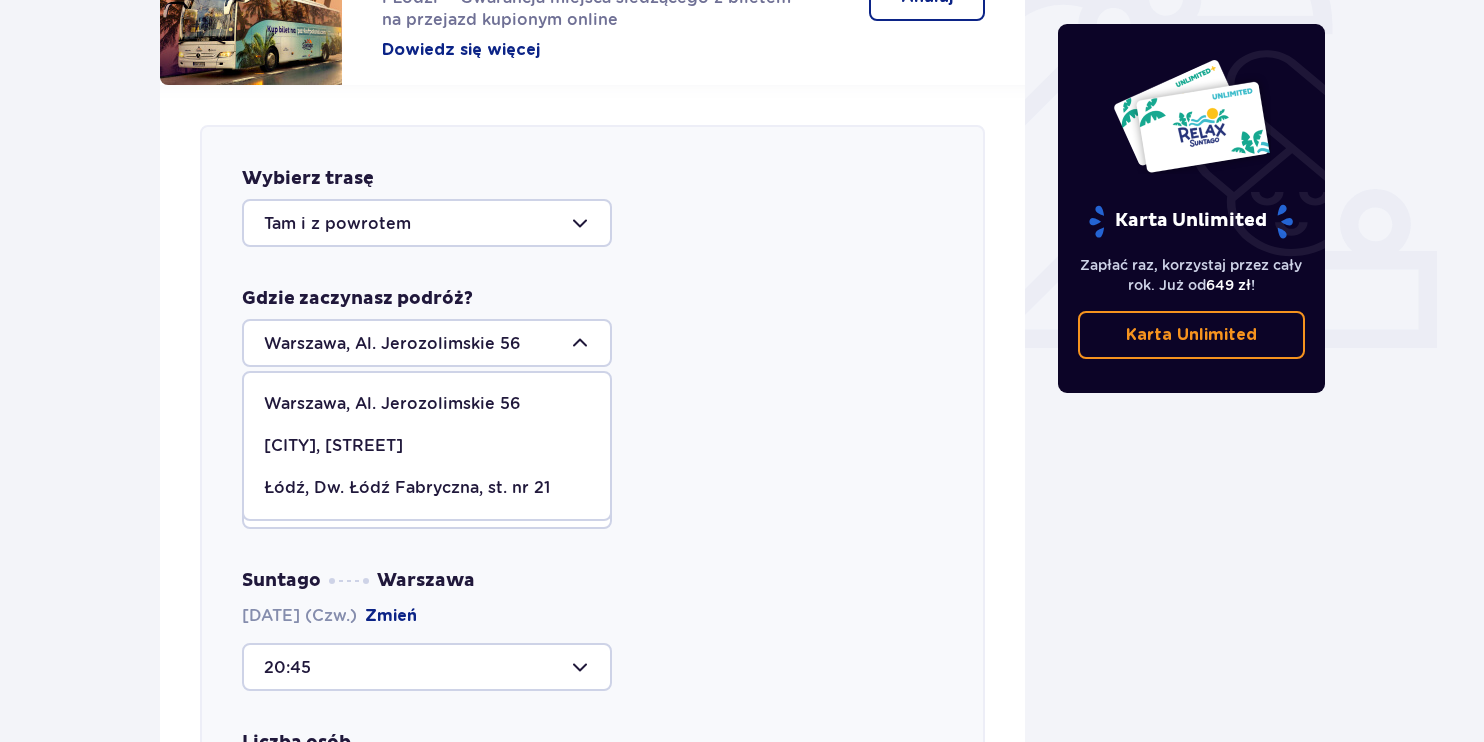 click on "[CITY], [STREET]" at bounding box center (333, 446) 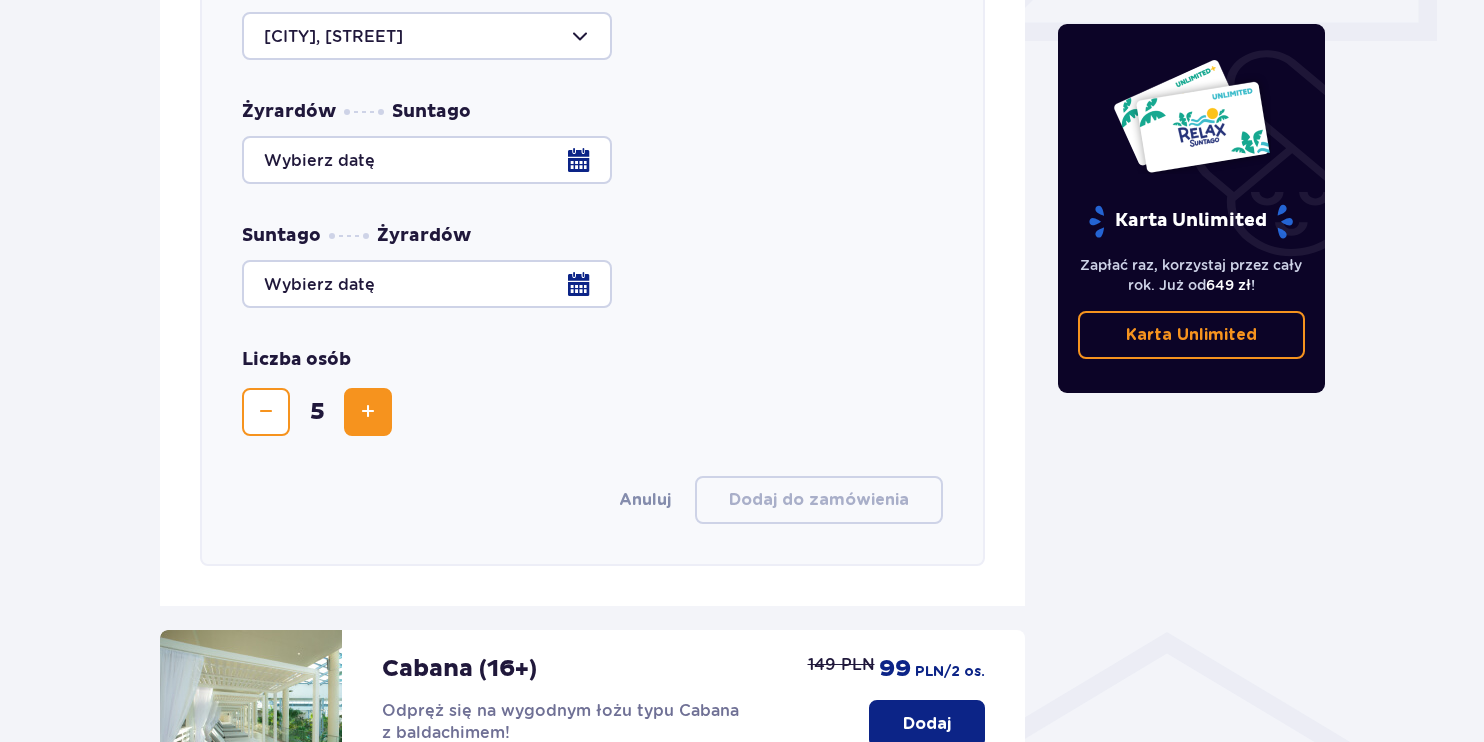 scroll, scrollTop: 985, scrollLeft: 0, axis: vertical 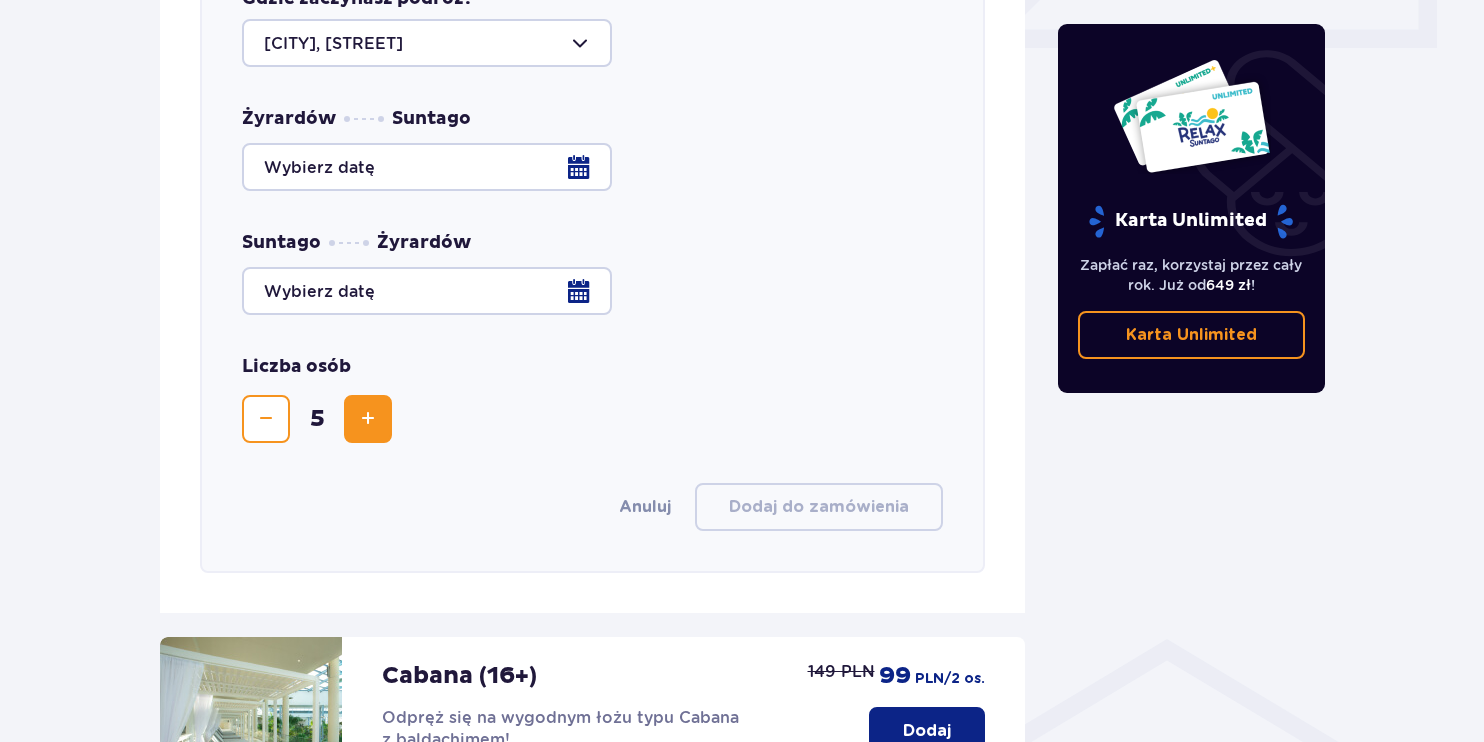 click on "Liczba osób [NUMBER]" at bounding box center (592, 399) 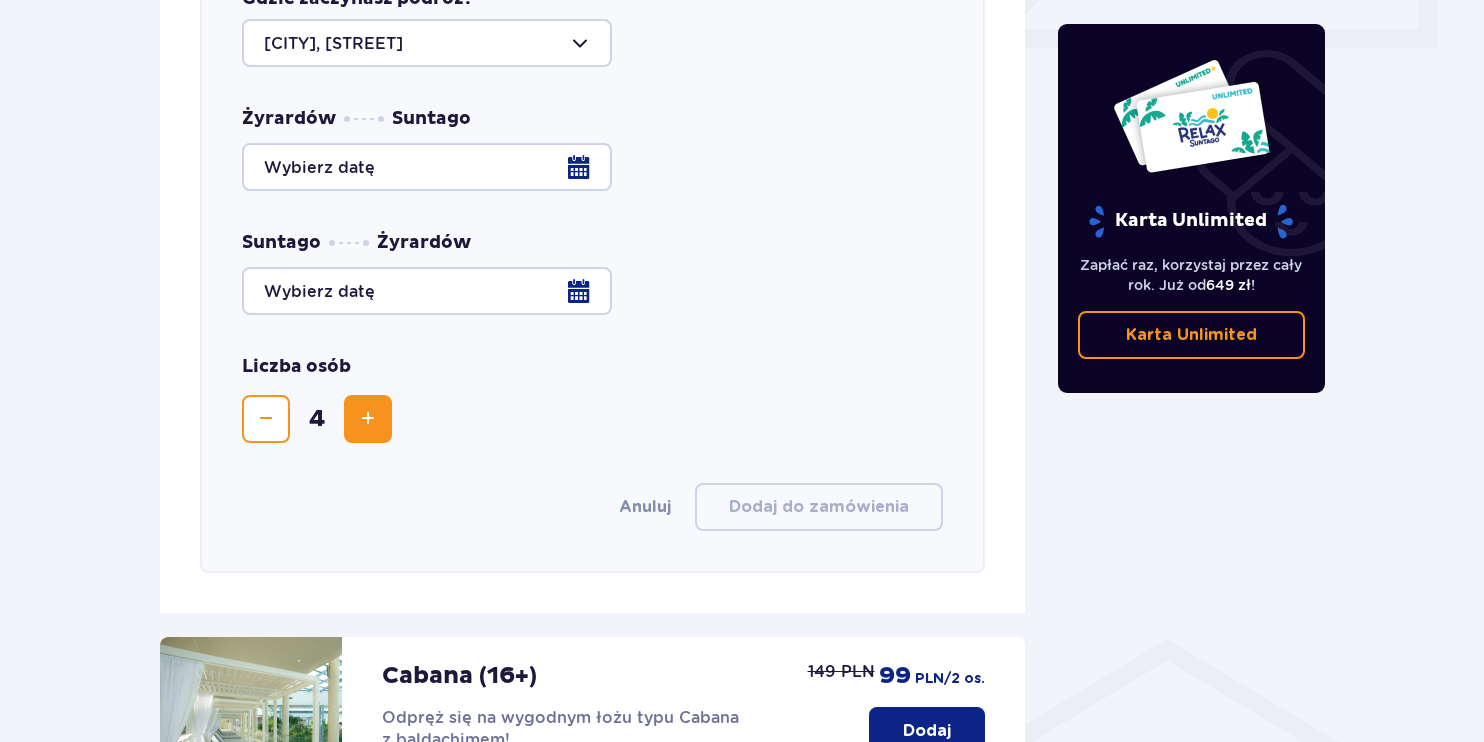 click at bounding box center [266, 419] 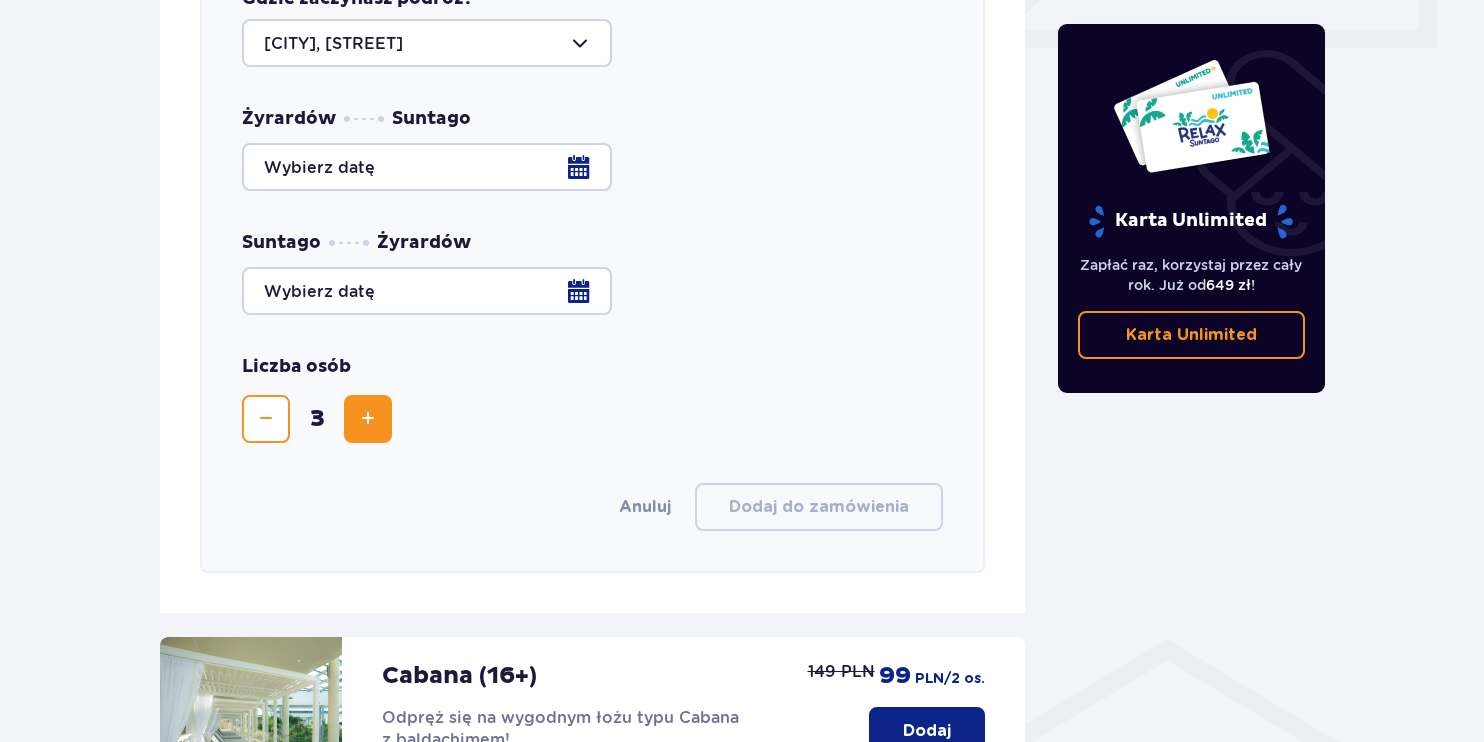 click at bounding box center [266, 419] 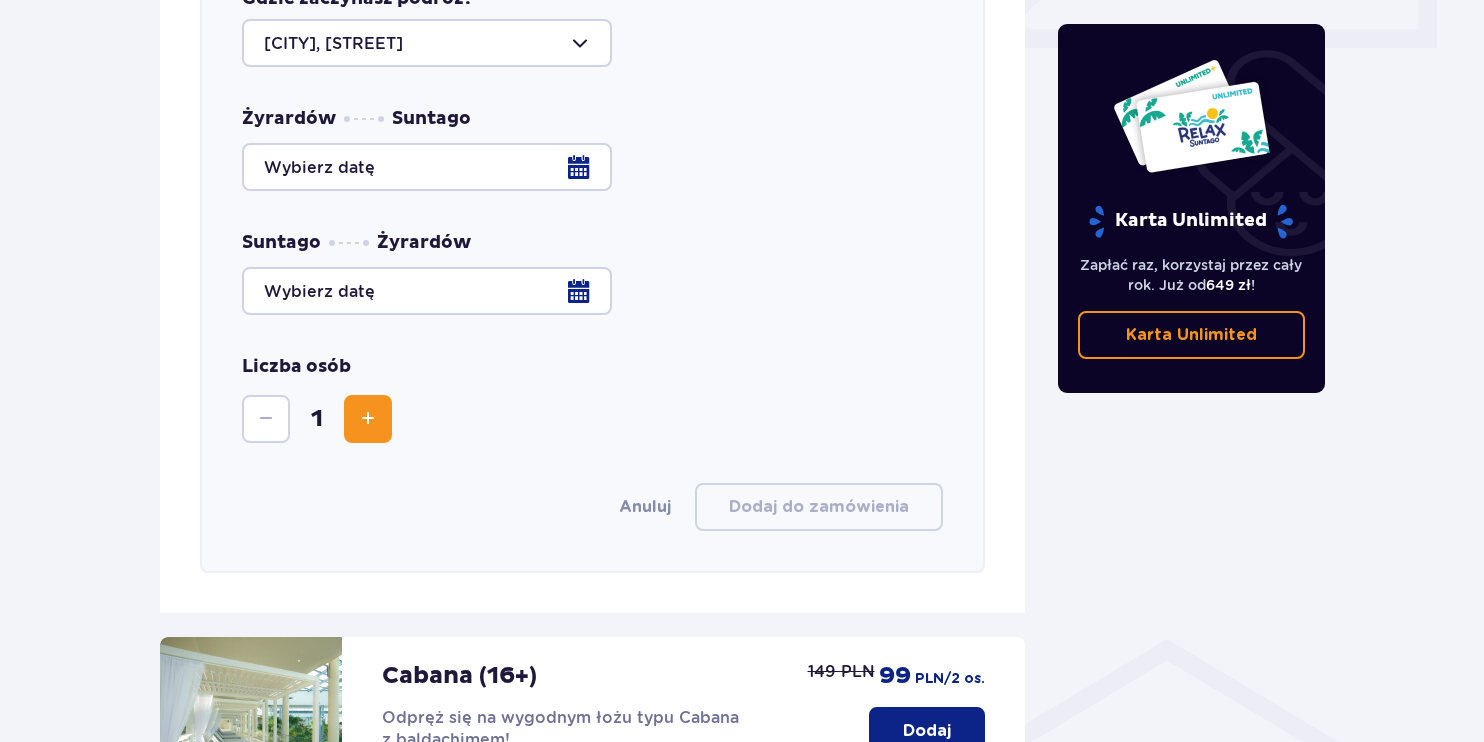 click at bounding box center (592, 167) 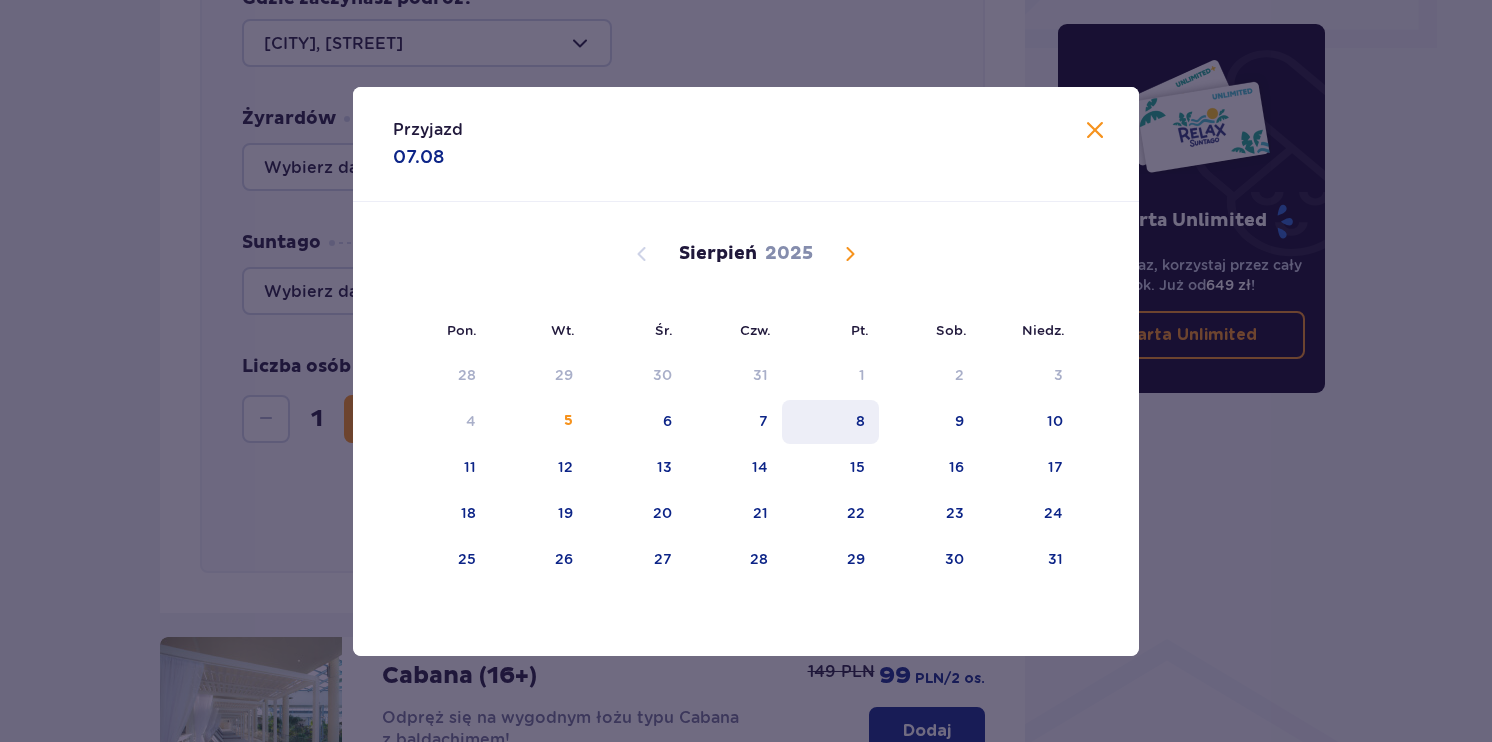 click on "8" at bounding box center [830, 422] 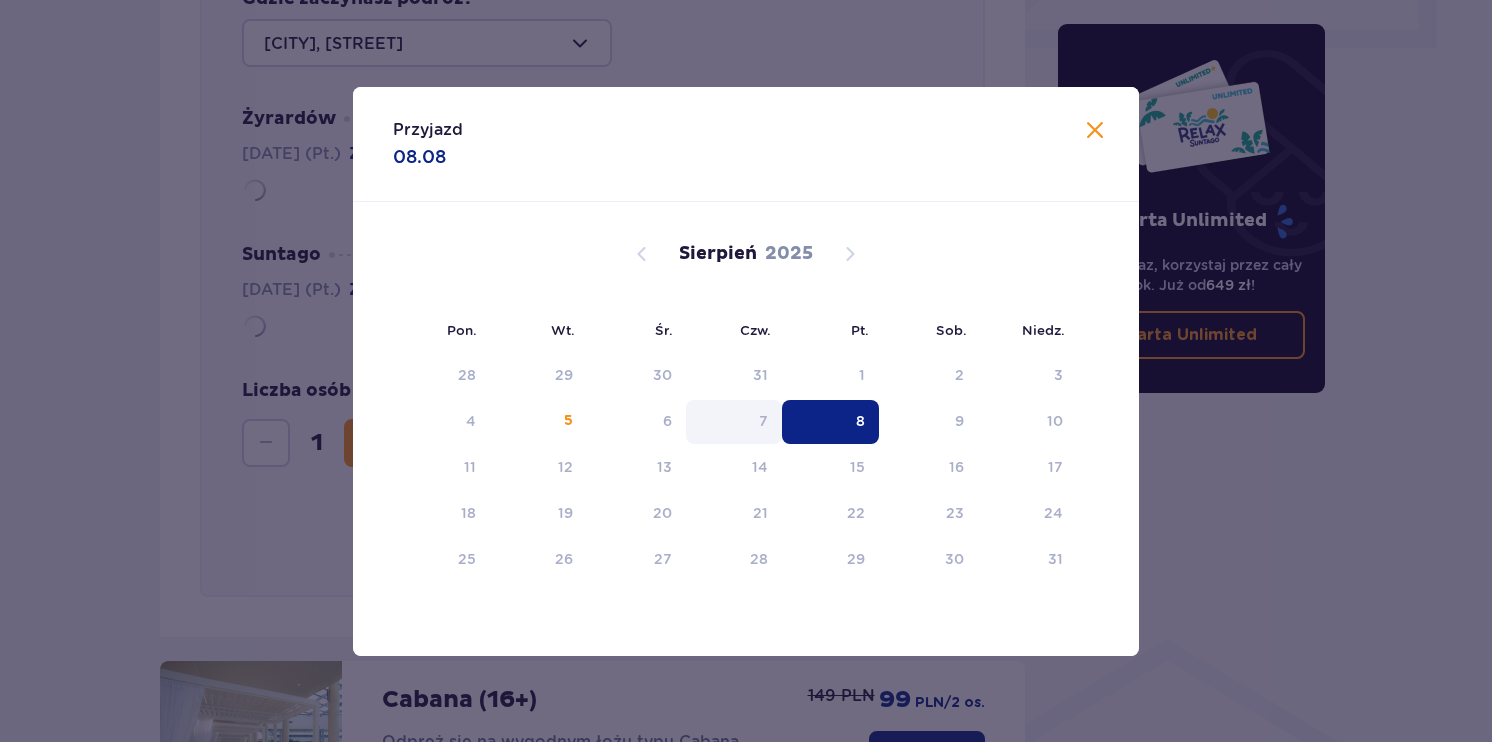 click on "7" at bounding box center [734, 422] 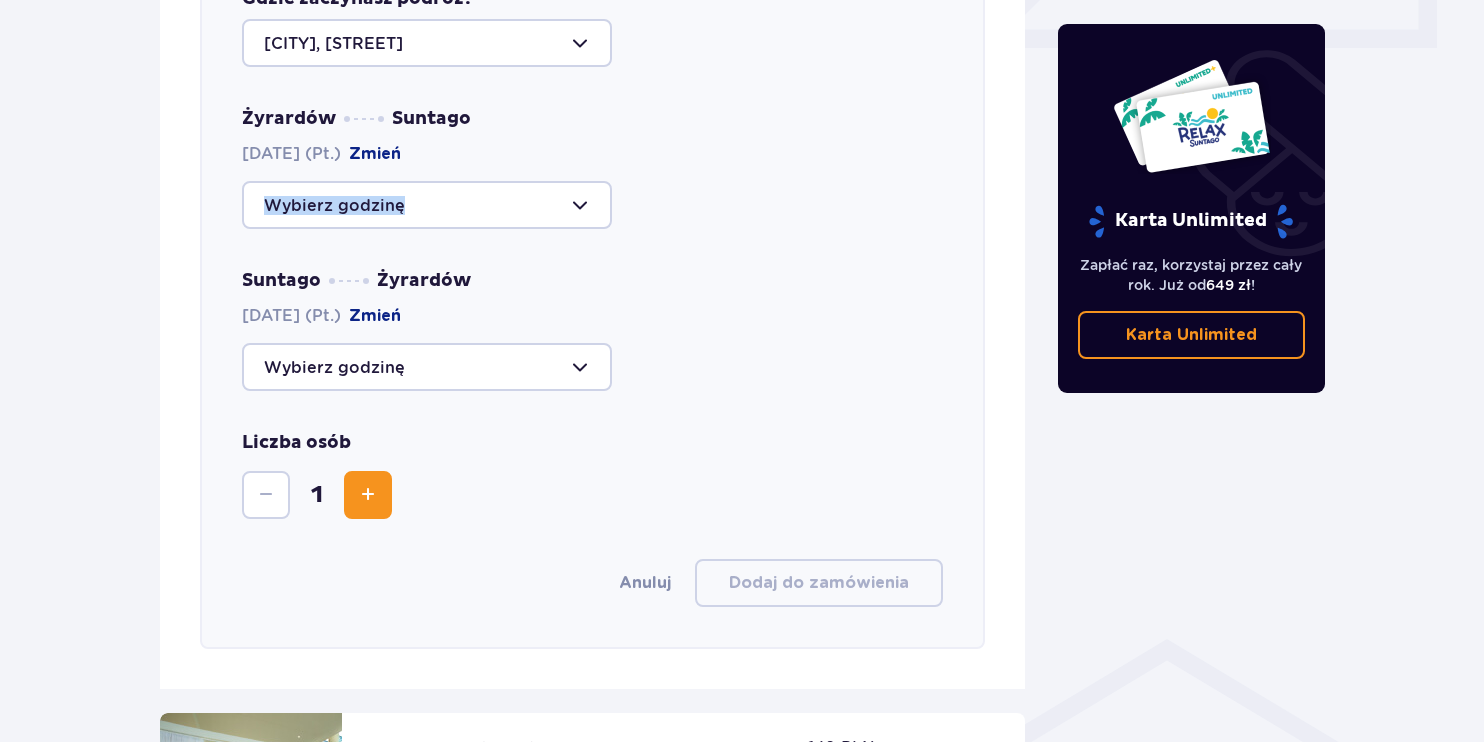 click on "[CITY] Suntago [DATE] (Pt.) Zmień Suntago [CITY] [DATE] (Pt.) Zmień" at bounding box center (592, 249) 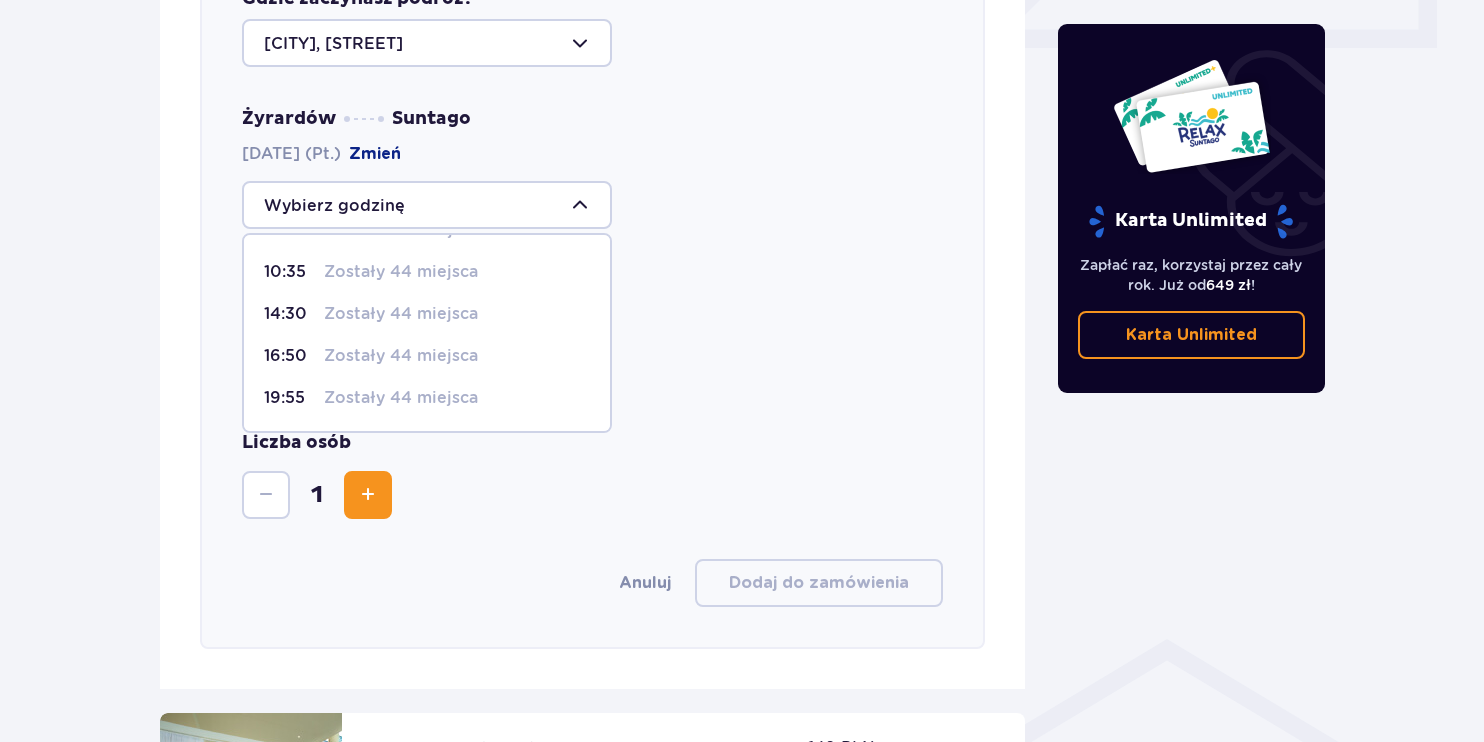 scroll, scrollTop: 100, scrollLeft: 0, axis: vertical 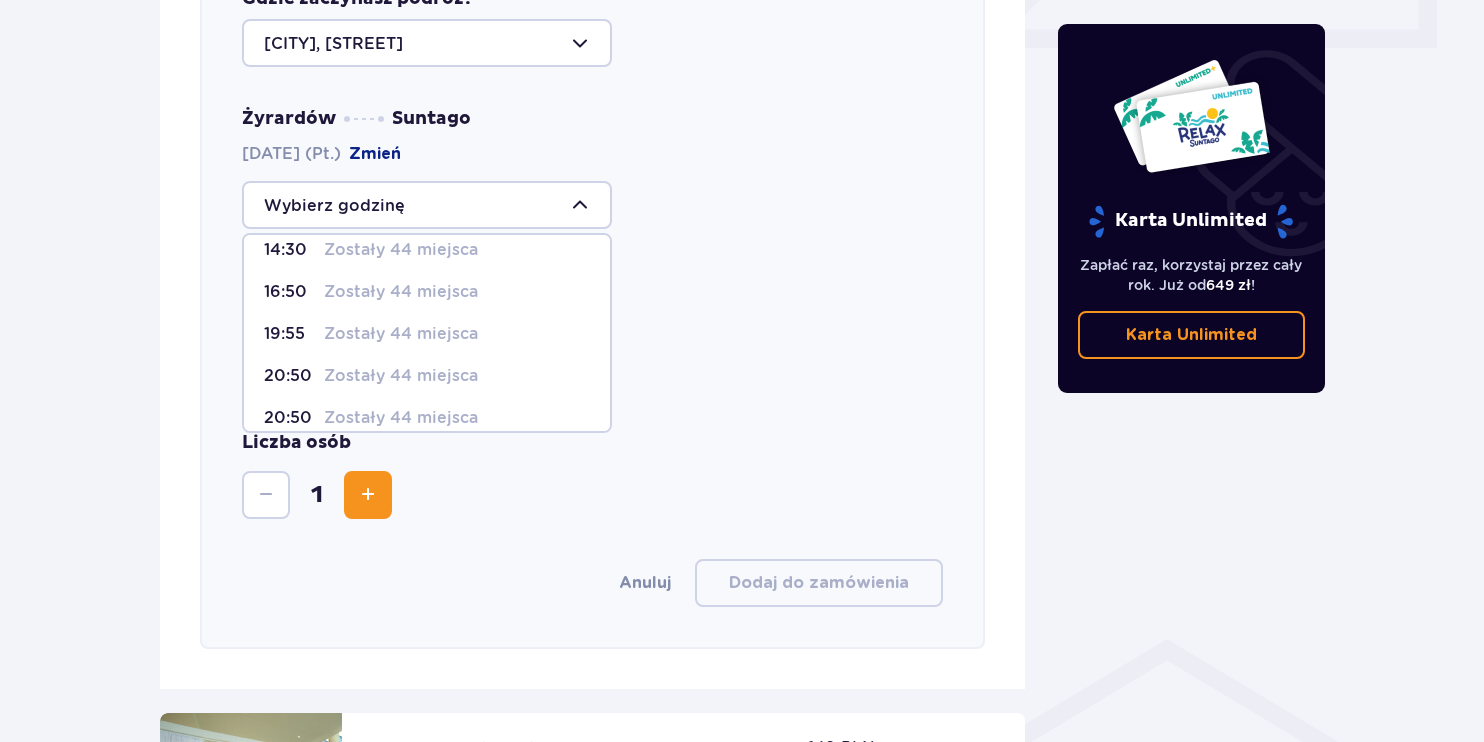 click on "[CITY] Suntago [DATE] (Pt.) Zmień [TIME] Zostało 39 miejsc [TIME] Zostały 44 miejsca [TIME] Zostały 44 miejsca [TIME] Zostały 44 miejsca [TIME] Zostały 44 miejsca [TIME] Zostały 44 miejsca [TIME] Zostały 44 miejsca [TIME] Zostały 44 miejsca Suntago [CITY] [DATE] (Pt.) Zmień" at bounding box center [592, 249] 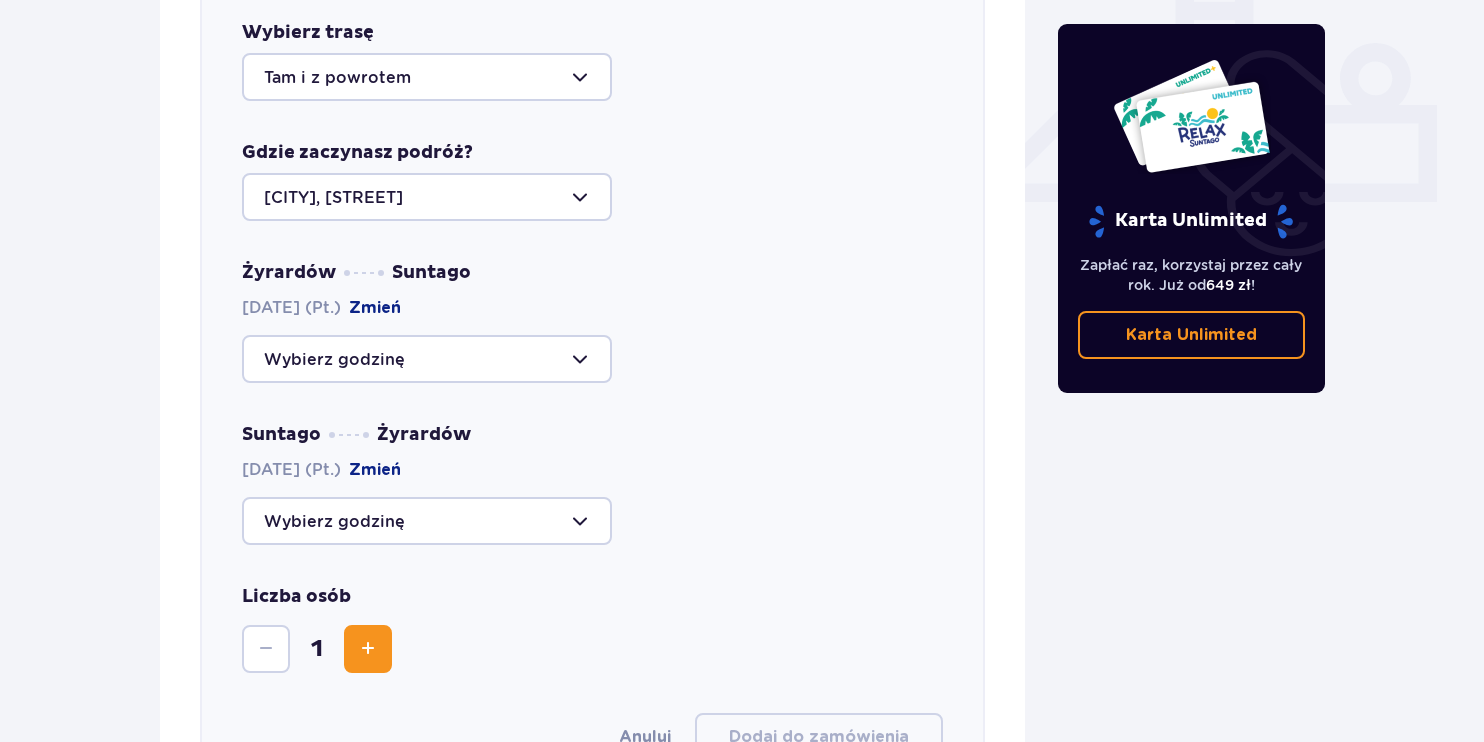 scroll, scrollTop: 785, scrollLeft: 0, axis: vertical 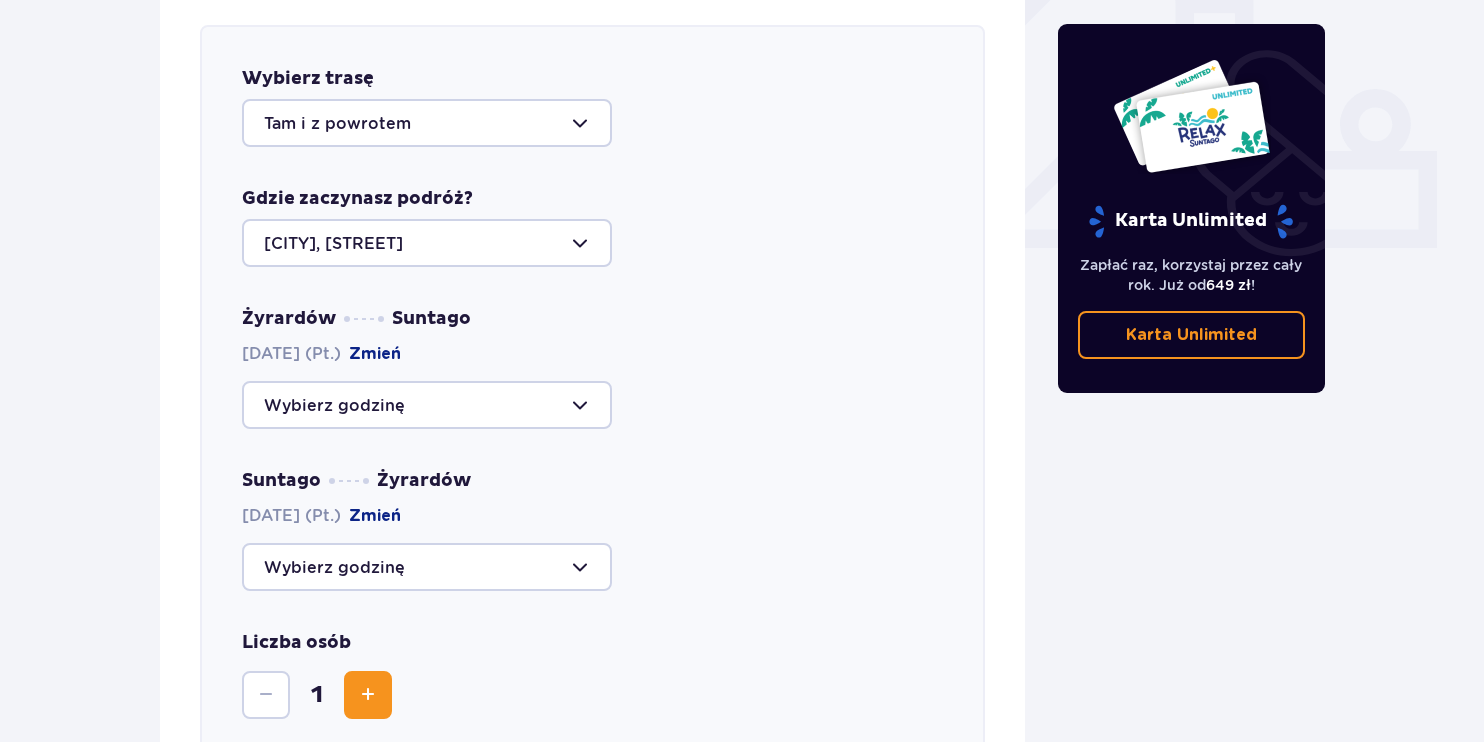 click on "[DATE] (Pt.) Zmień" at bounding box center [321, 354] 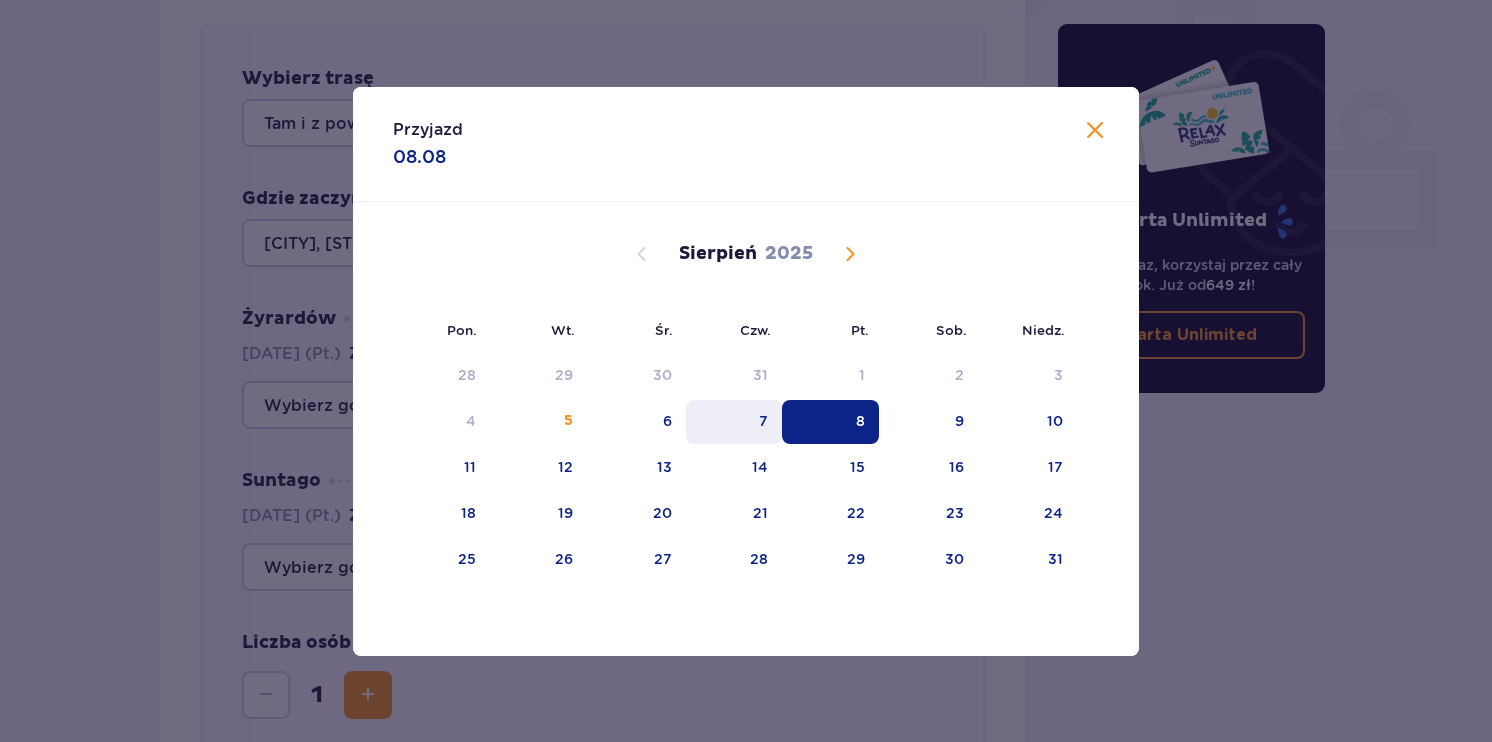 click on "7" at bounding box center [734, 422] 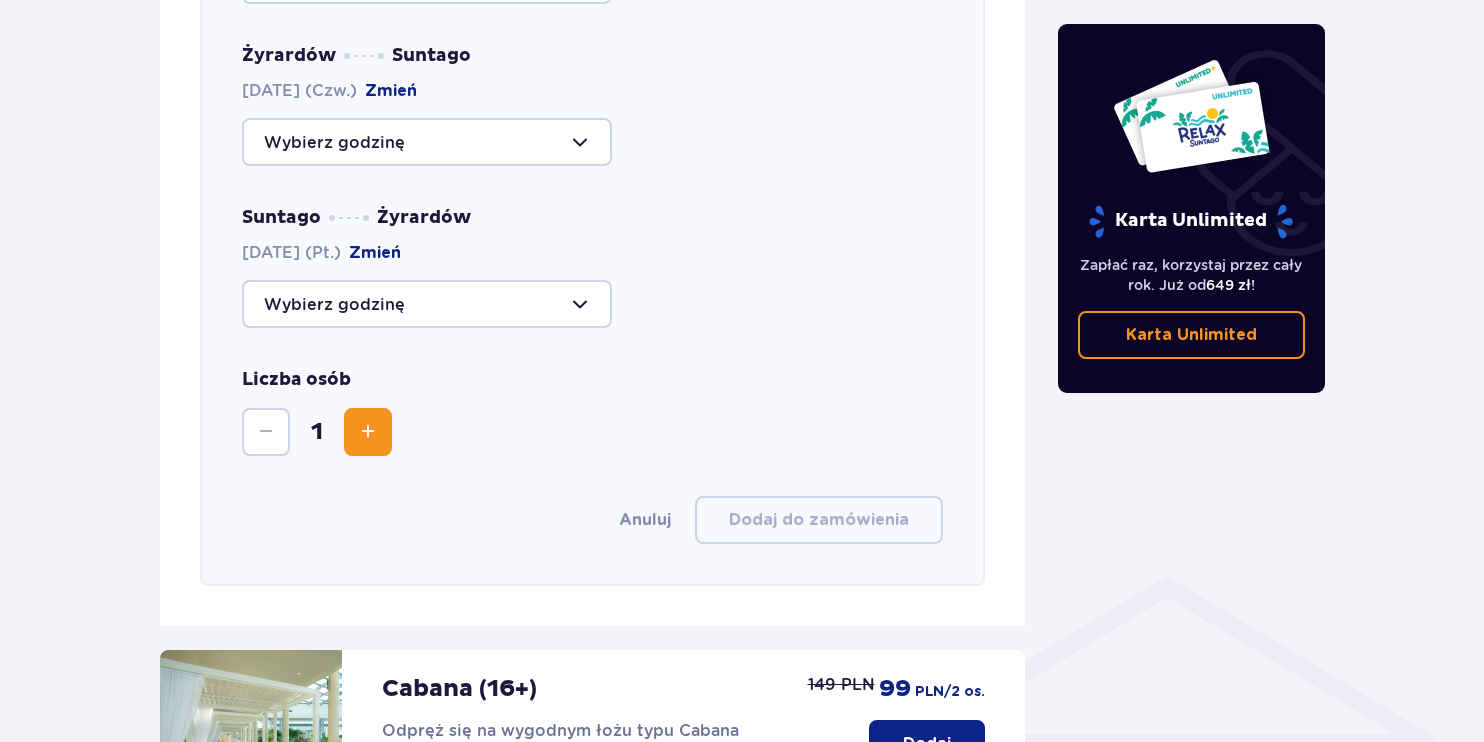 scroll, scrollTop: 985, scrollLeft: 0, axis: vertical 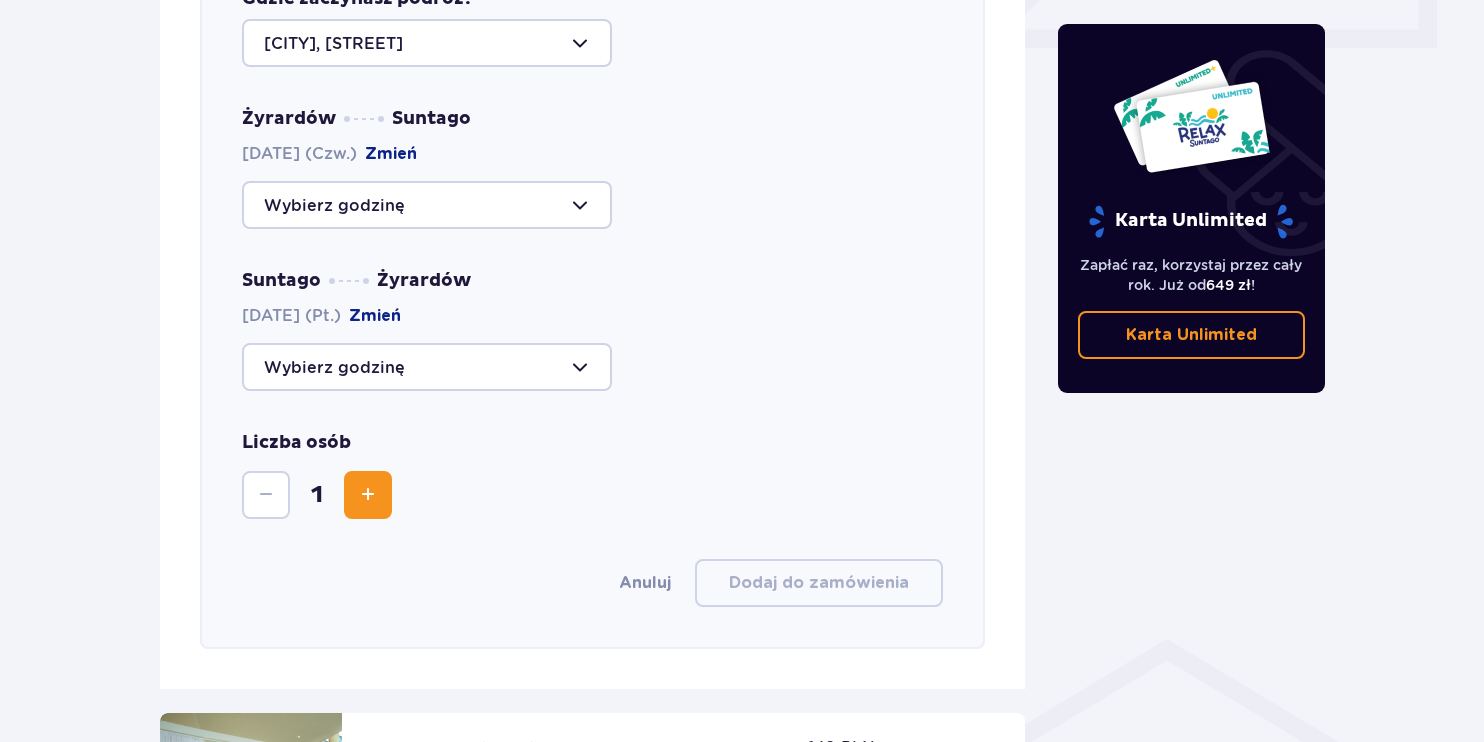 click at bounding box center (427, 205) 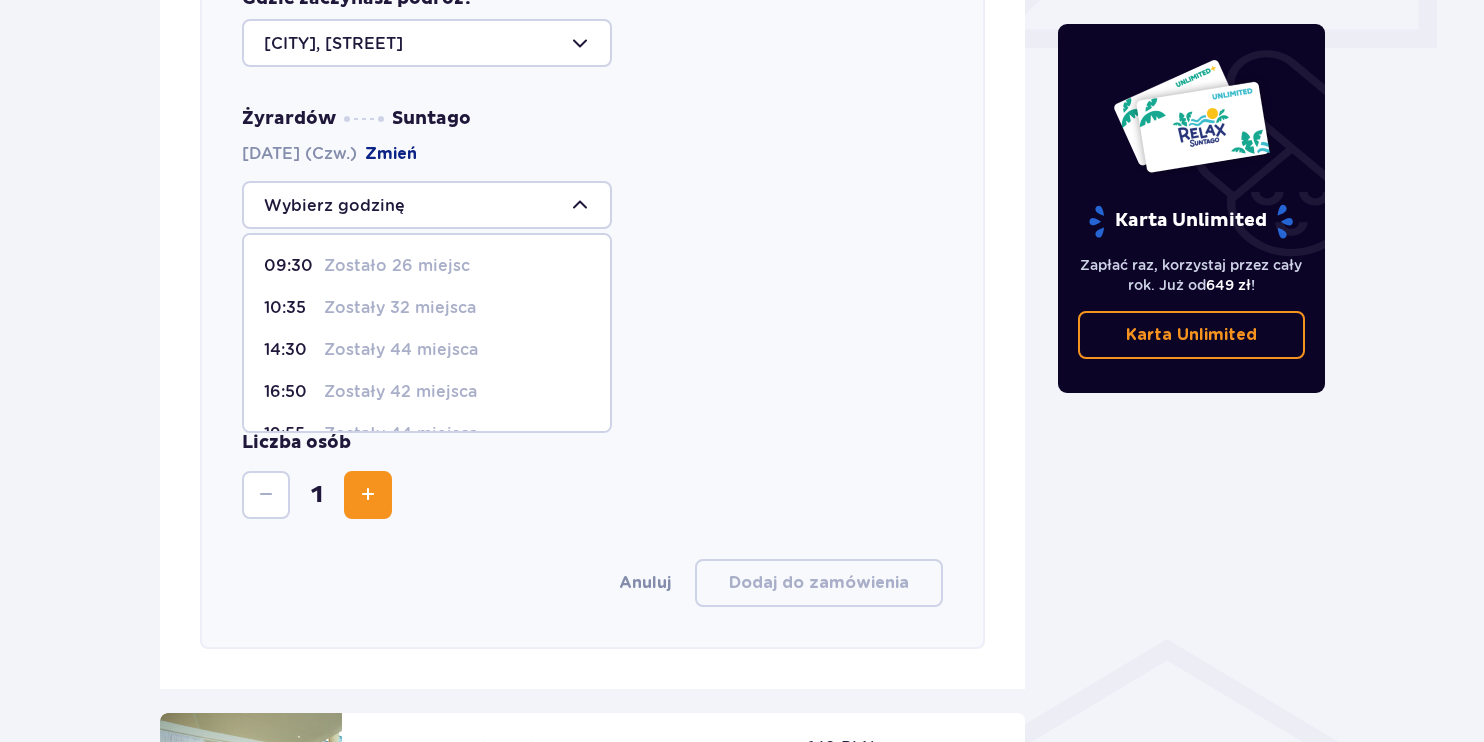 click on "Zostały 32 miejsca" at bounding box center [400, 308] 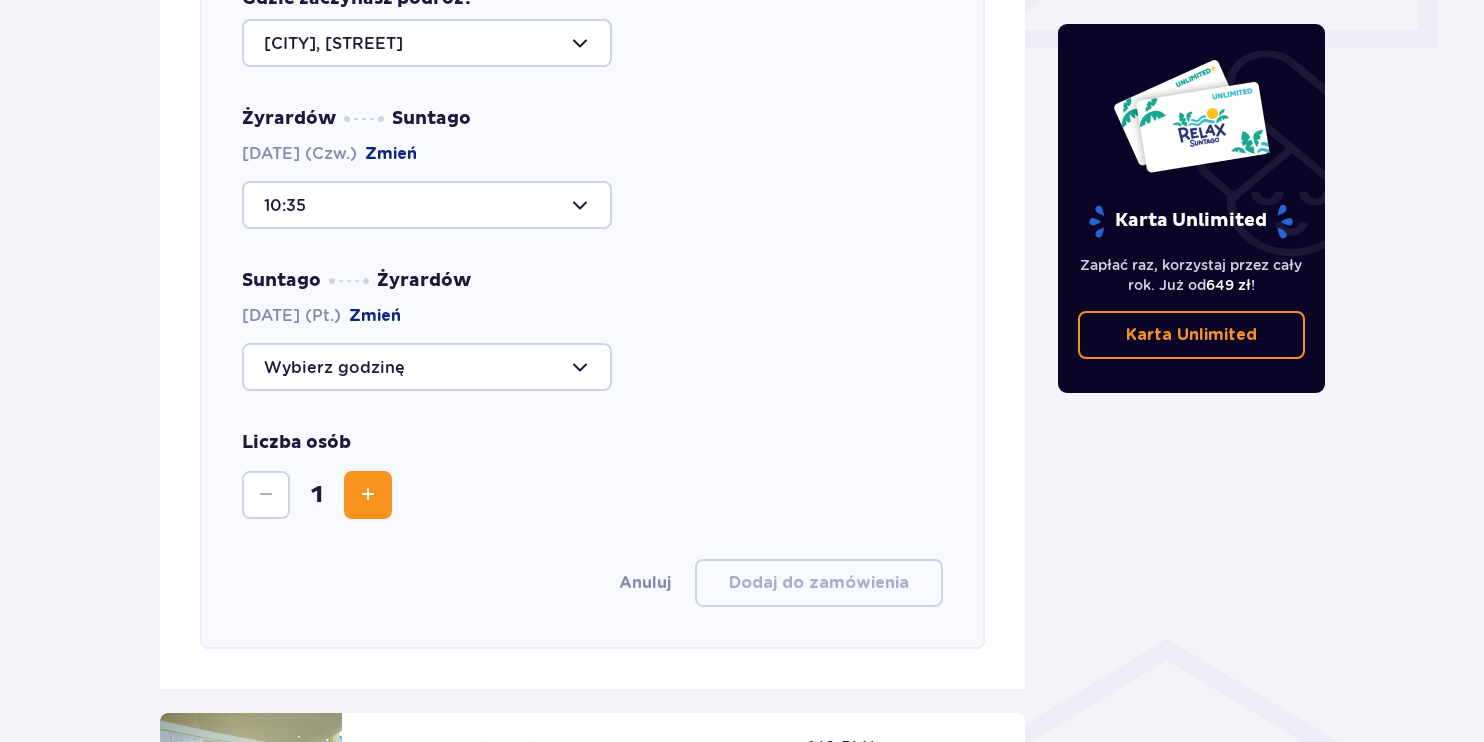 click at bounding box center [427, 367] 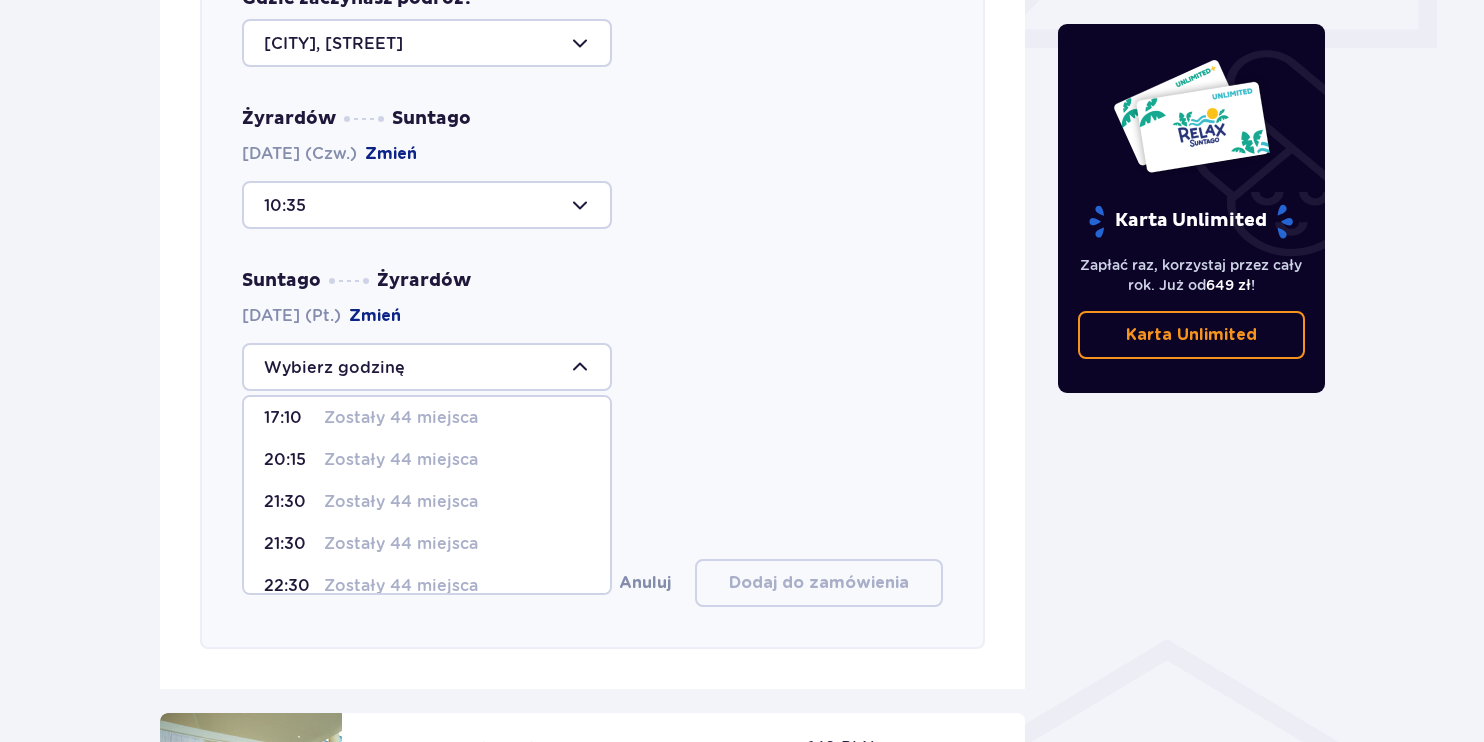 scroll, scrollTop: 200, scrollLeft: 0, axis: vertical 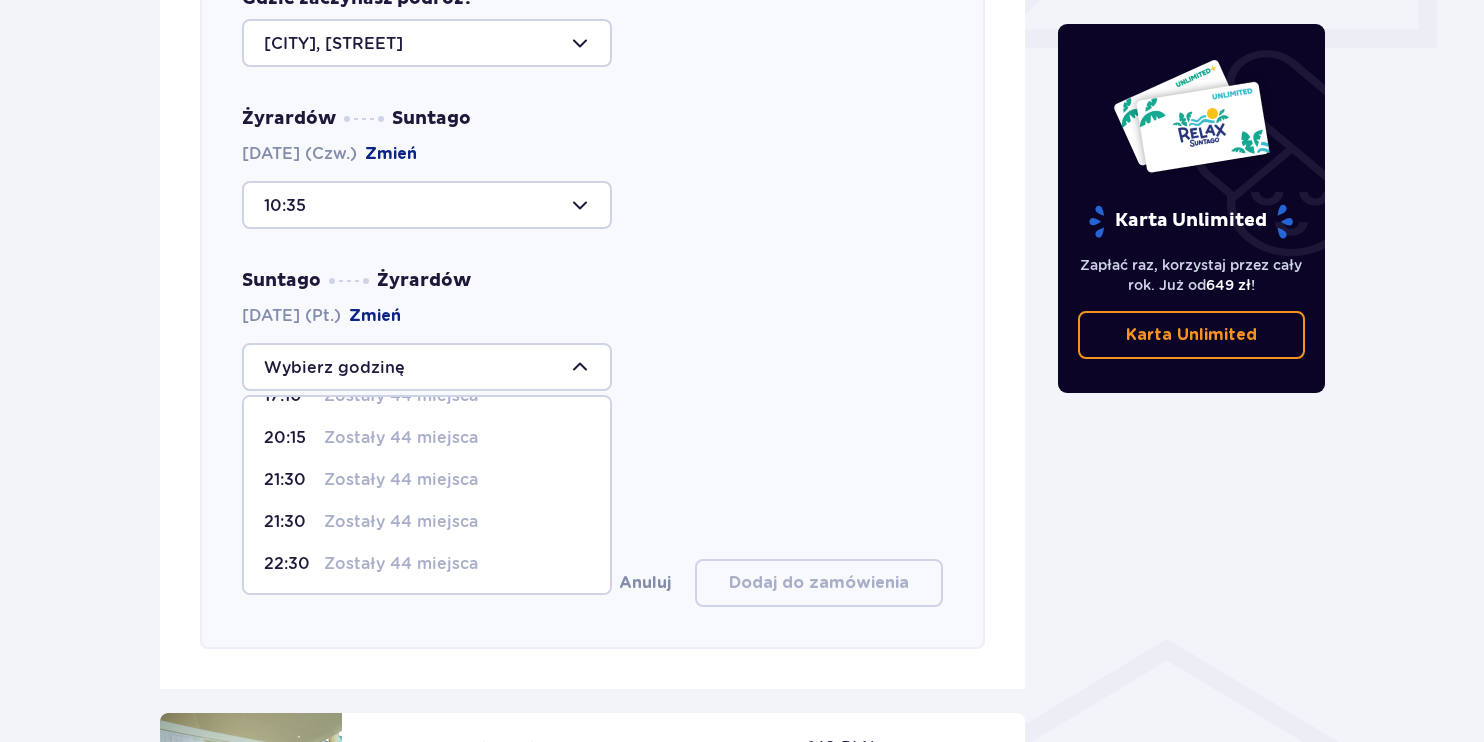 click on "Zostały 44 miejsca" at bounding box center (401, 522) 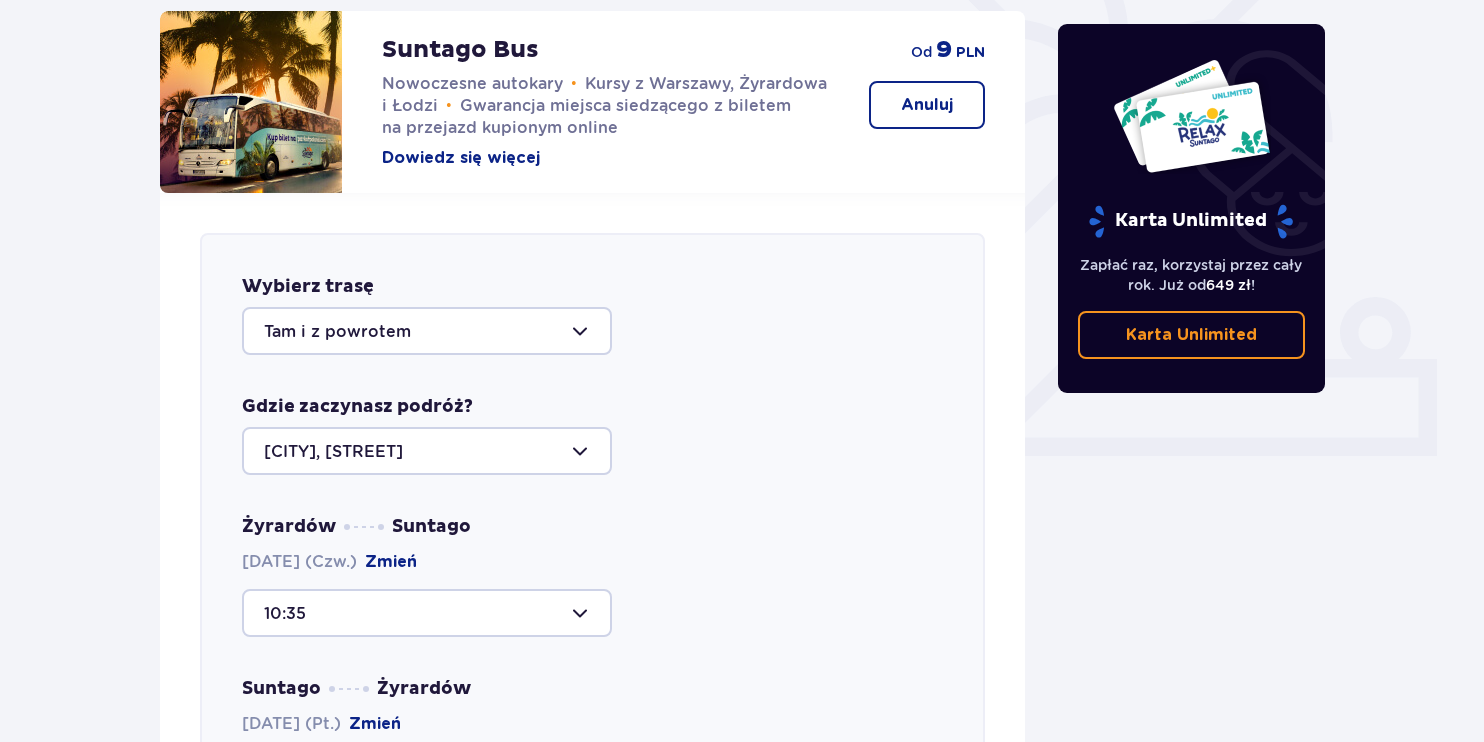 scroll, scrollTop: 585, scrollLeft: 0, axis: vertical 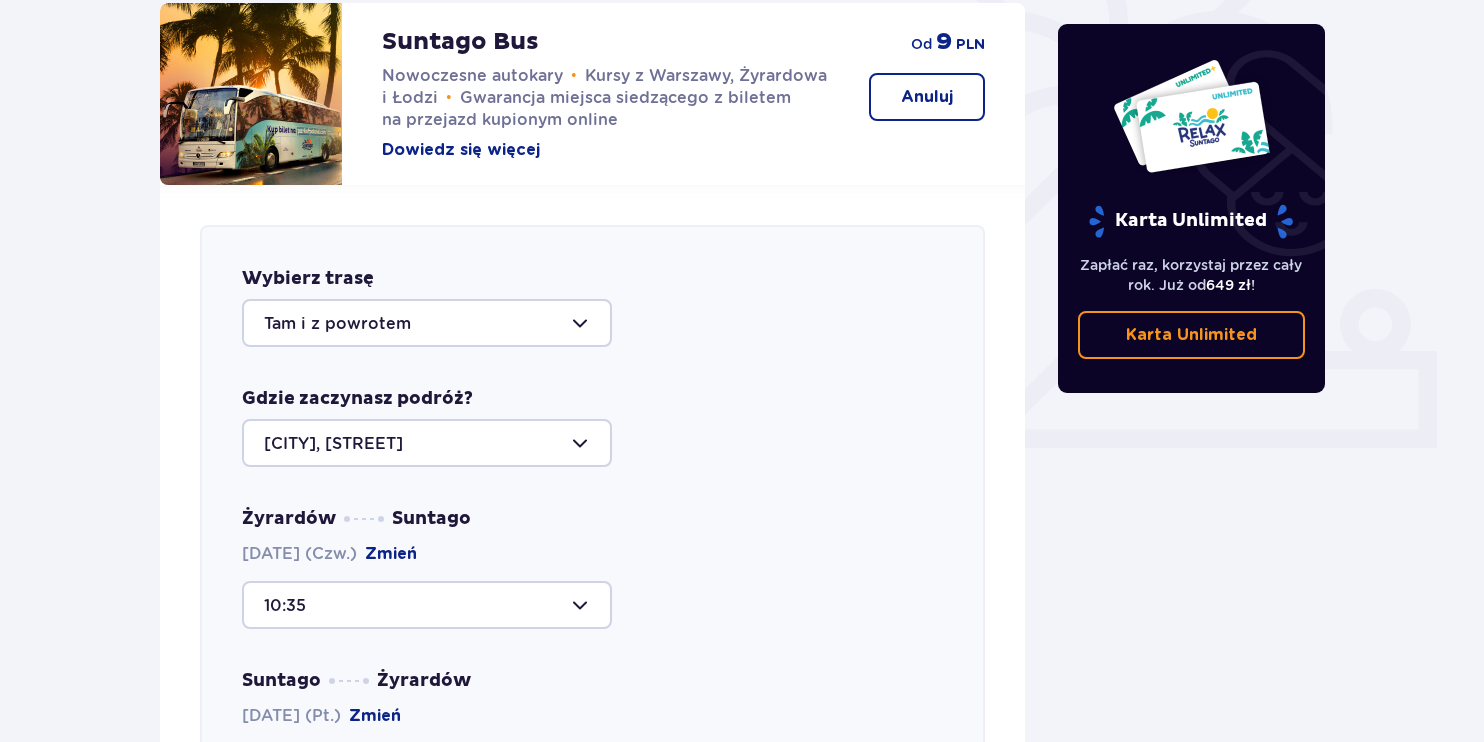 click at bounding box center [427, 443] 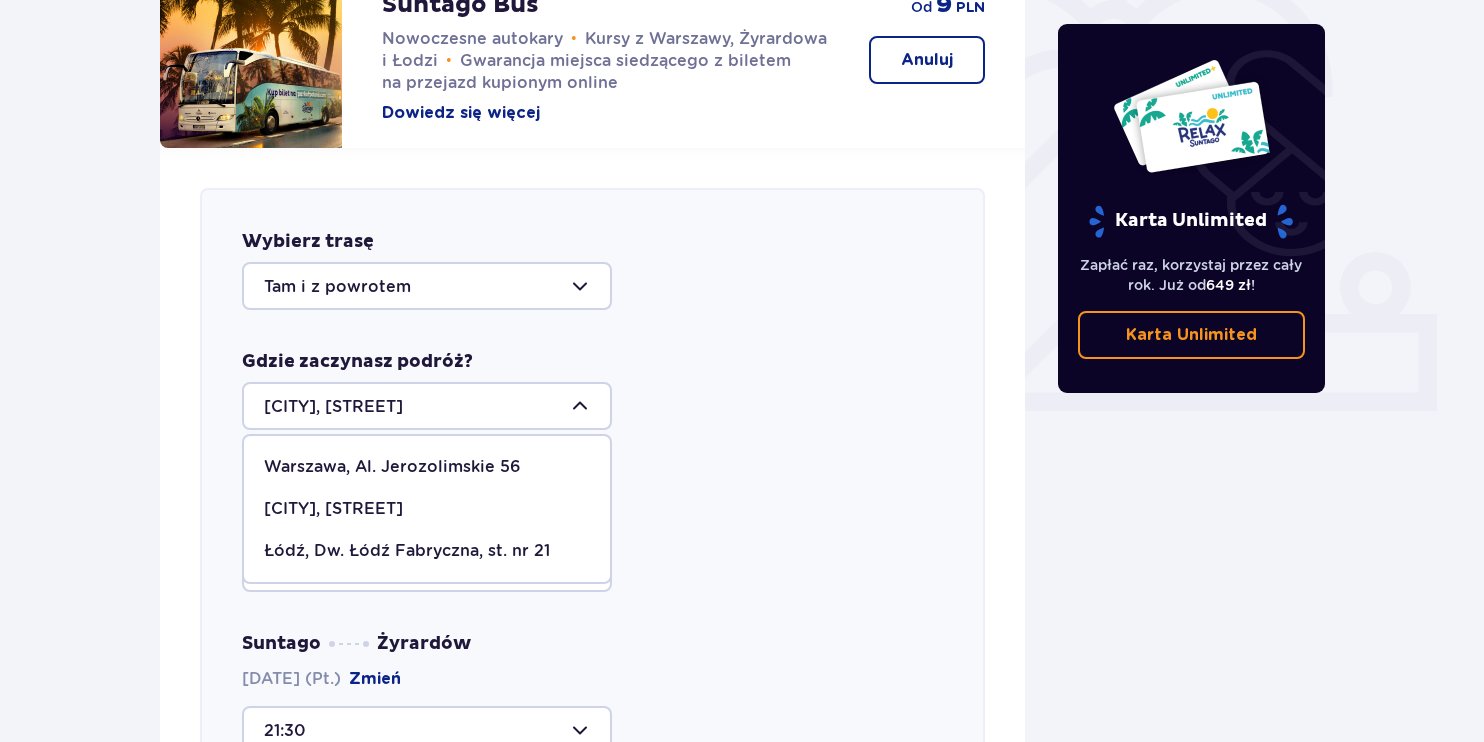 scroll, scrollTop: 685, scrollLeft: 0, axis: vertical 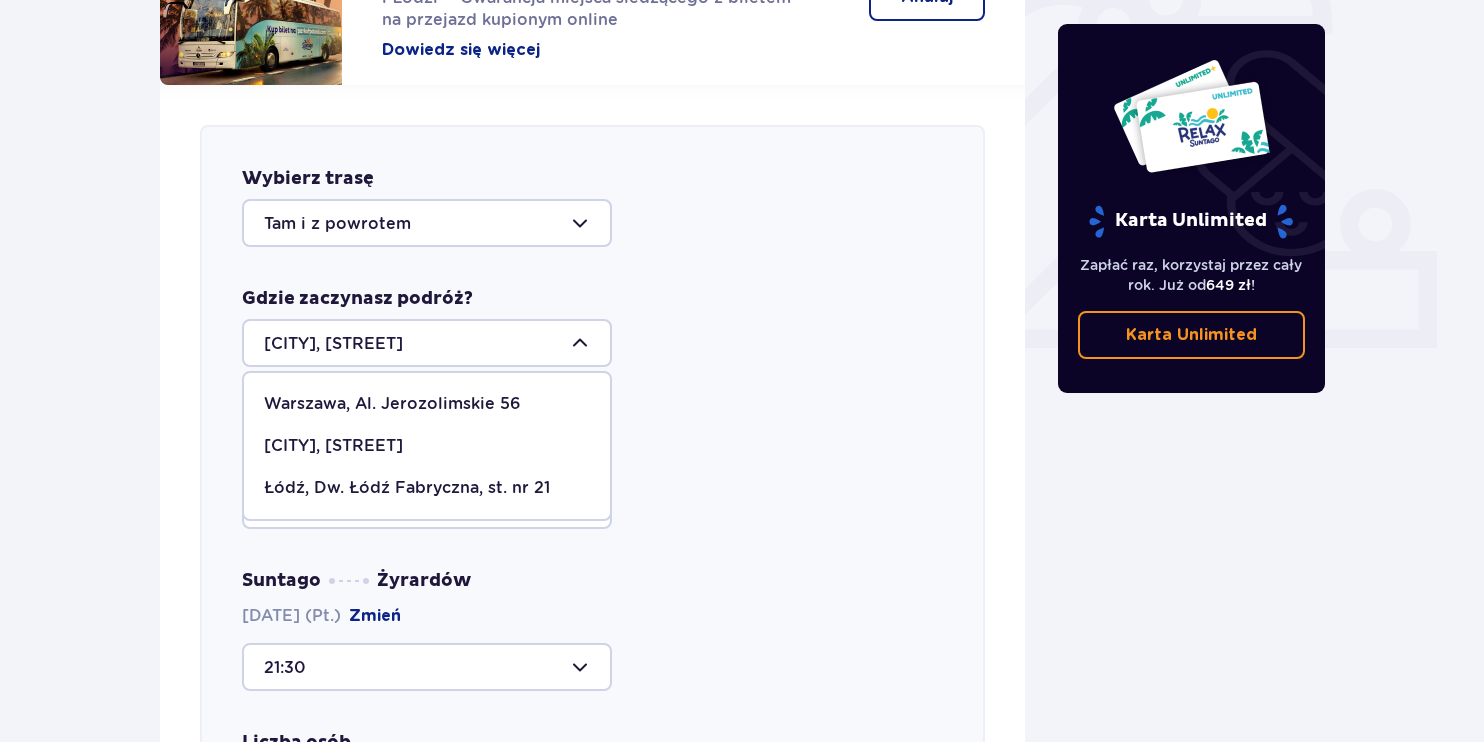 click on "[CITY], [STREET]" at bounding box center (427, 446) 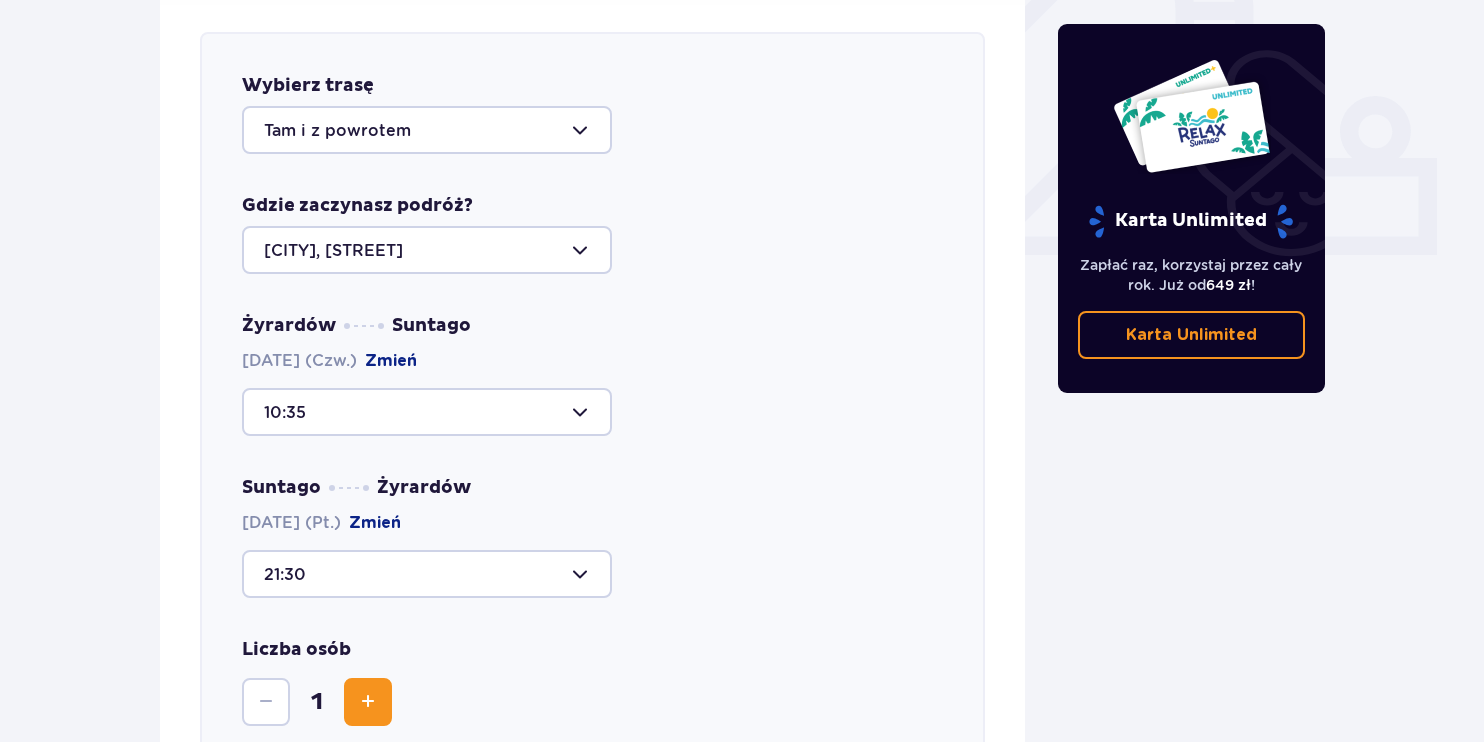 scroll, scrollTop: 785, scrollLeft: 0, axis: vertical 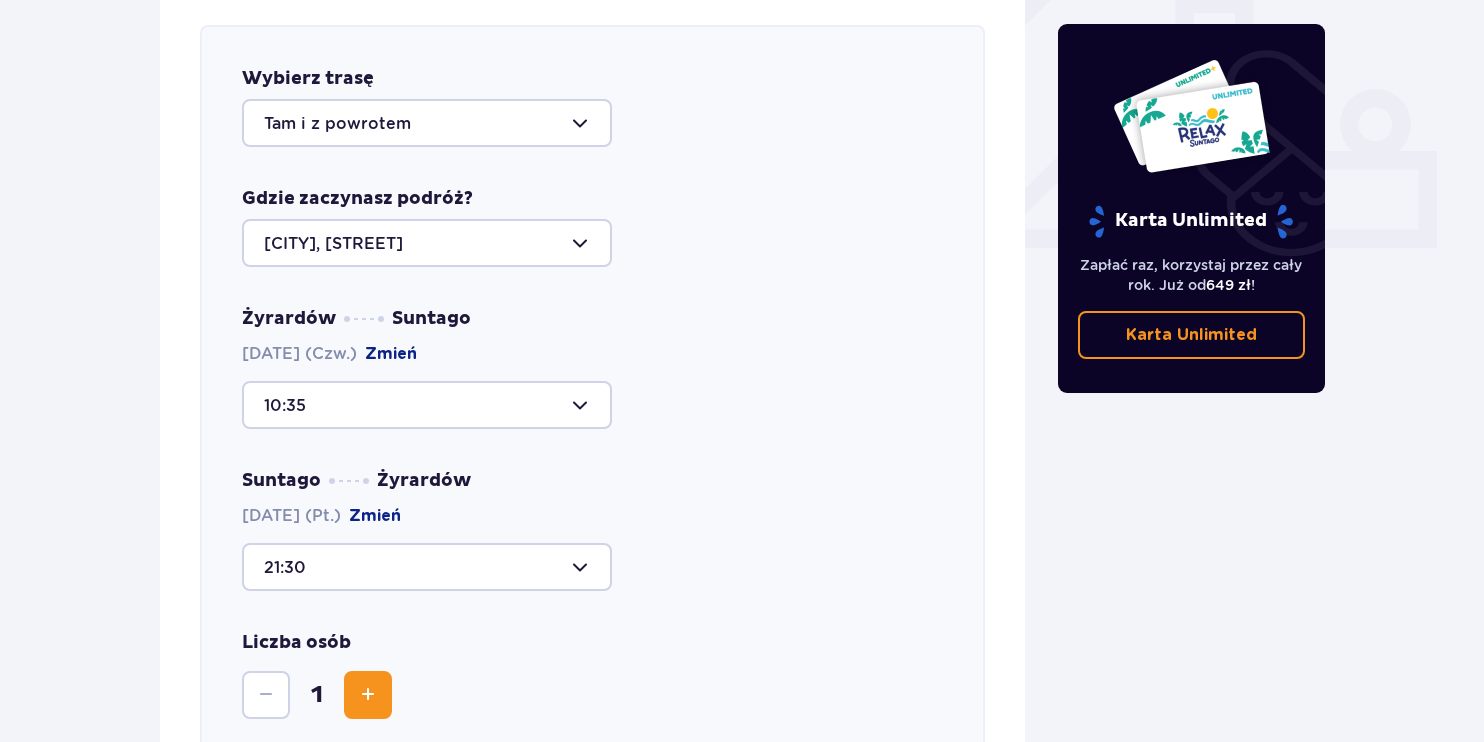 click at bounding box center (427, 243) 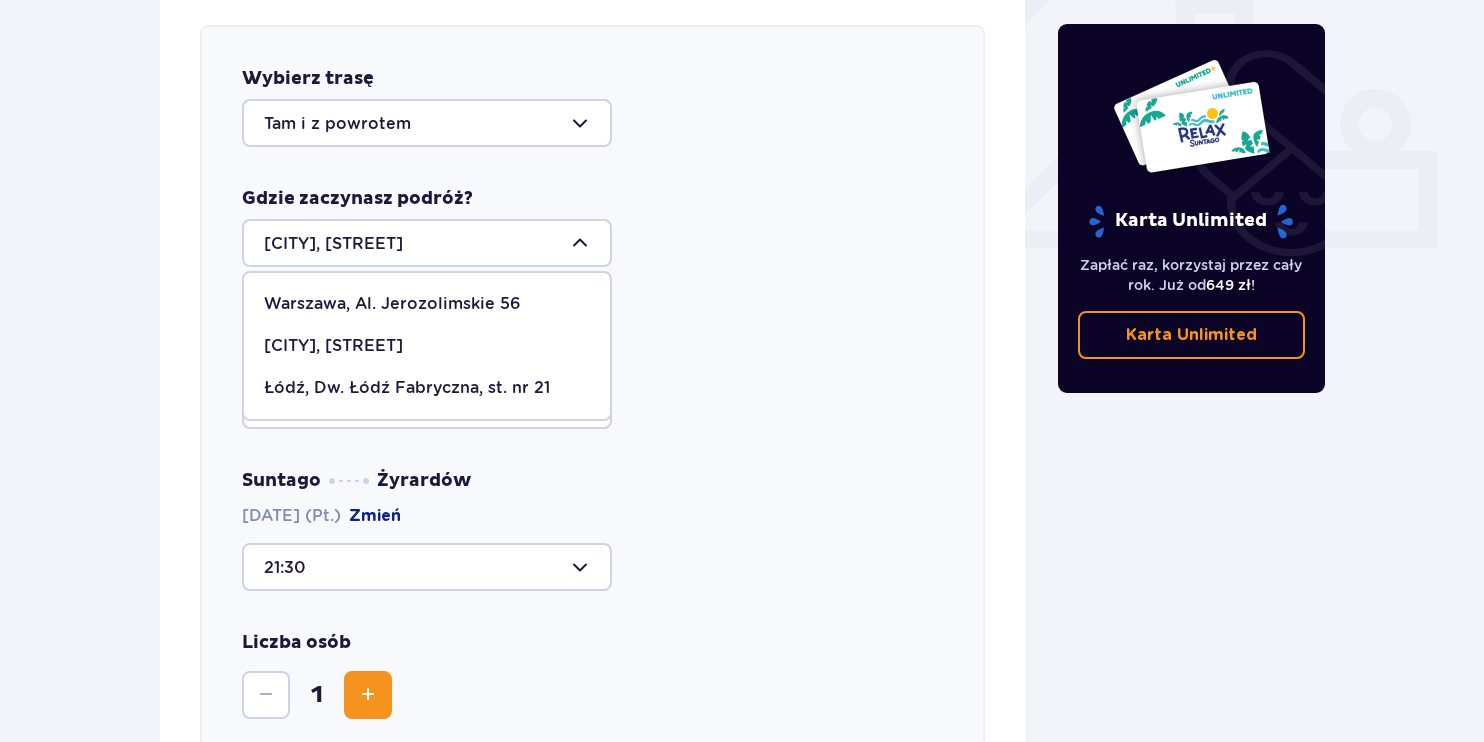 click on "Łódź, Dw. Łódź Fabryczna, st. nr 21" at bounding box center [407, 388] 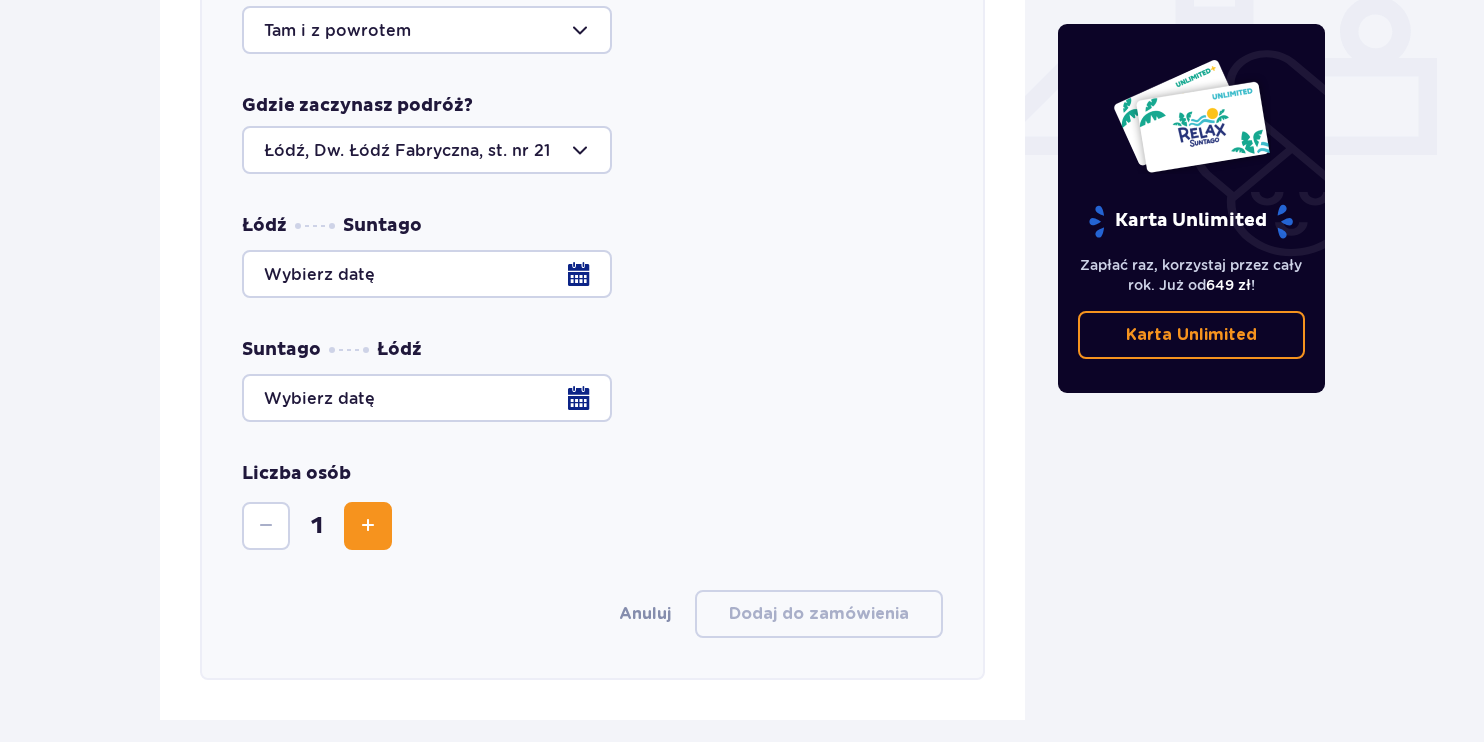scroll, scrollTop: 885, scrollLeft: 0, axis: vertical 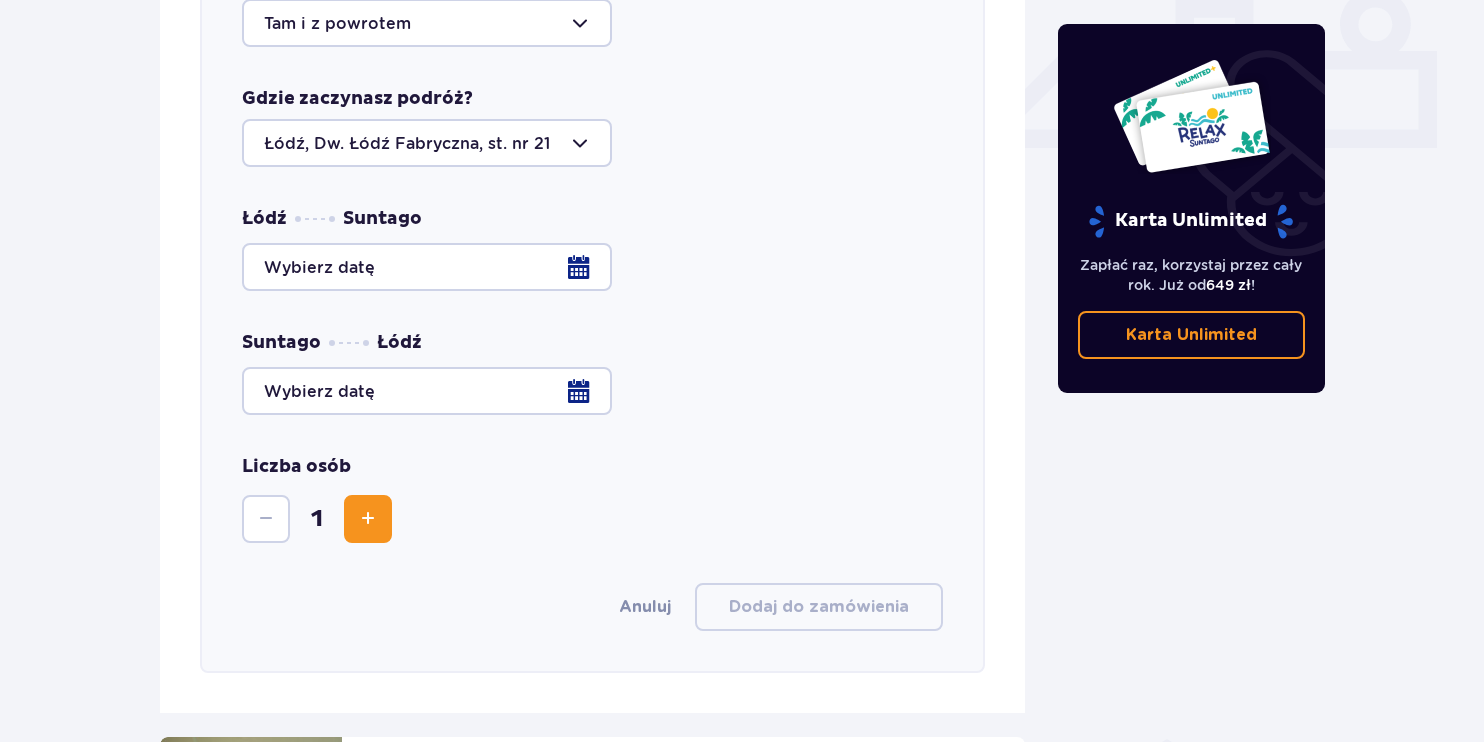 click at bounding box center (592, 267) 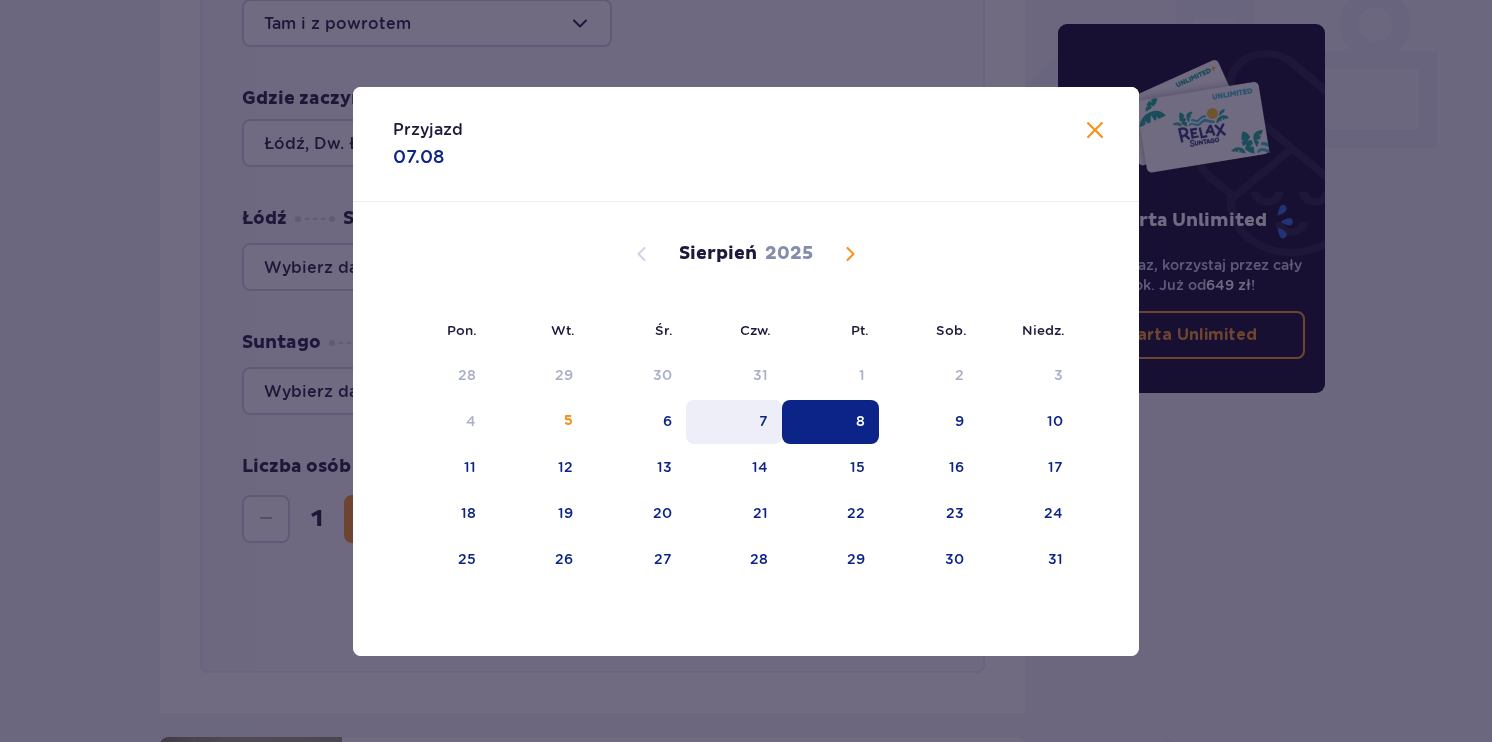 click on "7" at bounding box center [763, 421] 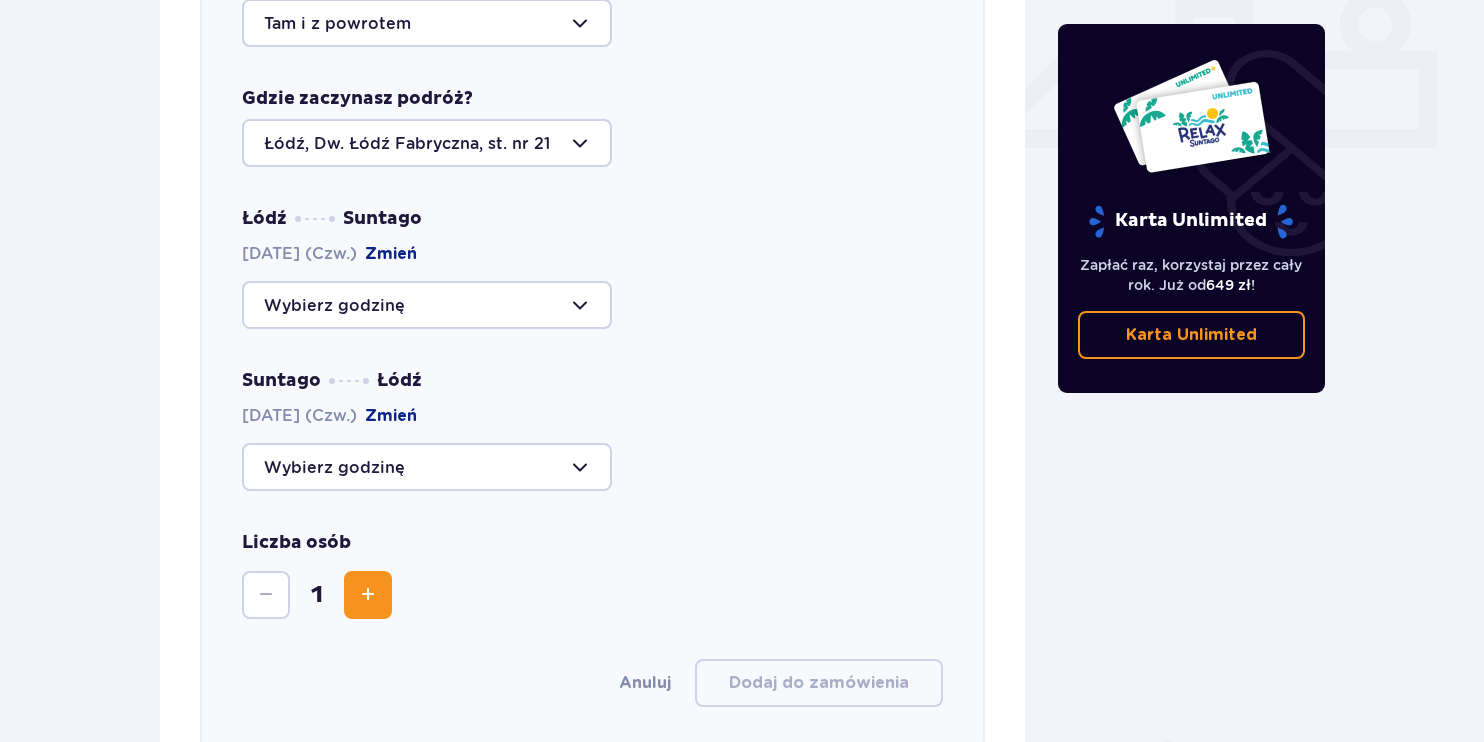 click at bounding box center (427, 305) 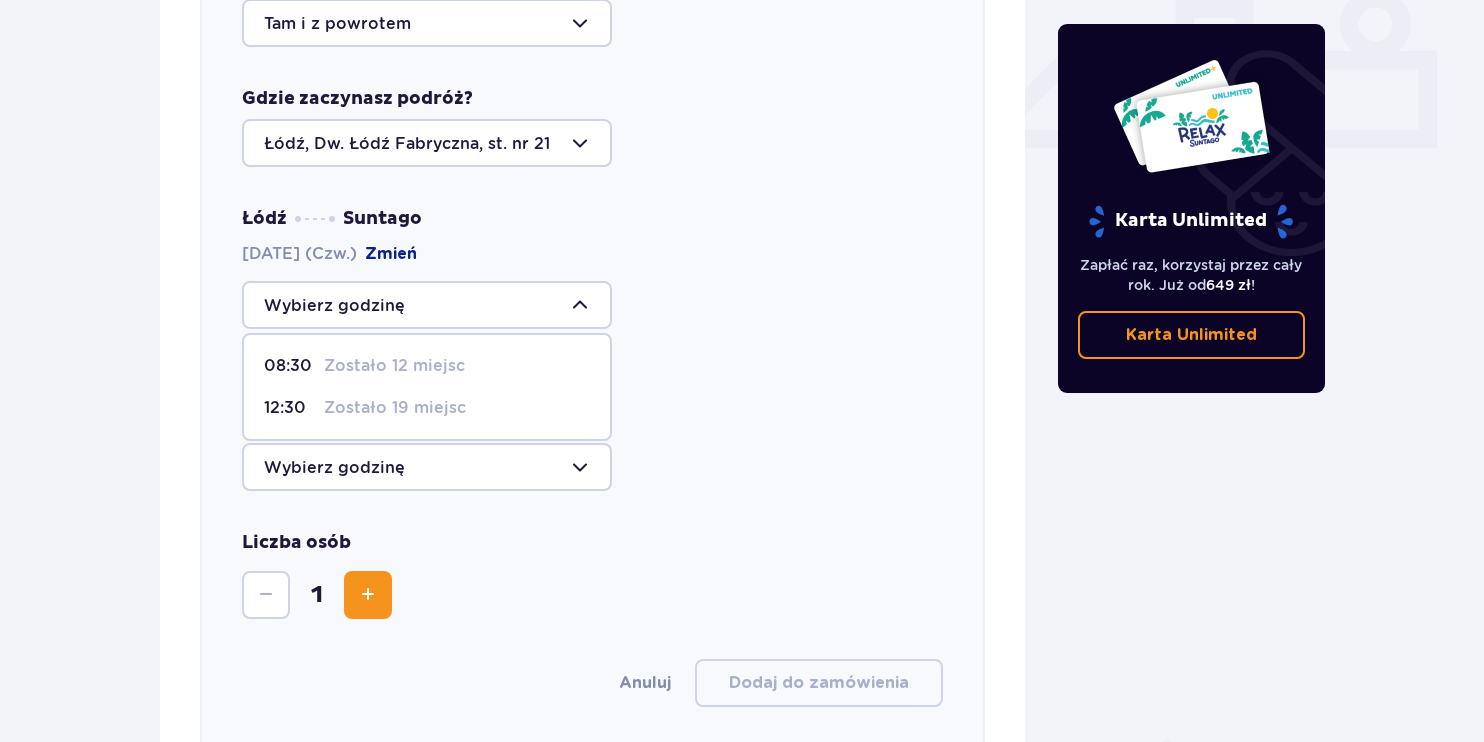 click on "Zostało 19 miejsc" at bounding box center [395, 408] 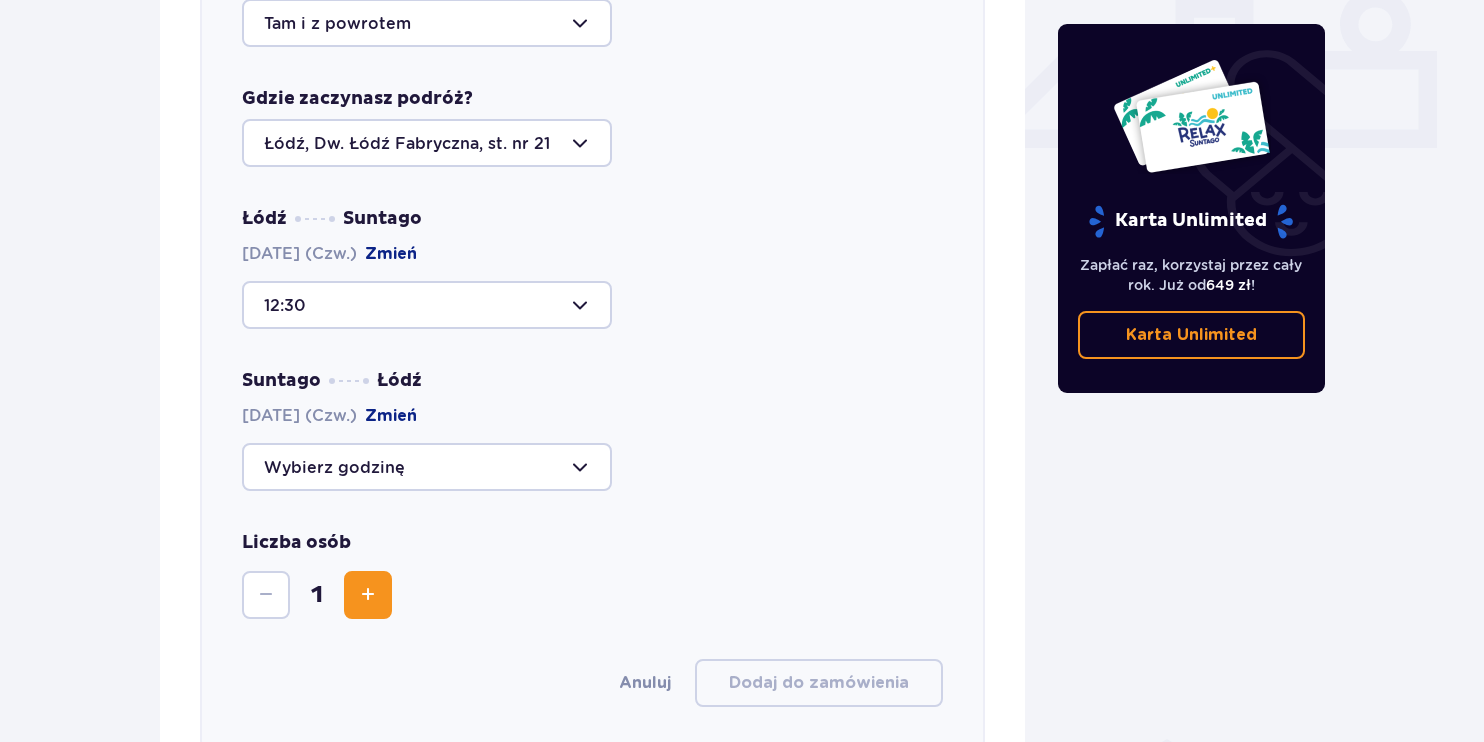 click at bounding box center [427, 467] 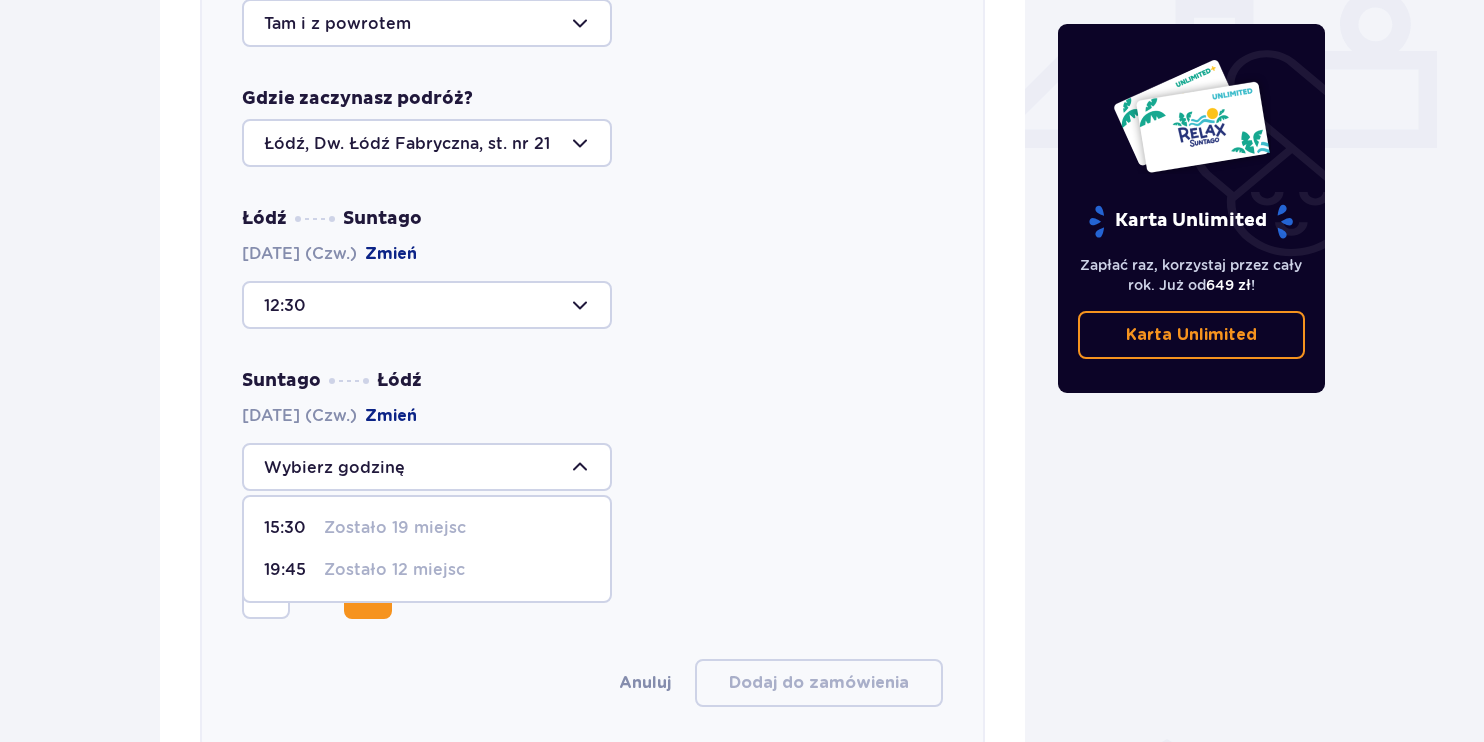 click on "[TIME] Zostało 12 miejsc" at bounding box center (427, 570) 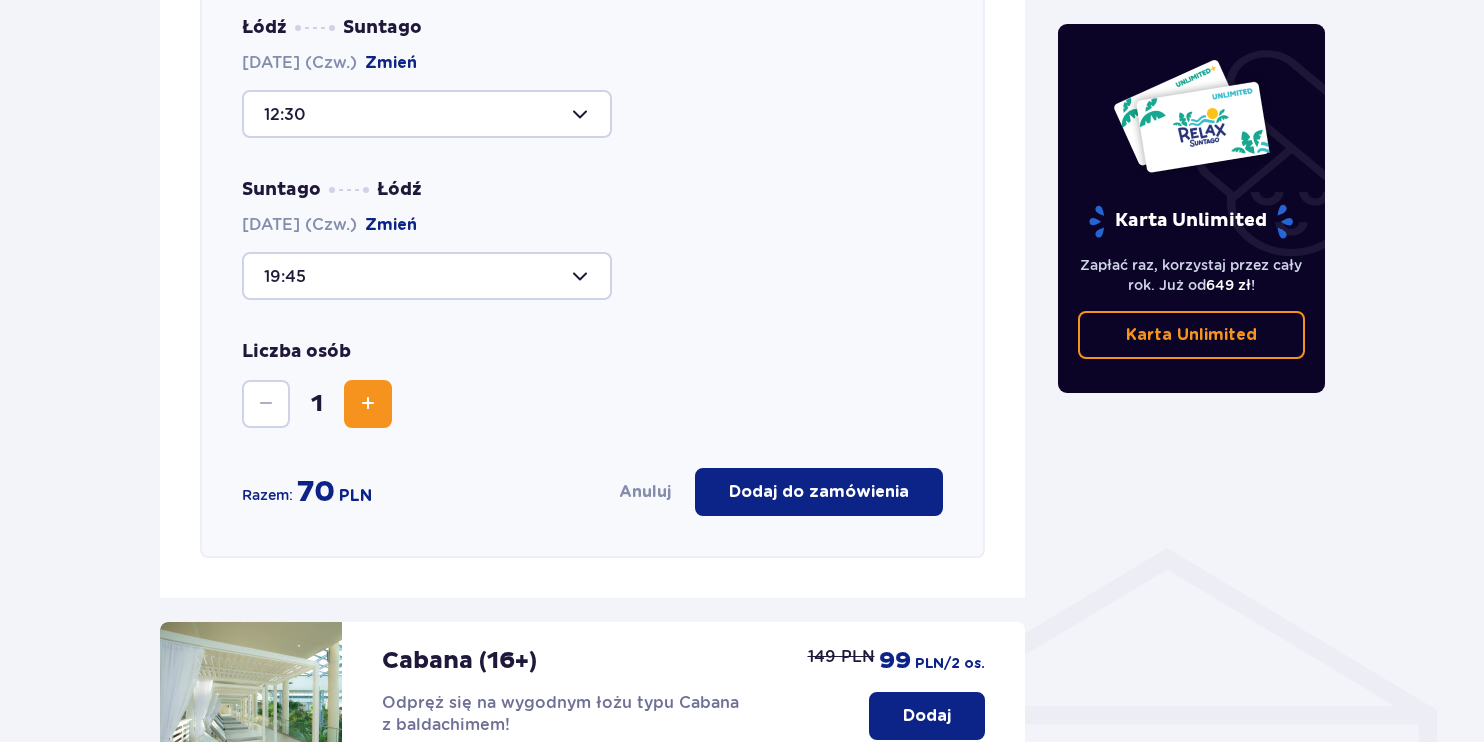 scroll, scrollTop: 1085, scrollLeft: 0, axis: vertical 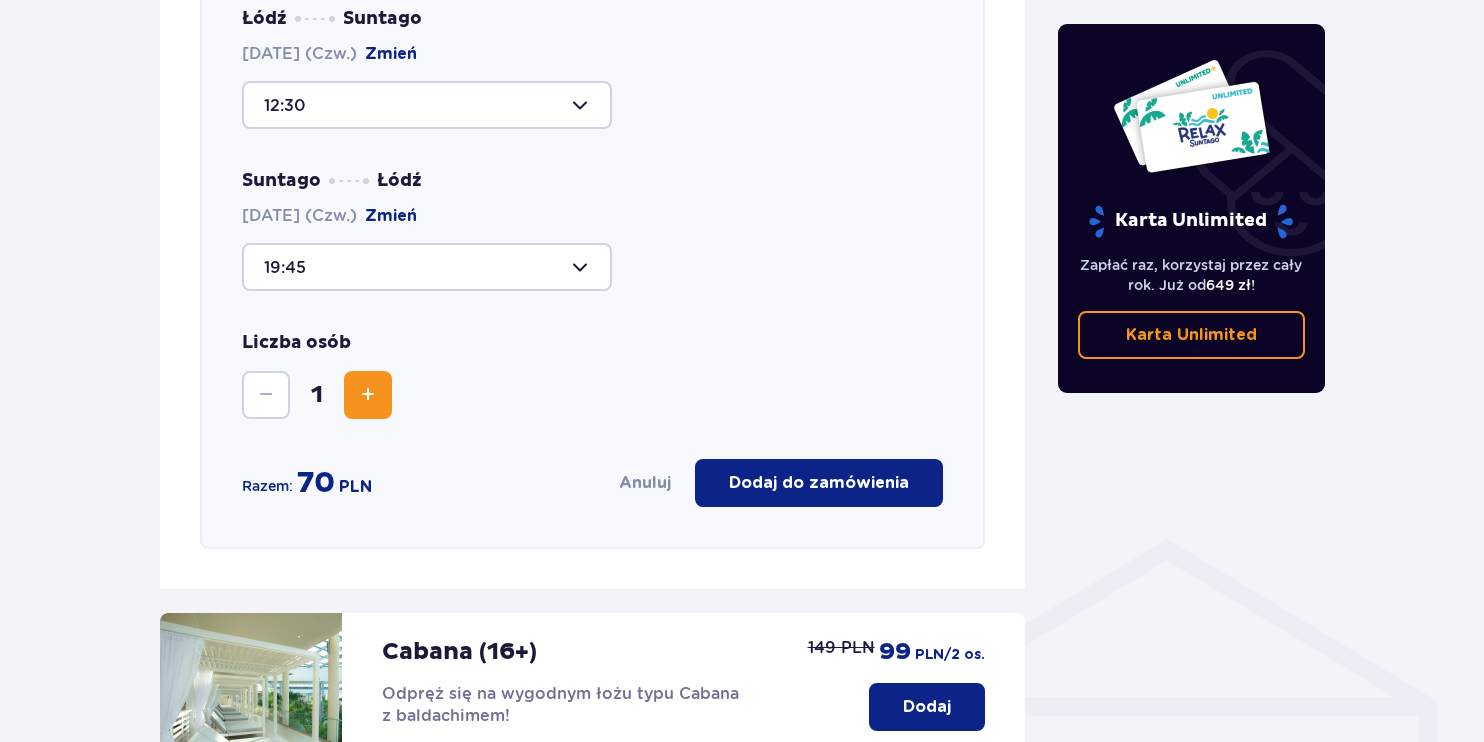 click at bounding box center (427, 267) 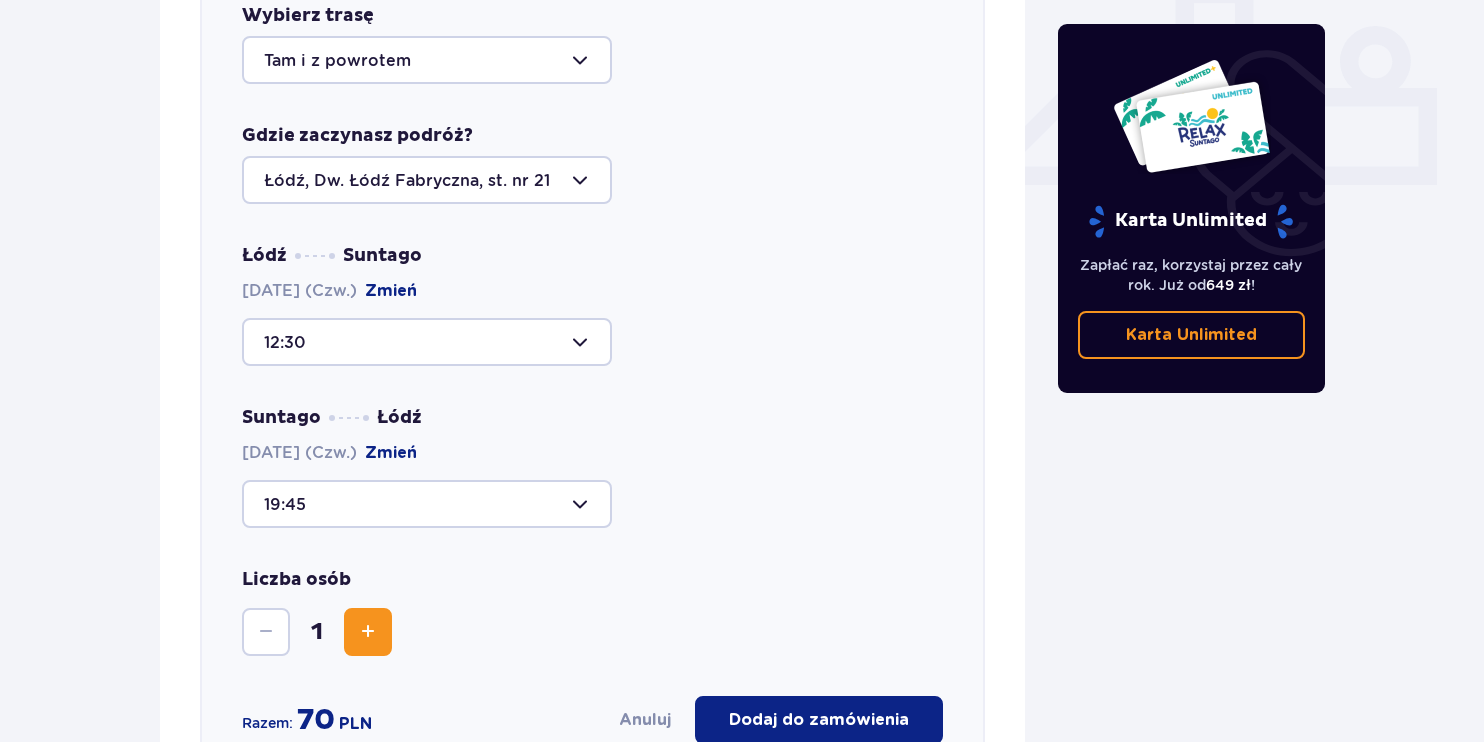 scroll, scrollTop: 785, scrollLeft: 0, axis: vertical 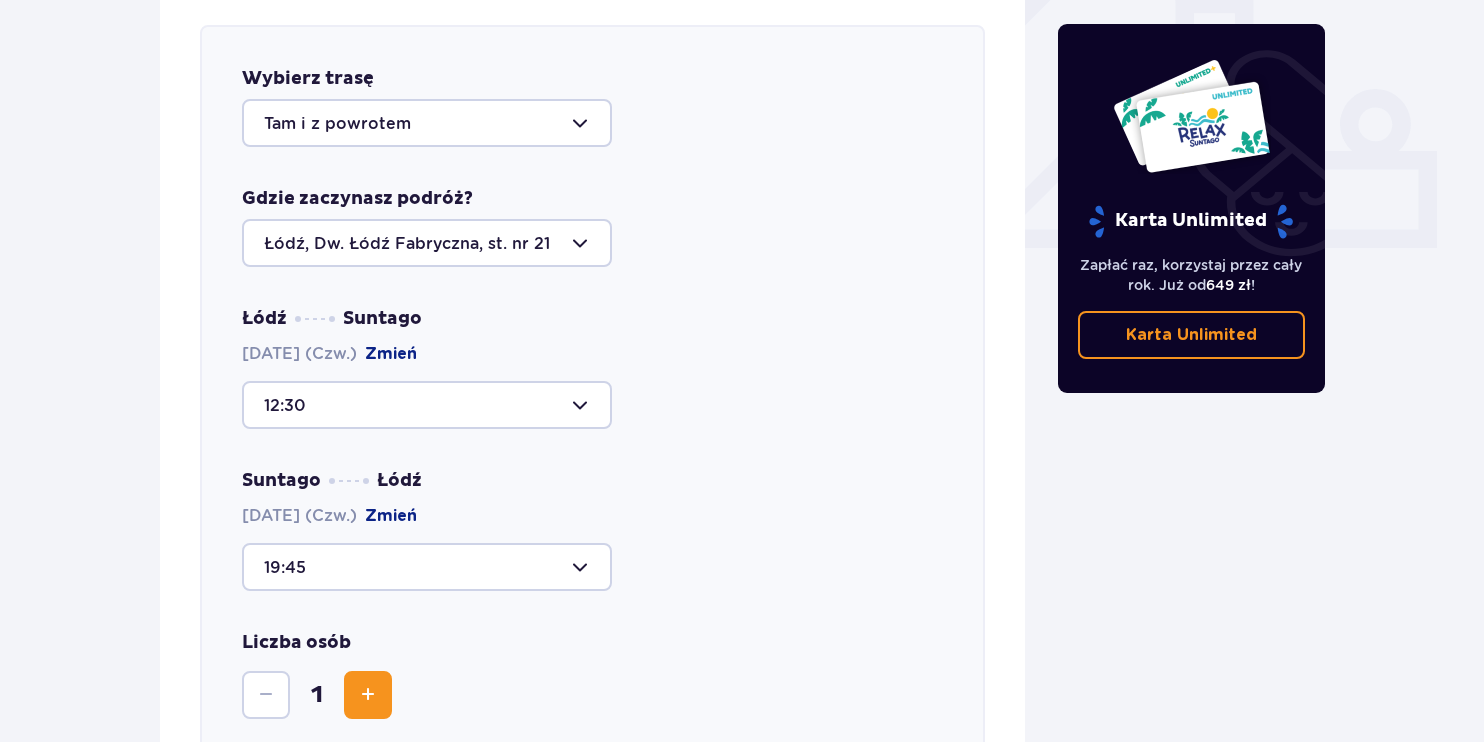 click at bounding box center (427, 243) 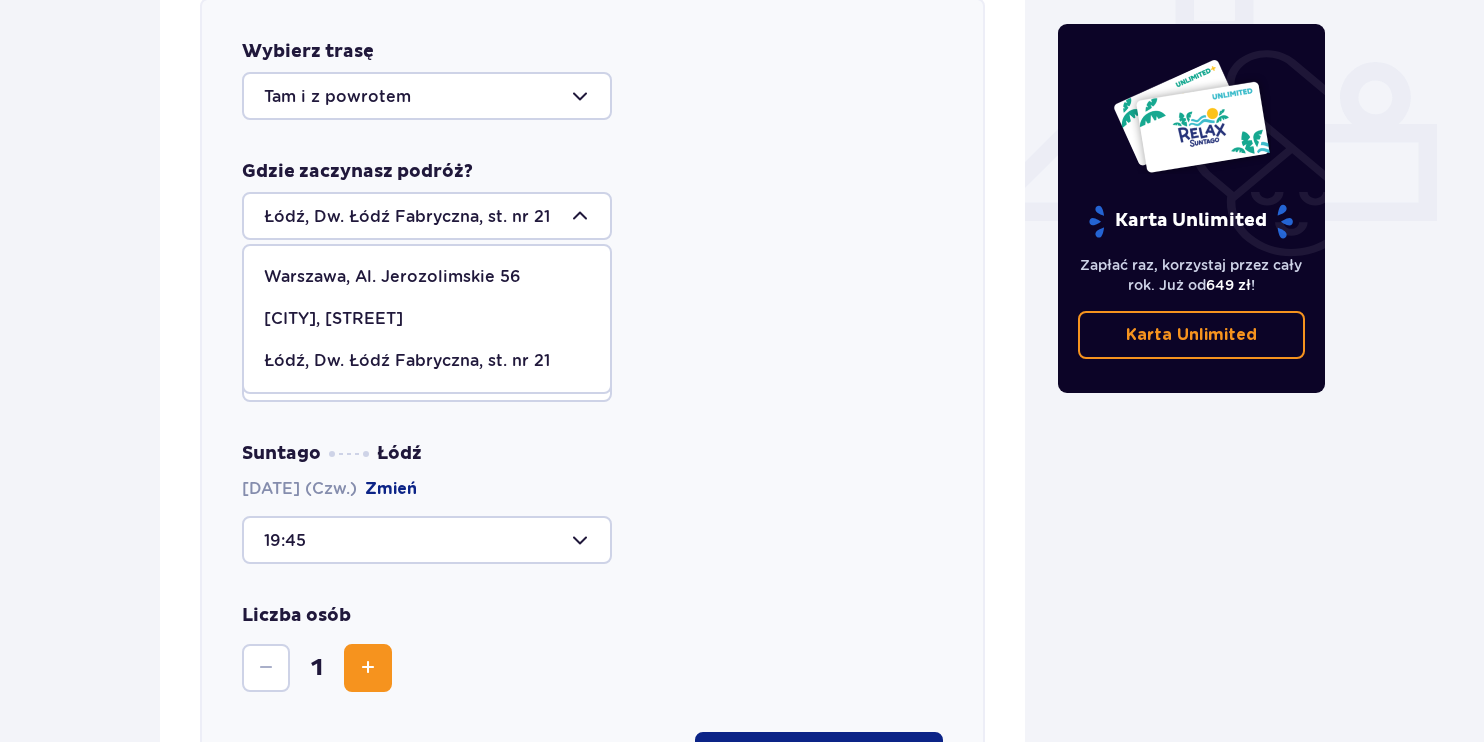 scroll, scrollTop: 785, scrollLeft: 0, axis: vertical 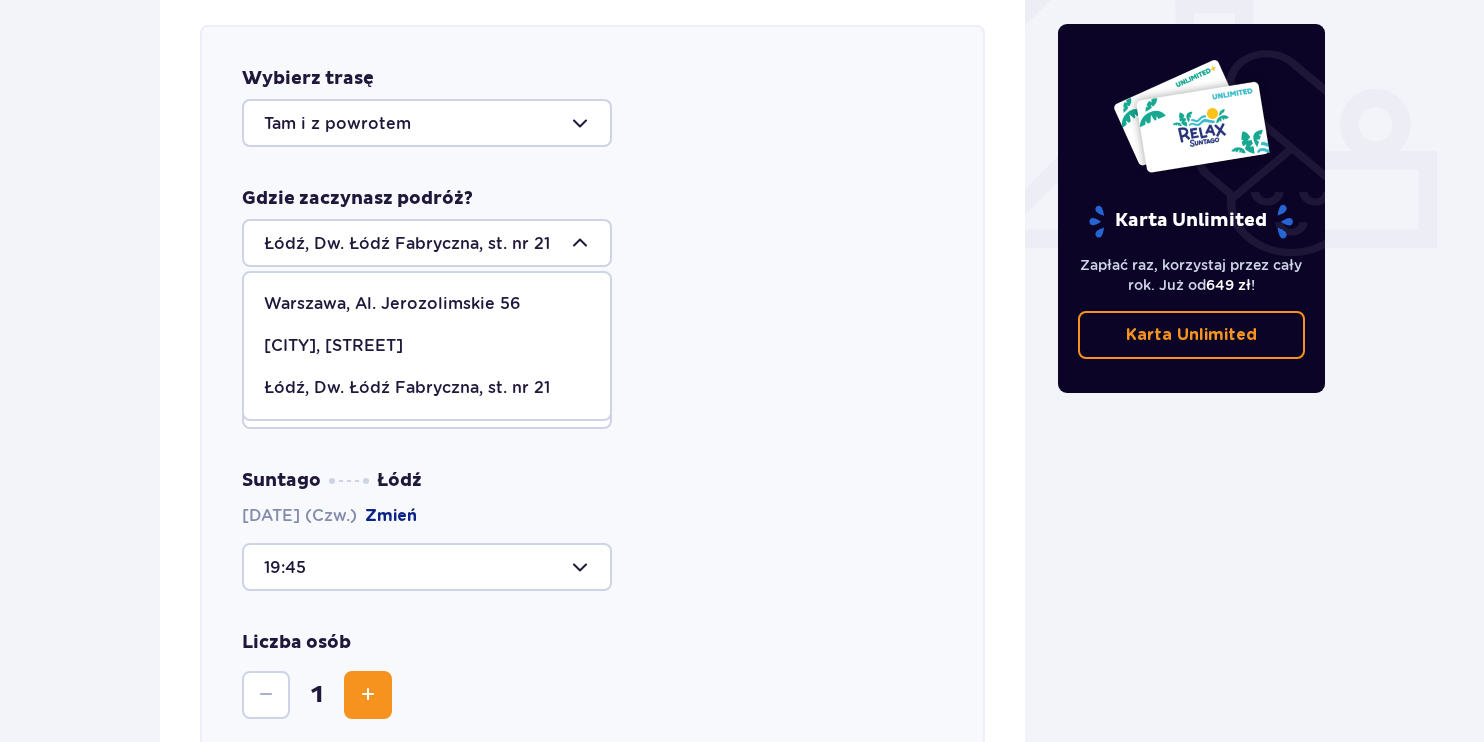 click on "[CITY], [STREET]" at bounding box center [333, 346] 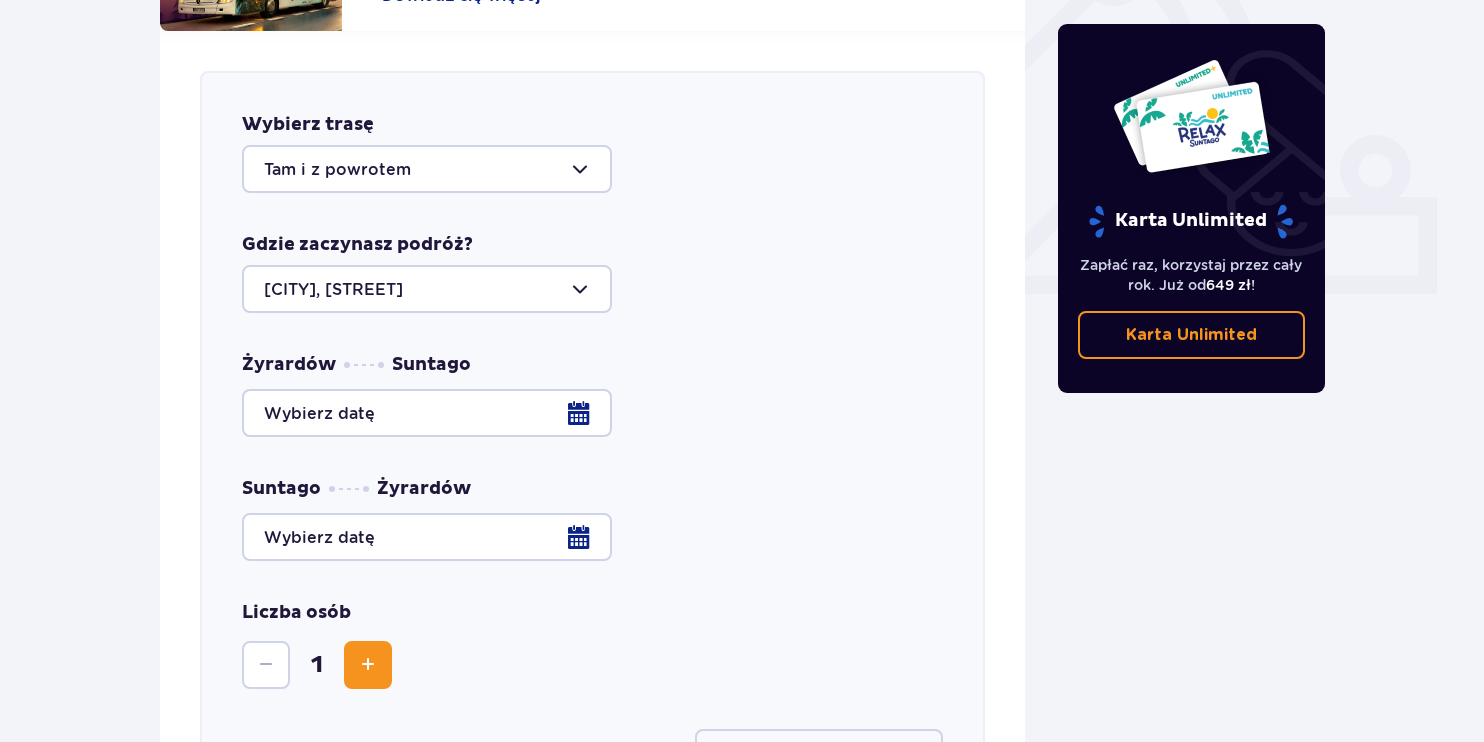 scroll, scrollTop: 900, scrollLeft: 0, axis: vertical 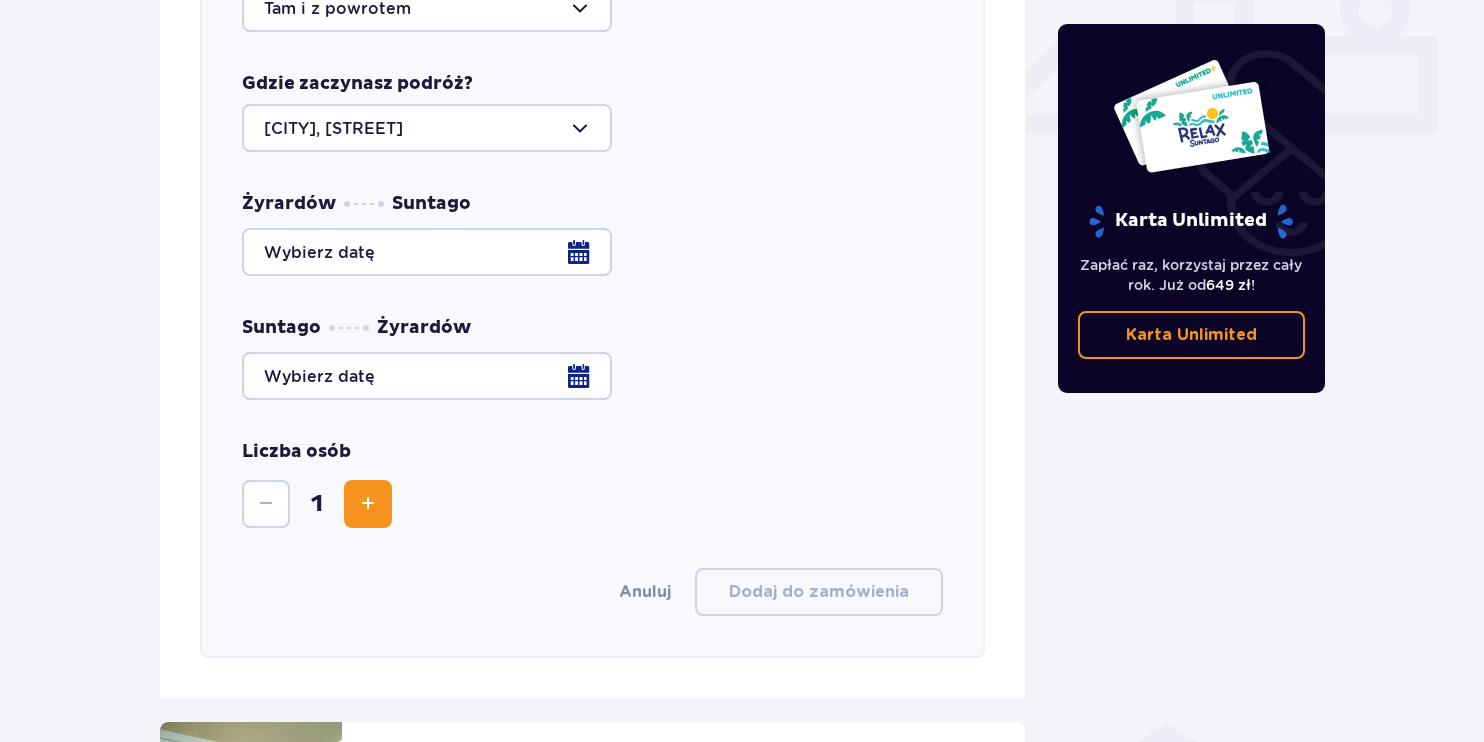 click on "Anuluj" at bounding box center [645, 592] 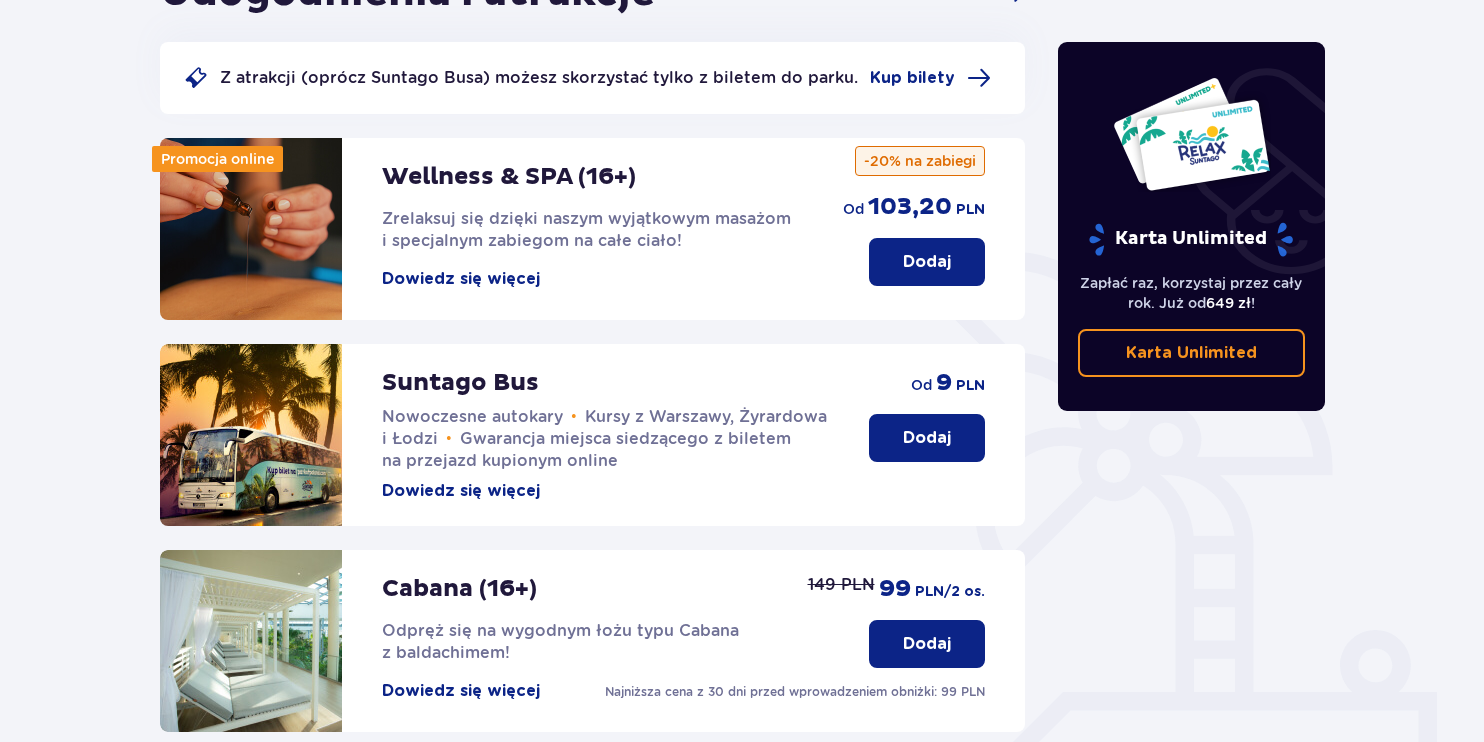 scroll, scrollTop: 0, scrollLeft: 0, axis: both 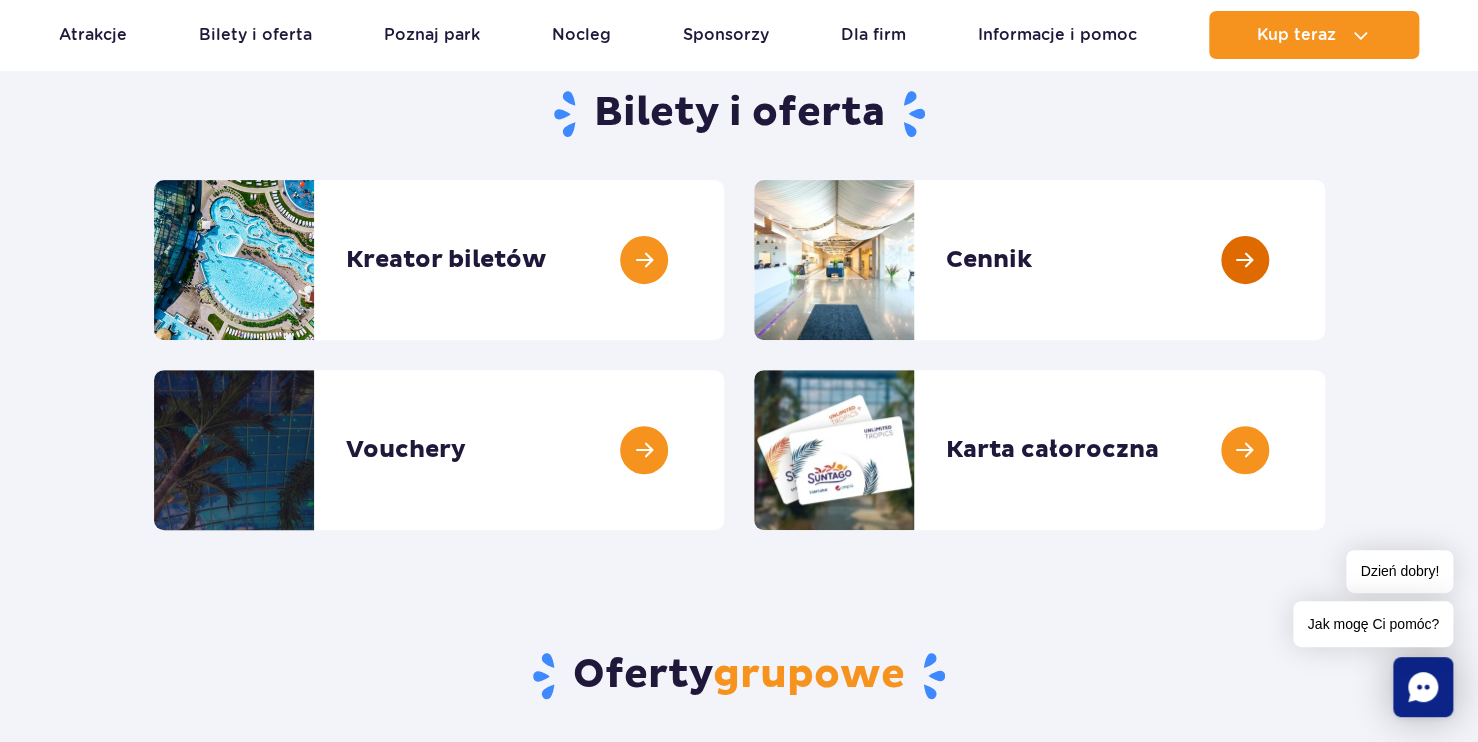 click at bounding box center [1325, 260] 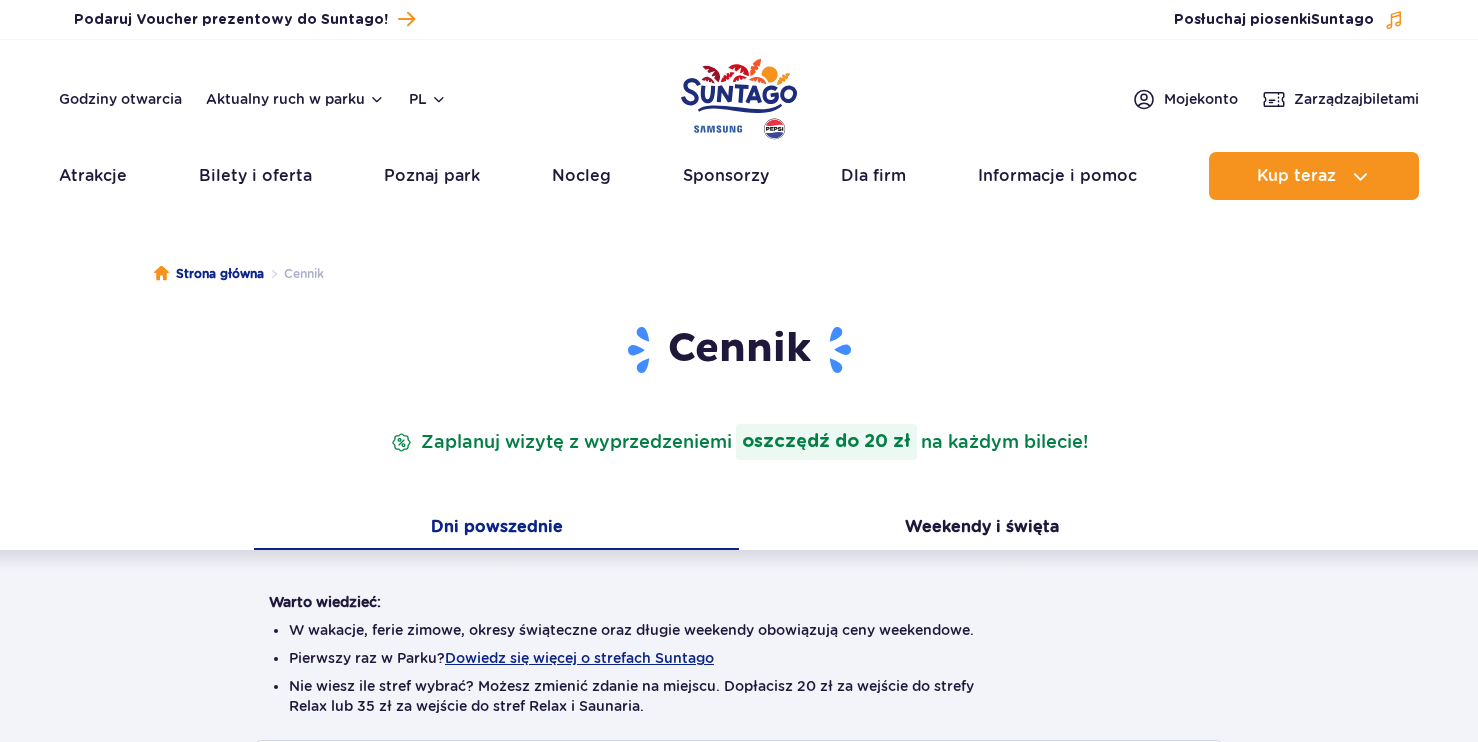 scroll, scrollTop: 49, scrollLeft: 0, axis: vertical 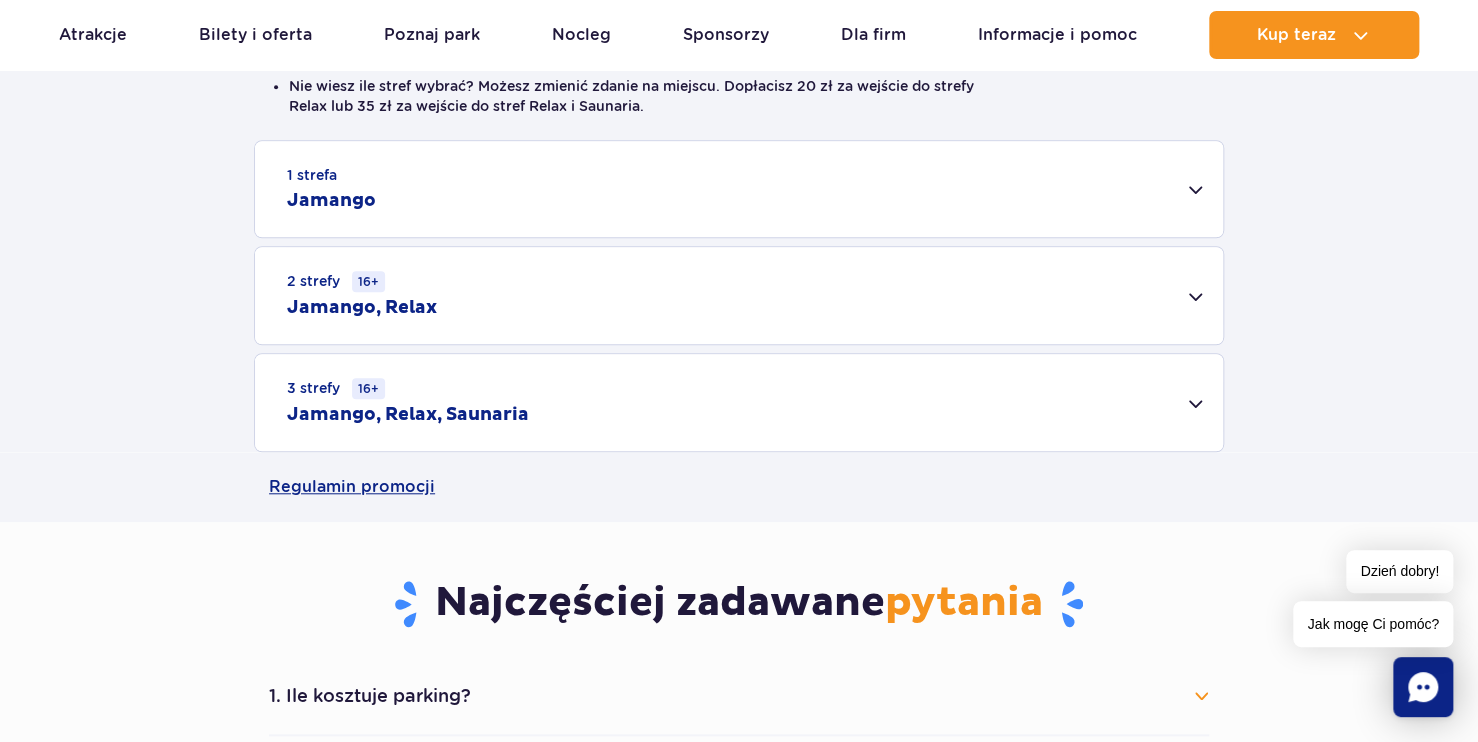 click on "2 strefy  16+
Jamango, Relax" at bounding box center [739, 295] 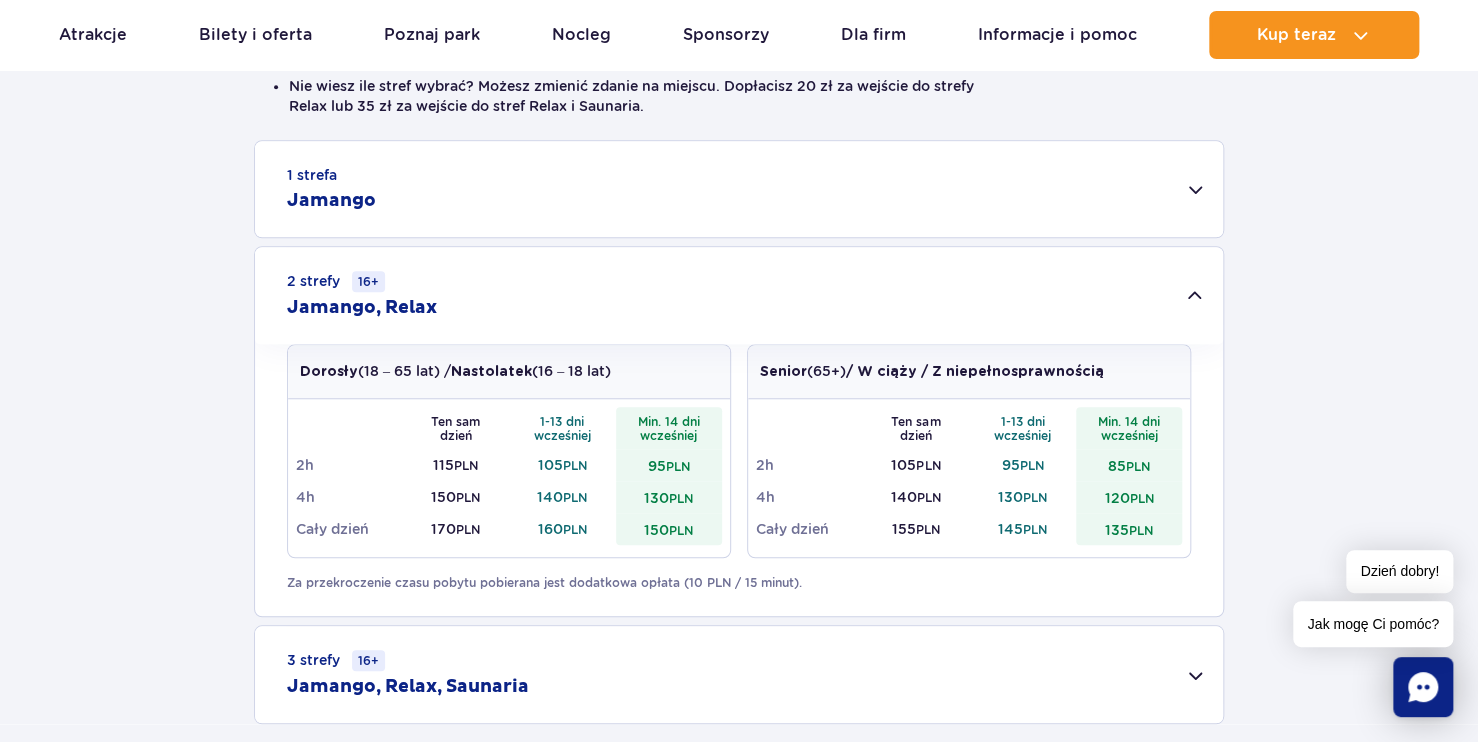 click on "2 strefy  16+
Jamango, Relax" at bounding box center [739, 295] 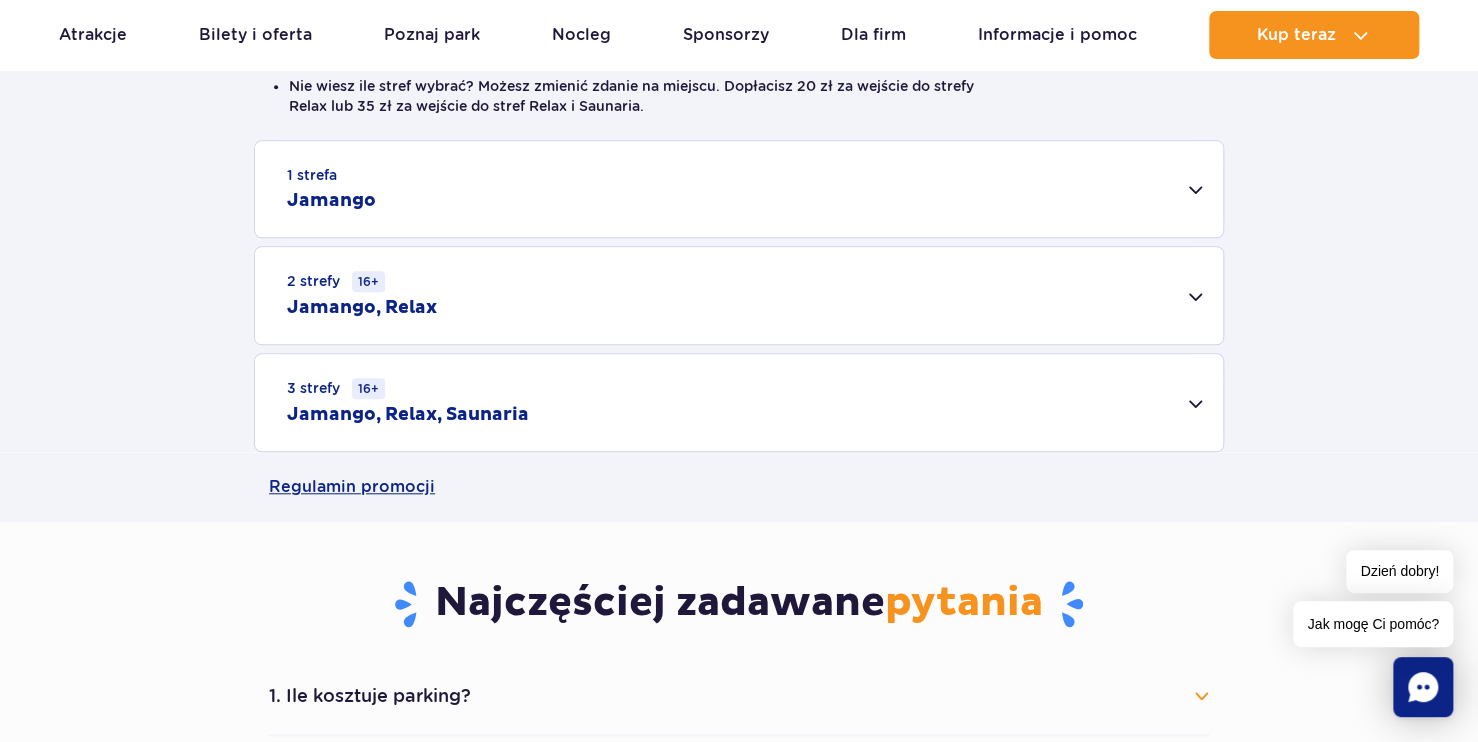 click on "1 strefa
Jamango" at bounding box center (739, 189) 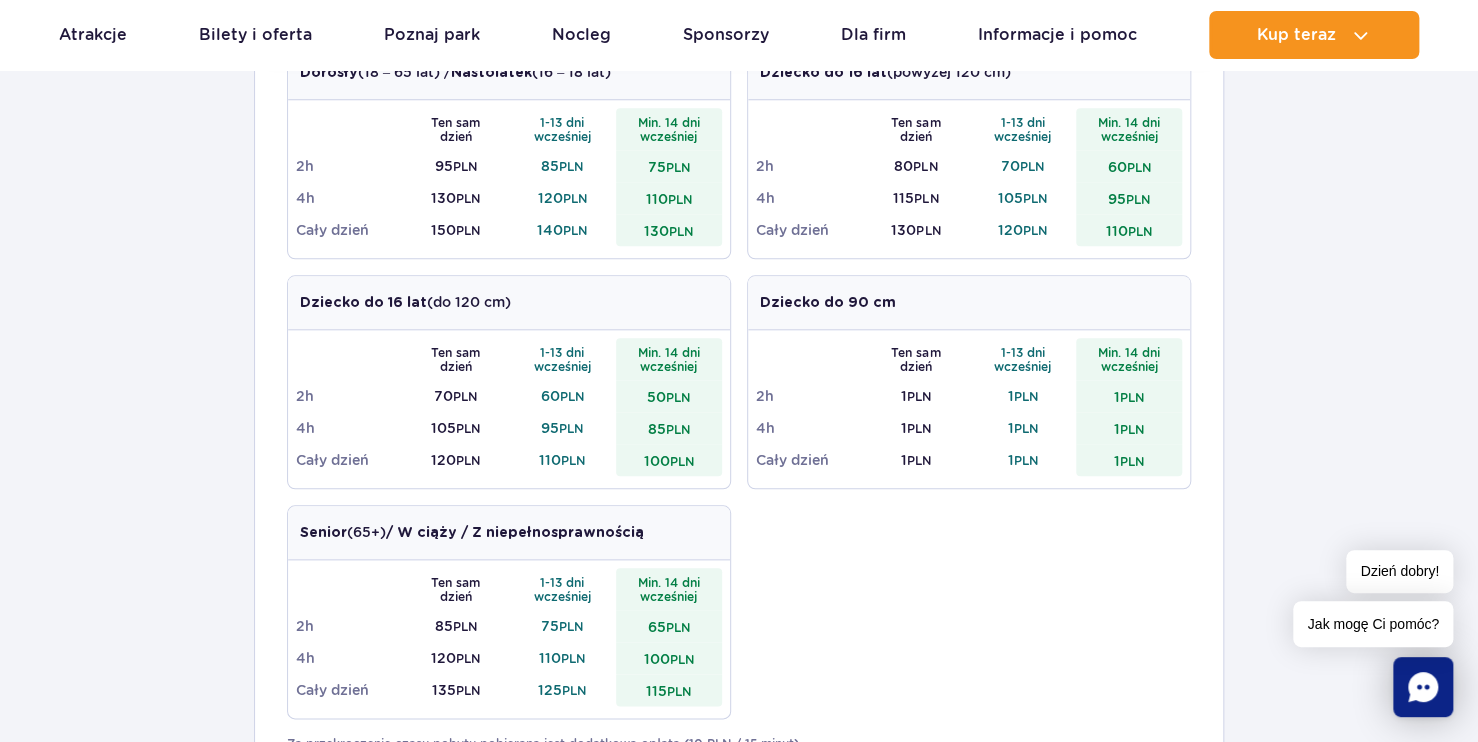 scroll, scrollTop: 800, scrollLeft: 0, axis: vertical 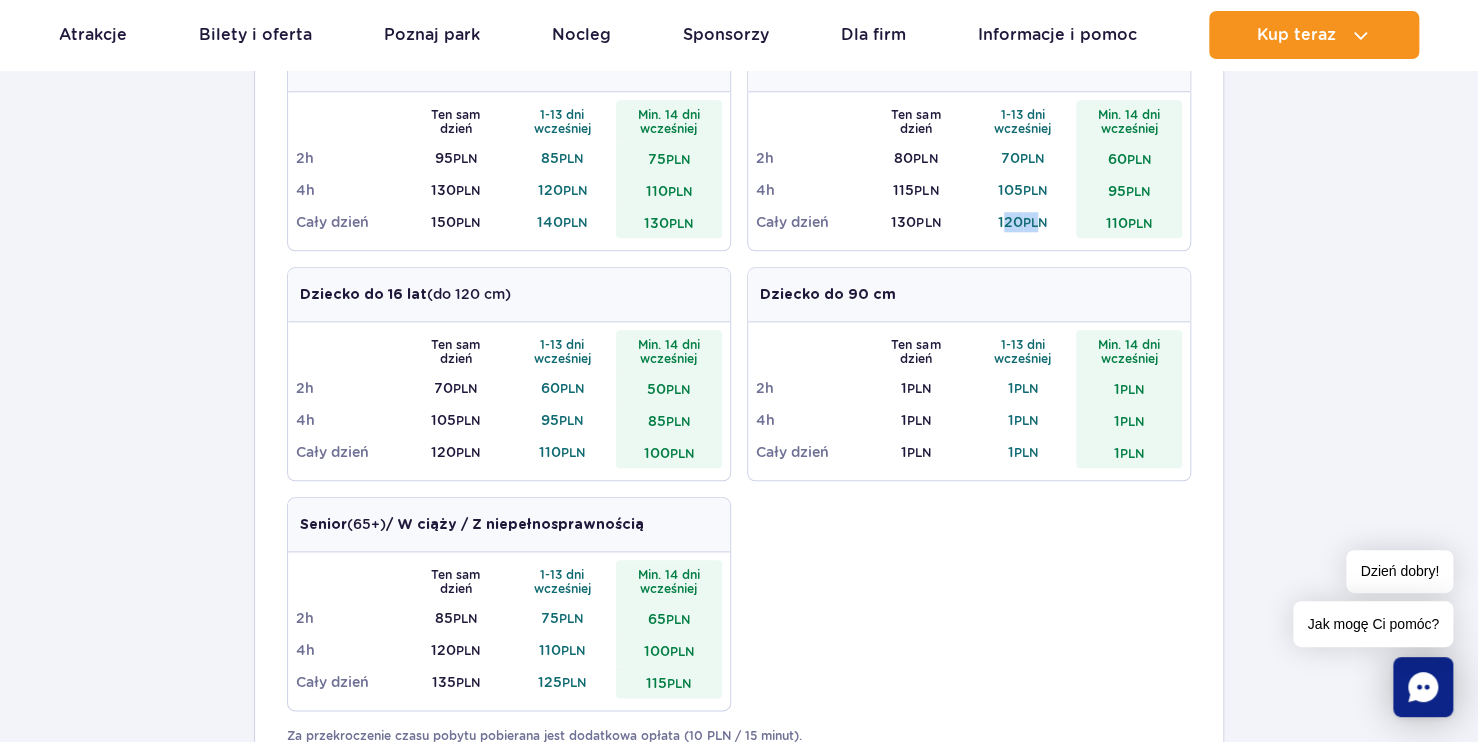 drag, startPoint x: 999, startPoint y: 219, endPoint x: 1042, endPoint y: 225, distance: 43.416588 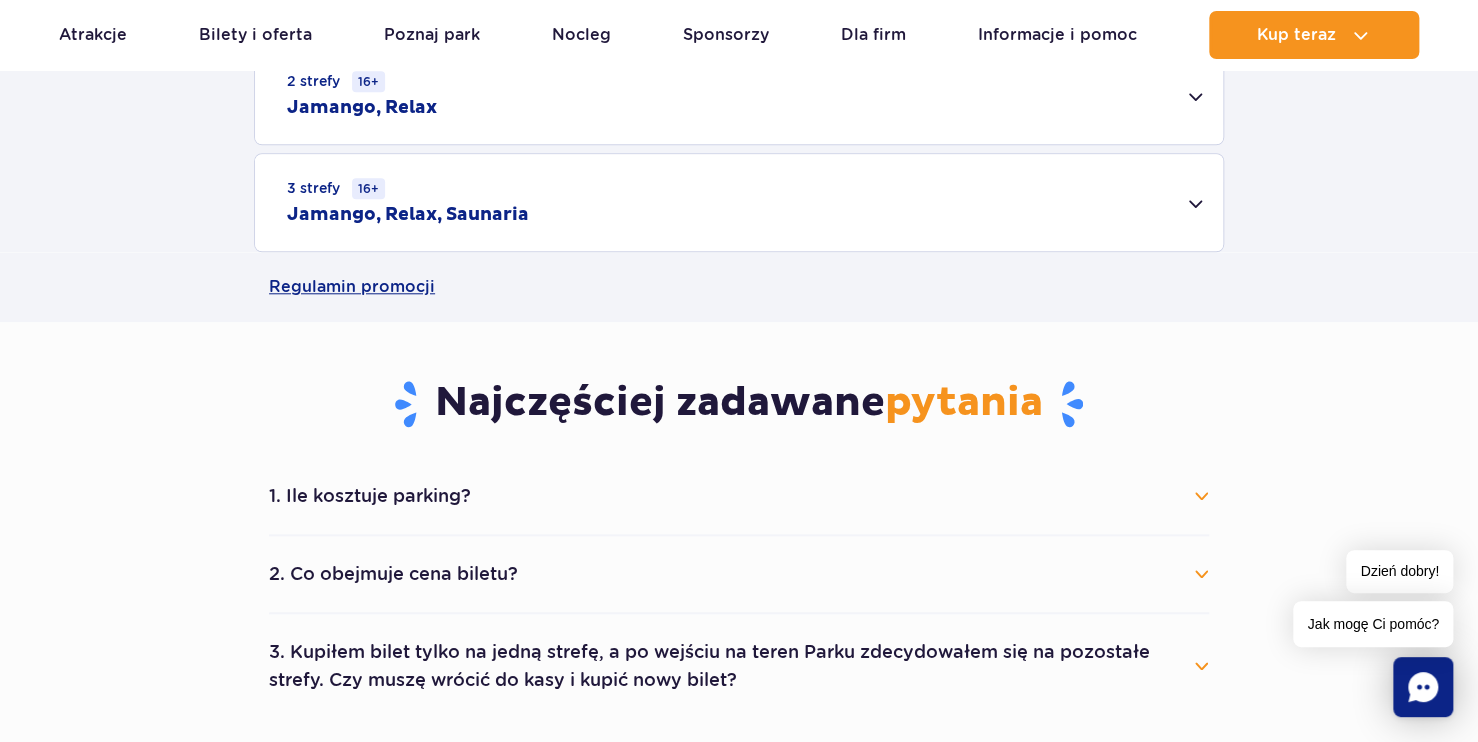 click on "1 strefa
Jamango
Dorosły  (18 – 65 lat) /  Nastolatek  (16 – 18 lat)
Ten sam dzień
1-13 dni wcześniej
Min. 14 dni wcześniej
2h 95  PLN 85  PLN 75  PLN
4h 130  PLN 120  PLN 110  PLN
Cały dzień 150  PLN 140  PLN 130  PLN
Dziecko do 16 lat  (powyżej 120 cm)
Ten sam dzień
1-13 dni wcześniej
Min. 14 dni wcześniej
2h 80  PLN 70  PLN 60  PLN
4h 115  PLN 105  PLN 95  PLN
Cały dzień 130  PLN PLN" at bounding box center (739, 96) 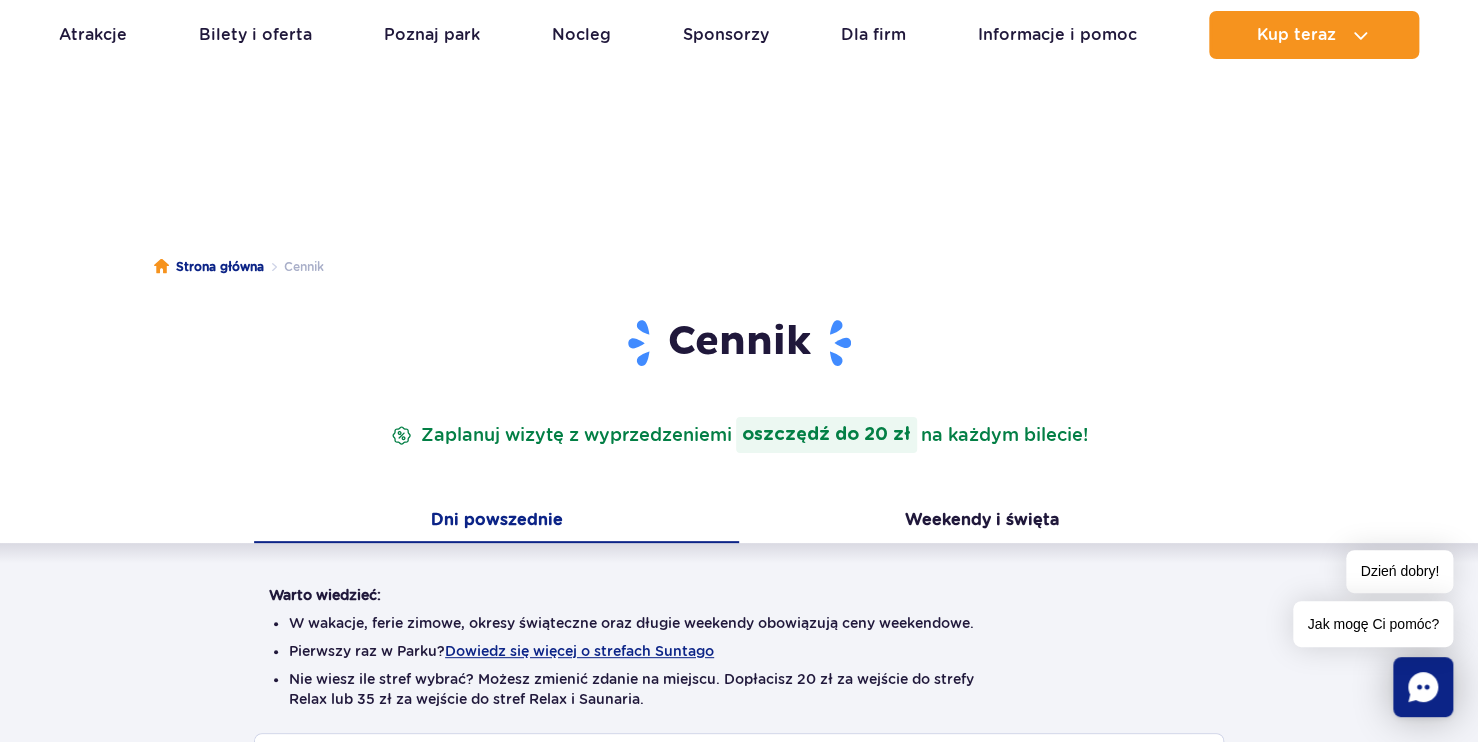 scroll, scrollTop: 0, scrollLeft: 0, axis: both 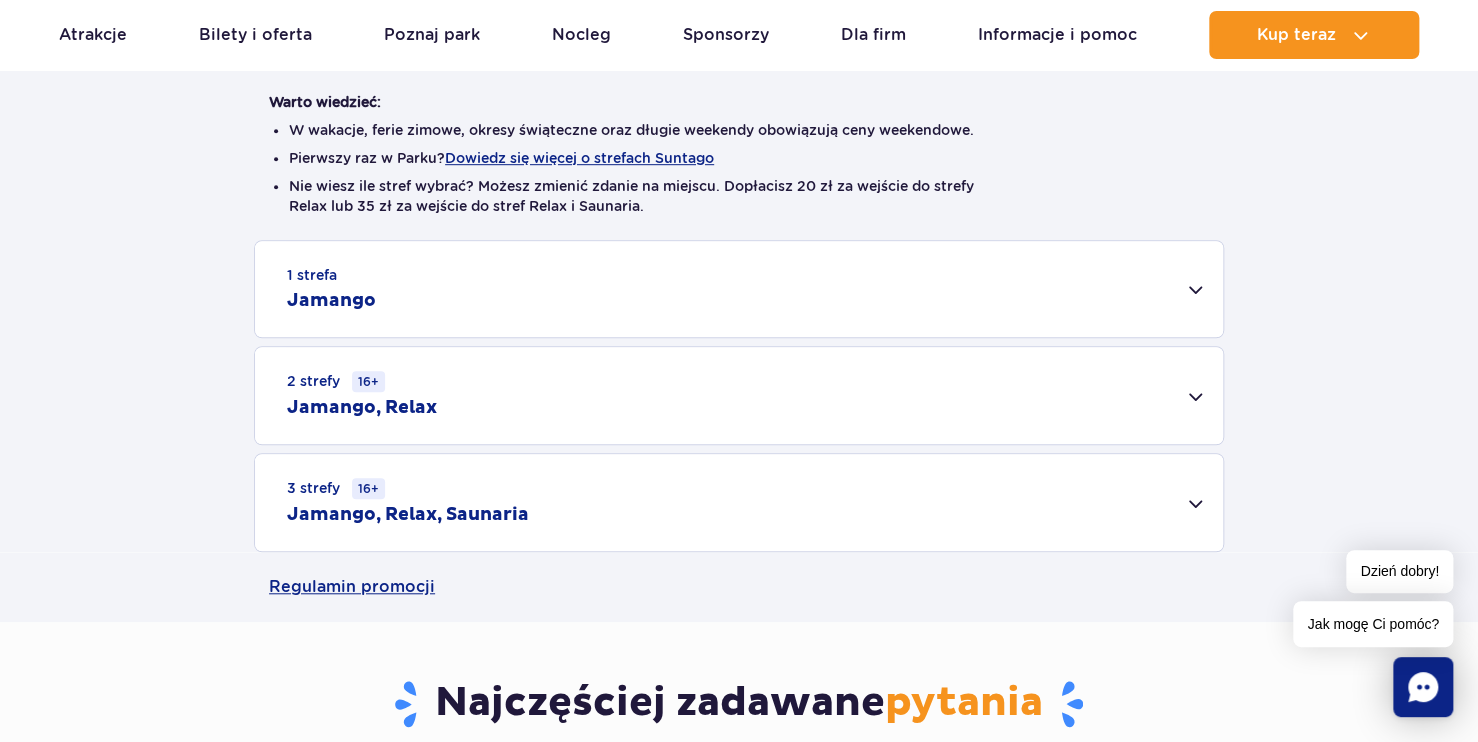 click on "1 strefa
Jamango" at bounding box center (739, 289) 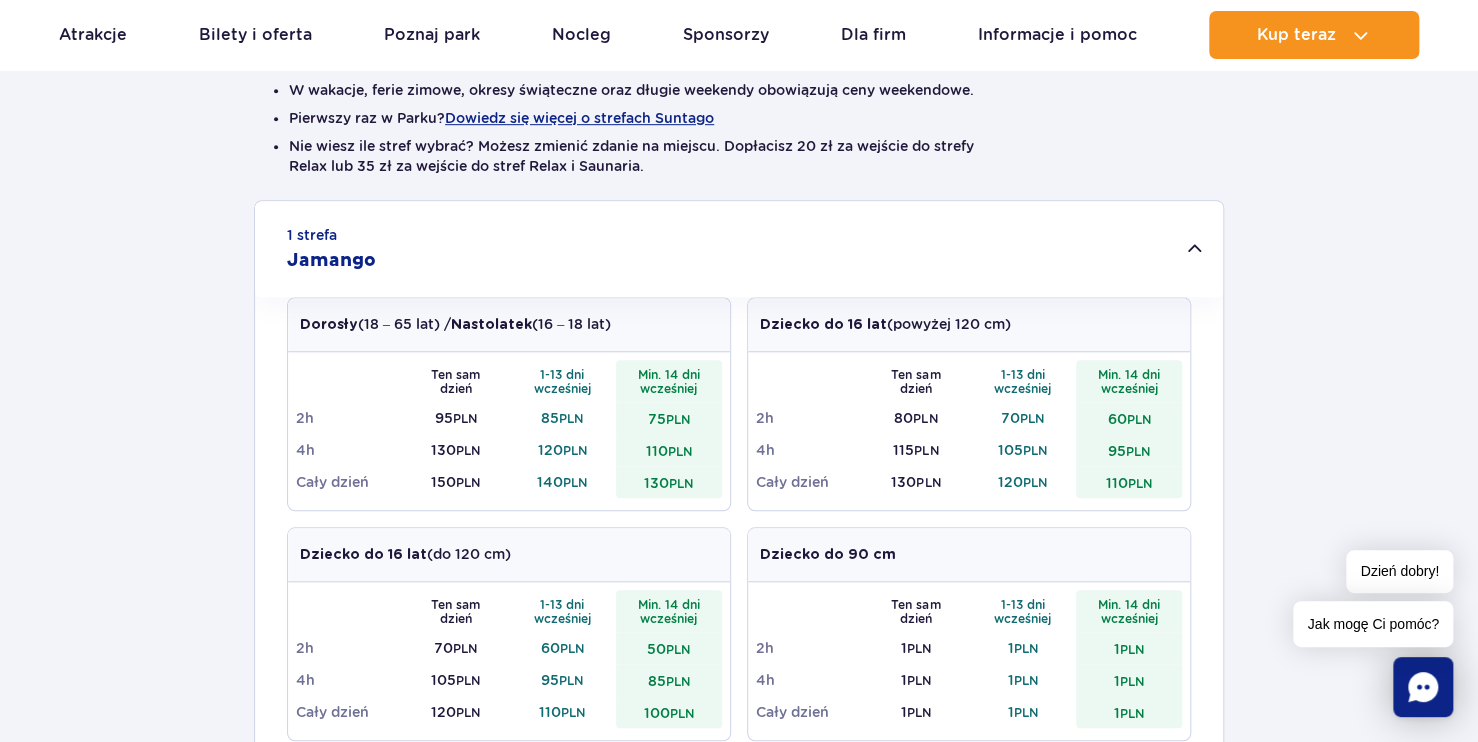 scroll, scrollTop: 600, scrollLeft: 0, axis: vertical 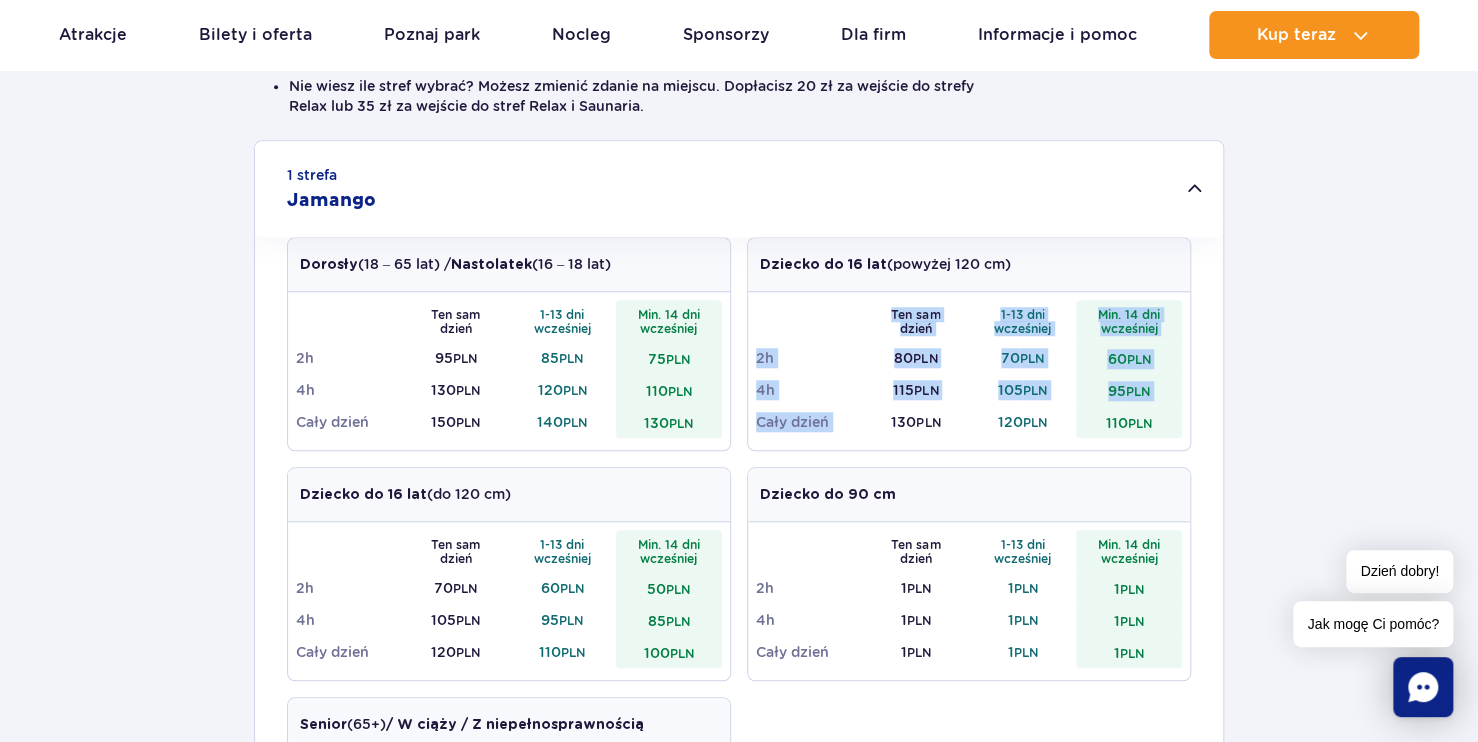 drag, startPoint x: 884, startPoint y: 418, endPoint x: 1044, endPoint y: 438, distance: 161.24515 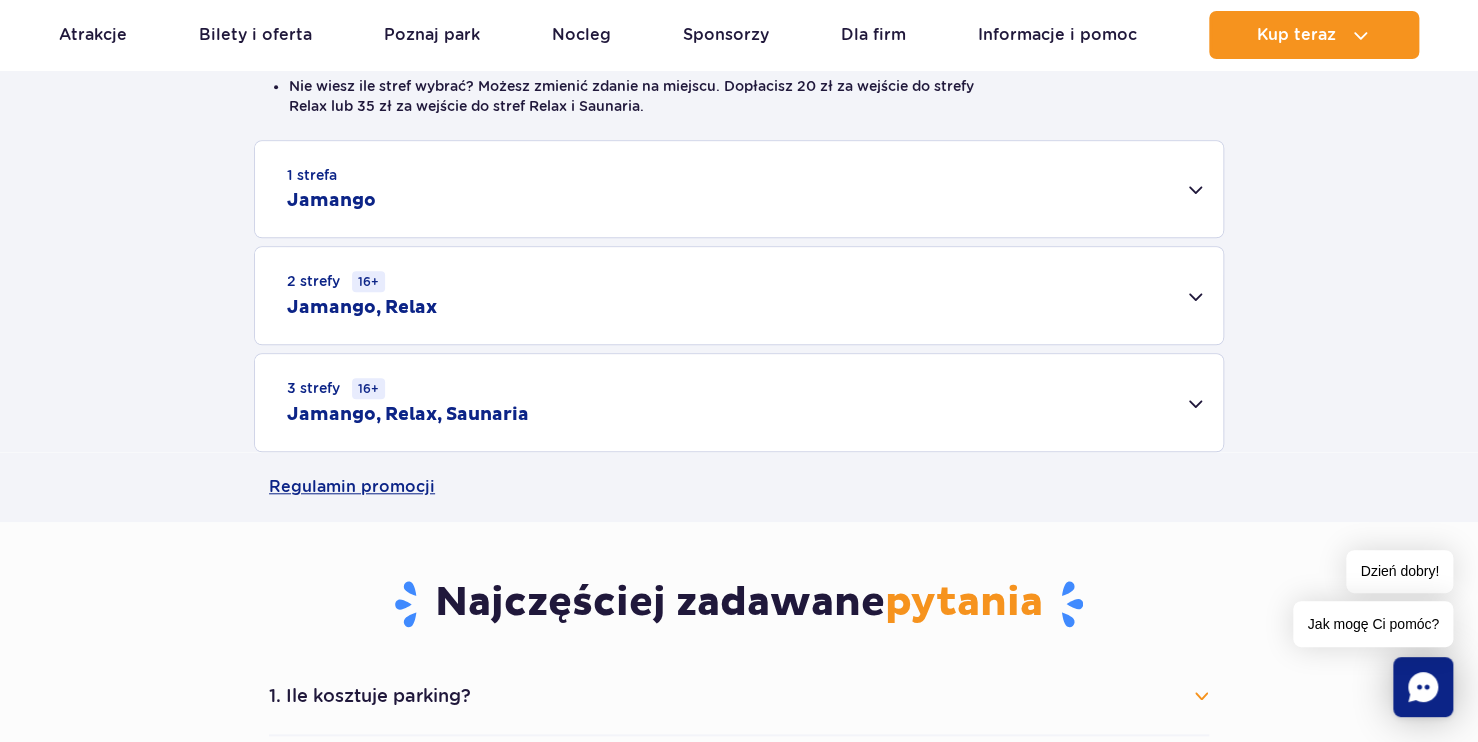 click on "3 strefy  16+
Jamango, Relax, Saunaria" at bounding box center [739, 402] 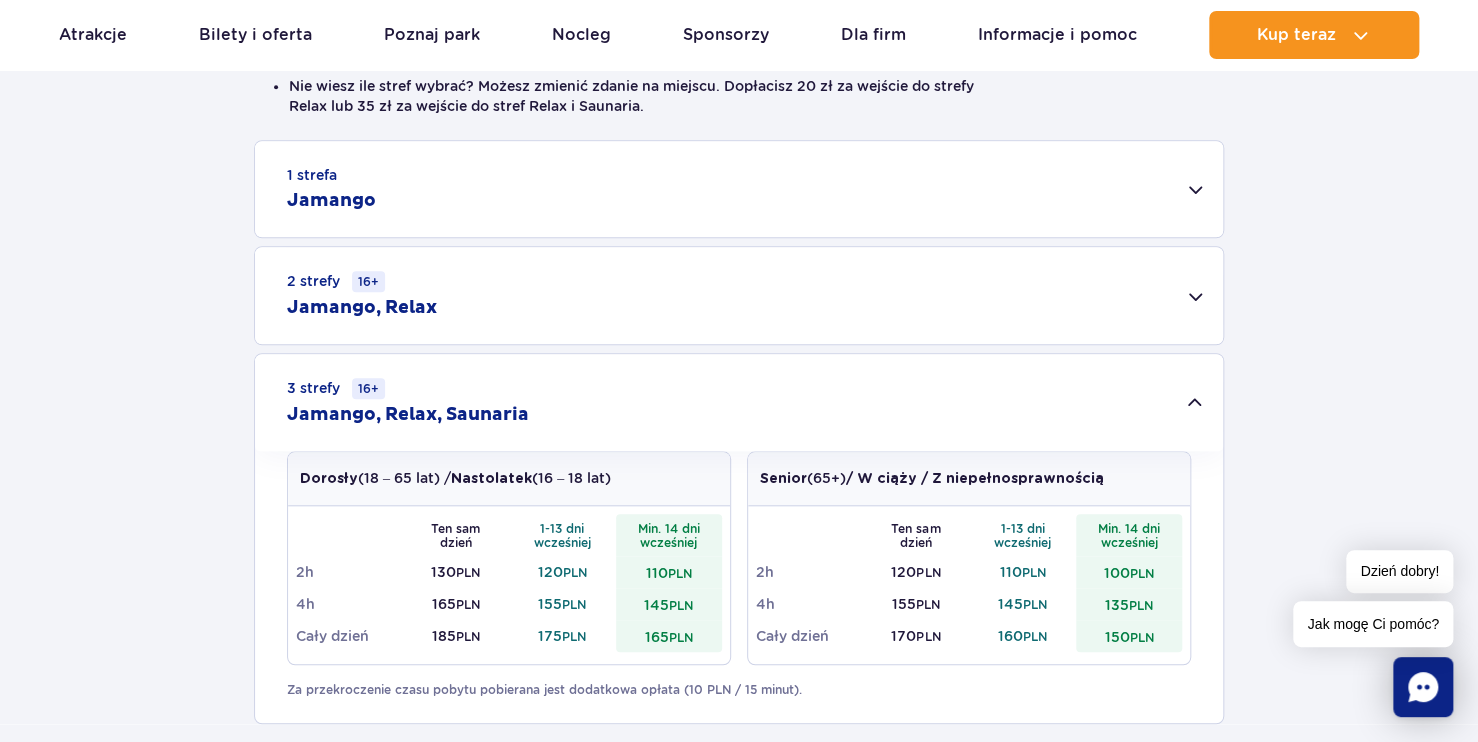 click on "3 strefy  16+
Jamango, Relax, Saunaria" at bounding box center [739, 402] 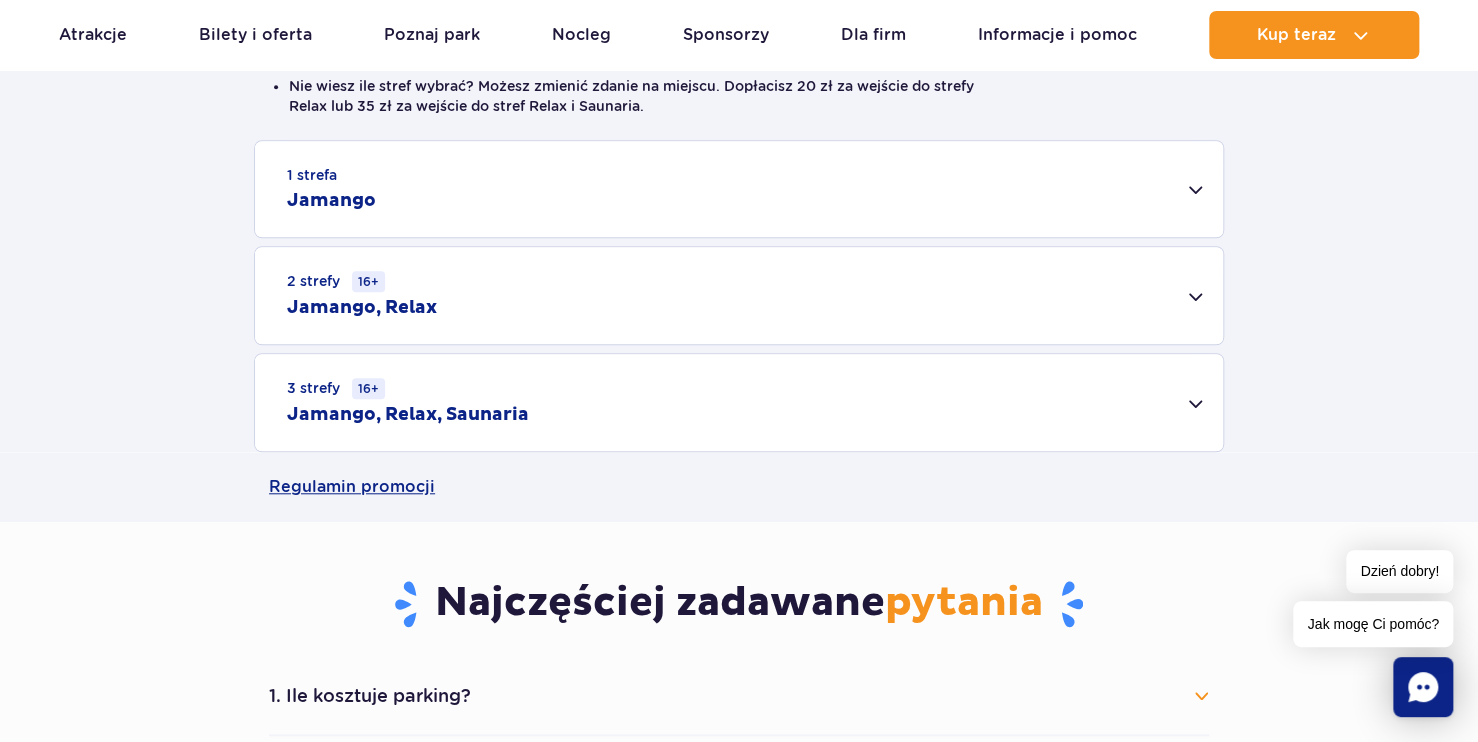 click on "3 strefy  16+
Jamango, Relax, Saunaria" at bounding box center [739, 402] 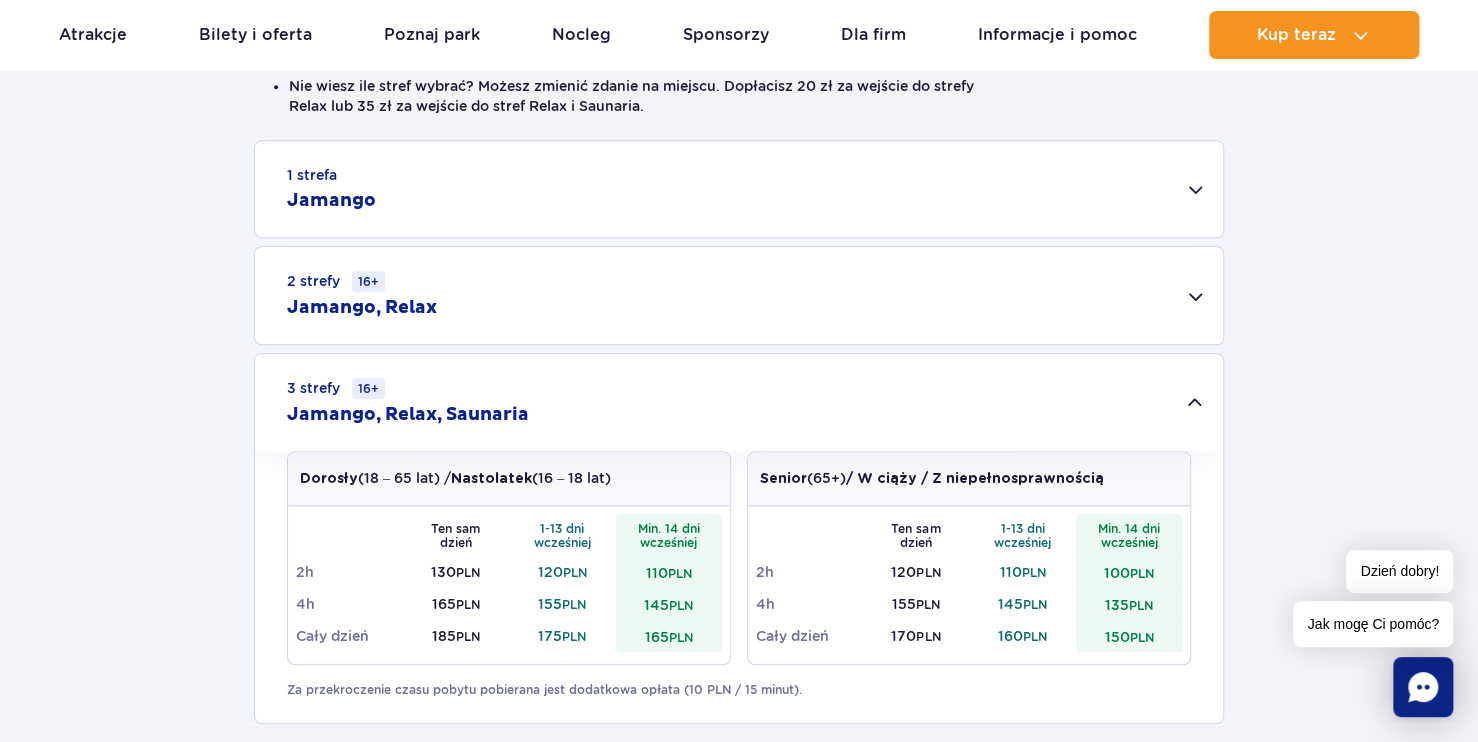 click on "3 strefy  16+
Jamango, Relax, Saunaria" at bounding box center [739, 402] 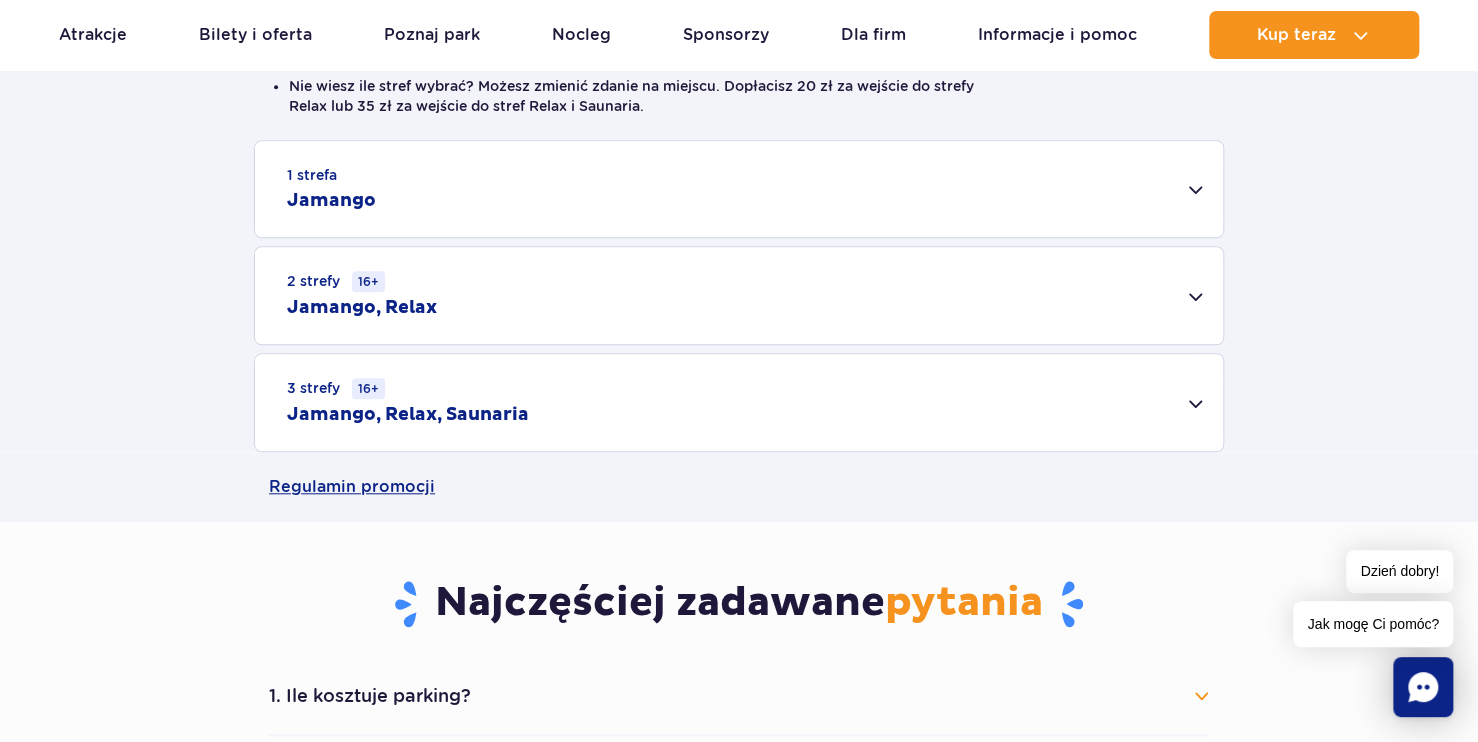 click on "2 strefy  16+
Jamango, Relax" at bounding box center (739, 295) 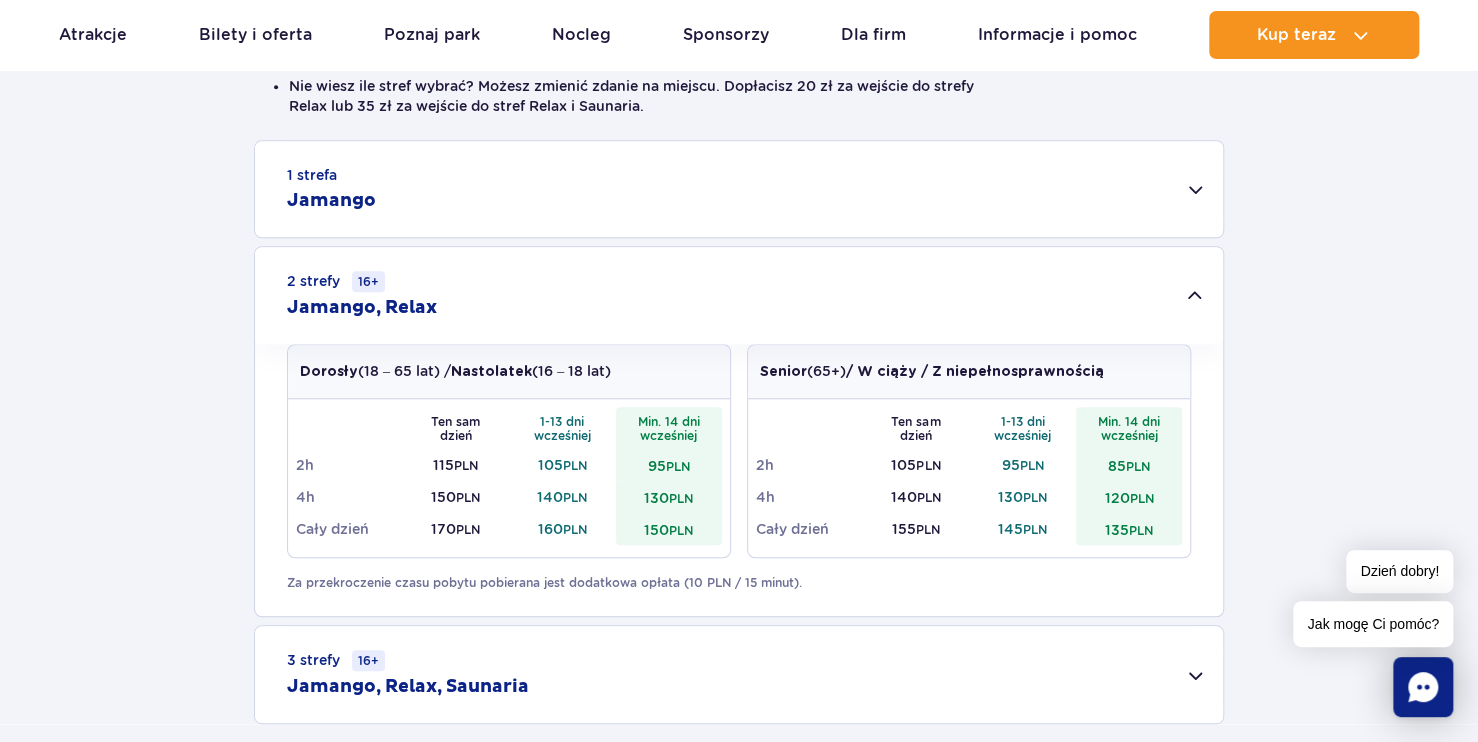 click on "2 strefy  16+
Jamango, Relax" at bounding box center (739, 295) 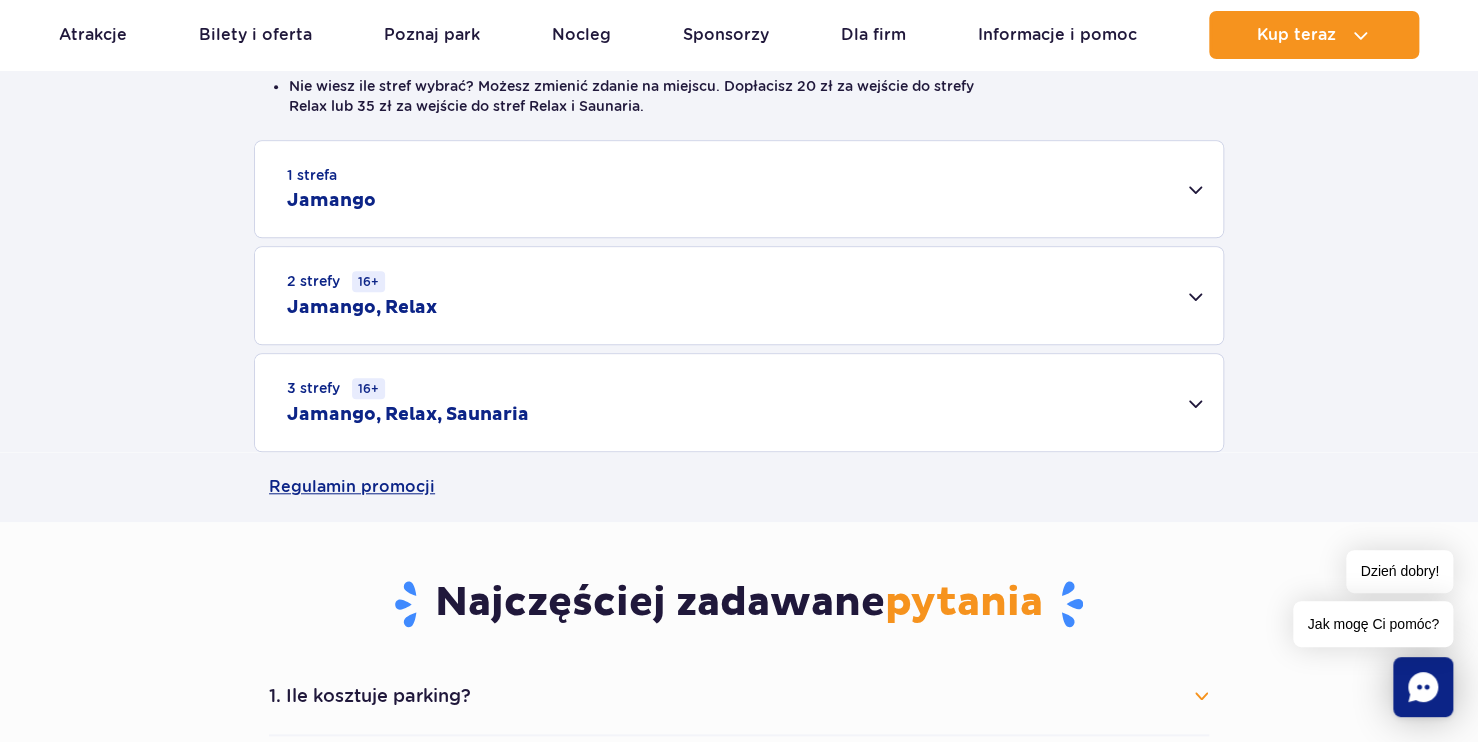click on "1 strefa
Jamango
Dorosły  (18 – 65 lat) /  Nastolatek  (16 – 18 lat)
Ten sam dzień
1-13 dni wcześniej
Min. 14 dni wcześniej
2h 95  PLN 85  PLN 75  PLN
4h 130  PLN 120  PLN 110  PLN
Cały dzień 150  PLN 140  PLN 130  PLN
Dziecko do 16 lat  (powyżej 120 cm)
Ten sam dzień
1-13 dni wcześniej
Min. 14 dni wcześniej
2h 80  PLN 70  PLN 60  PLN
4h 115  PLN 105  PLN 95  PLN
Cały dzień 130  PLN PLN" at bounding box center (739, 296) 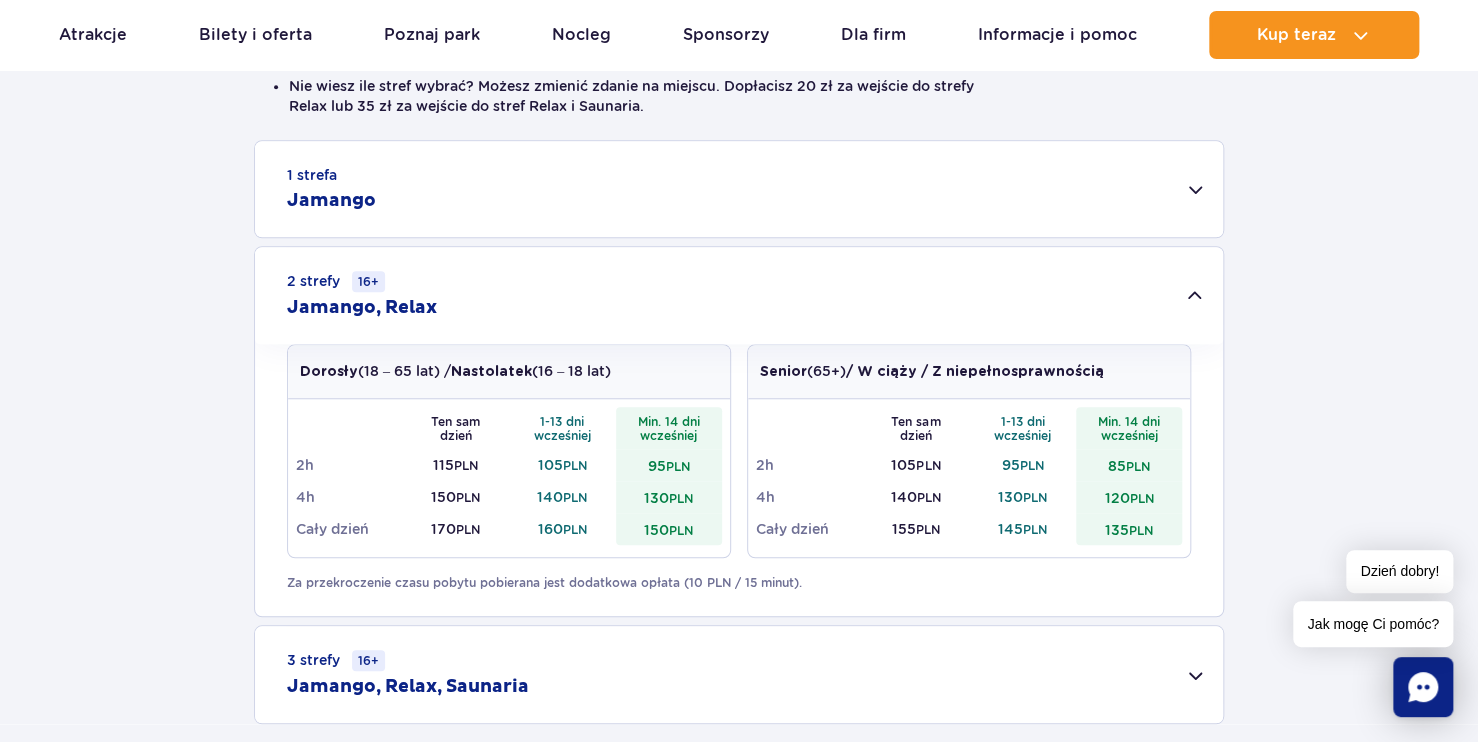 click on "2 strefy  16+
Jamango, Relax" at bounding box center (739, 295) 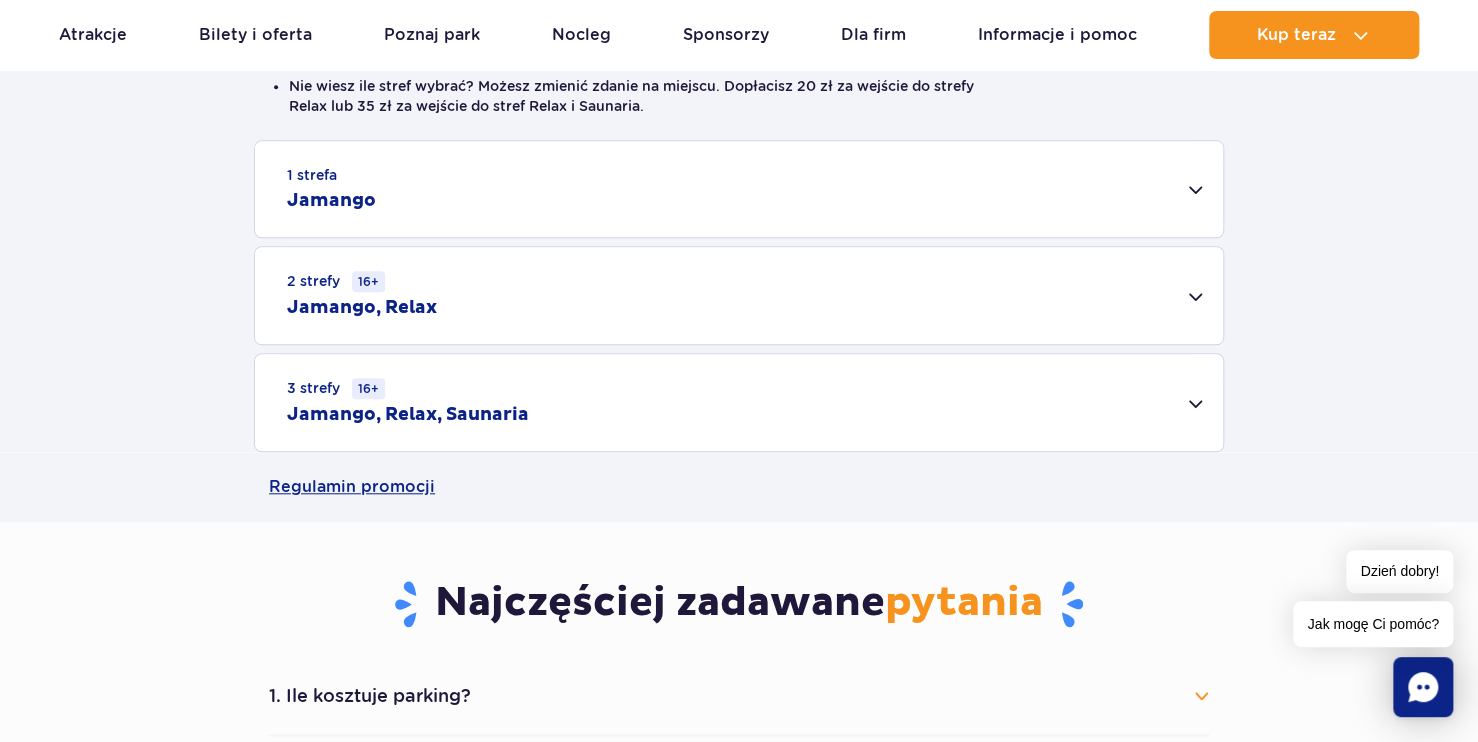 click on "1 strefa
Jamango" at bounding box center (739, 189) 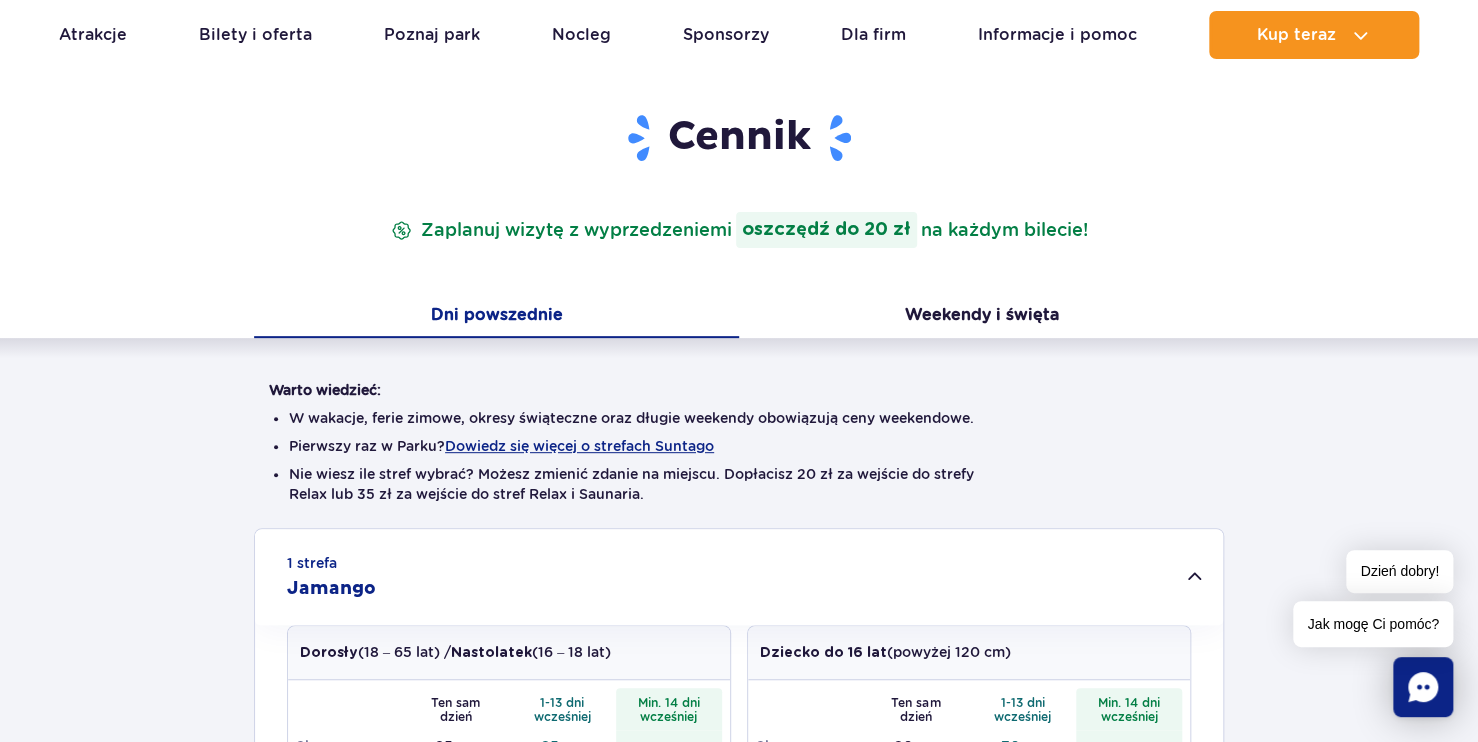 scroll, scrollTop: 200, scrollLeft: 0, axis: vertical 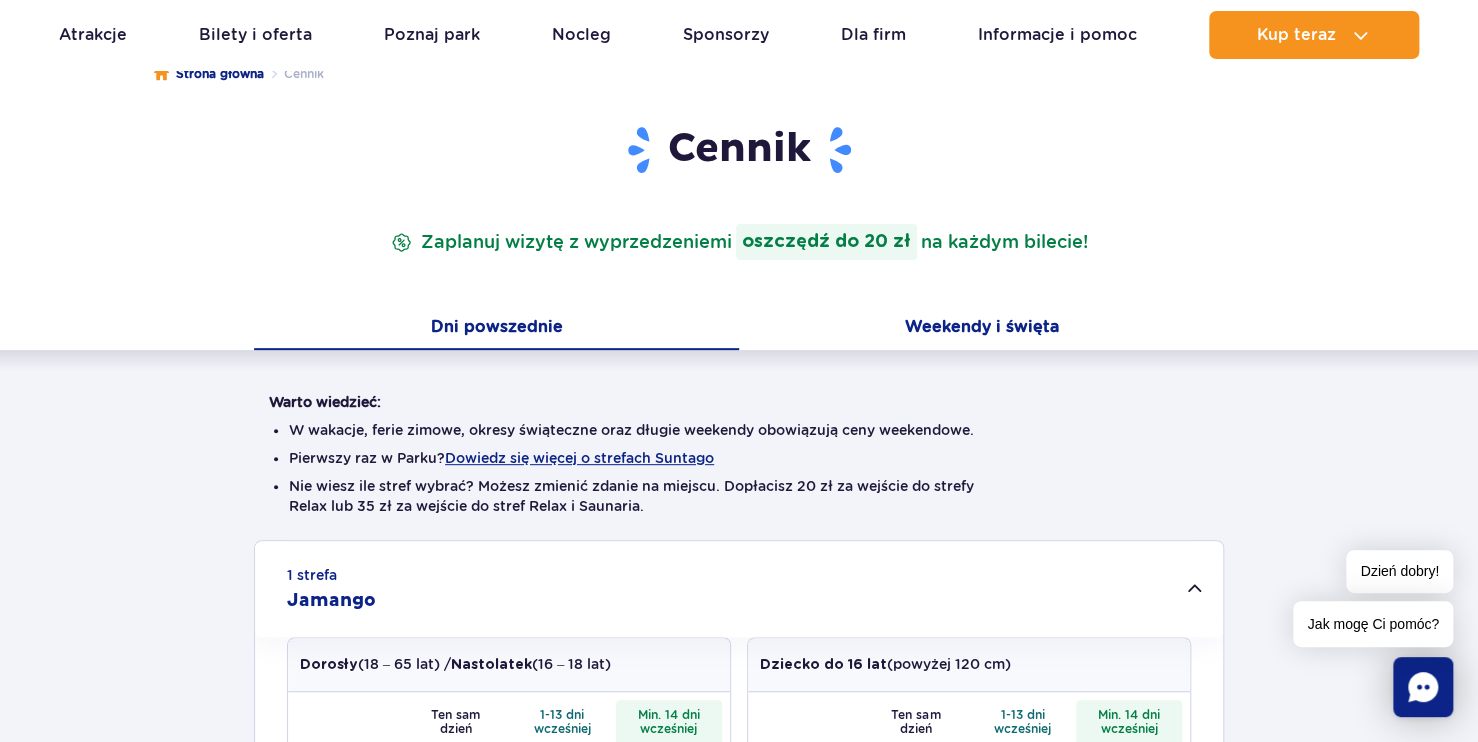 drag, startPoint x: 956, startPoint y: 308, endPoint x: 960, endPoint y: 332, distance: 24.33105 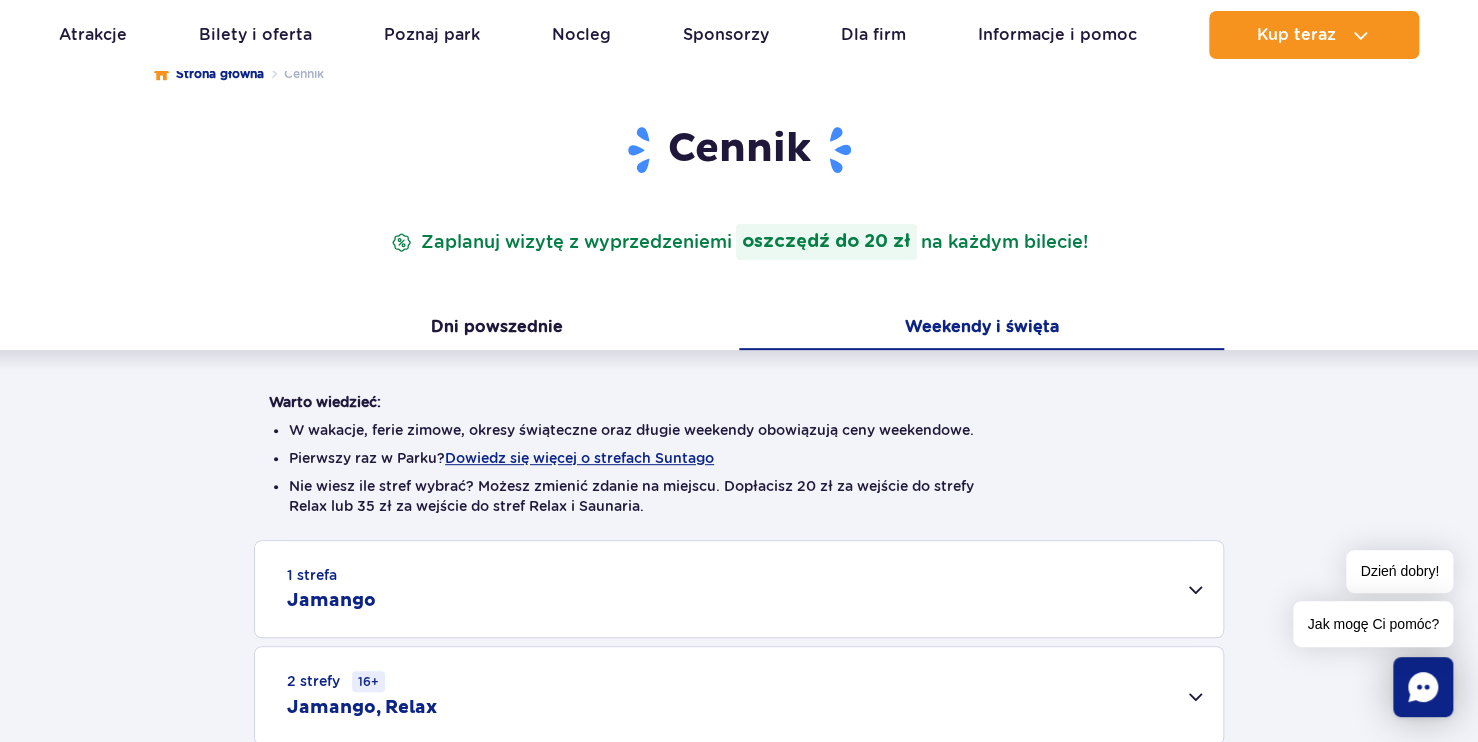 click on "Weekendy i święta" at bounding box center [981, 329] 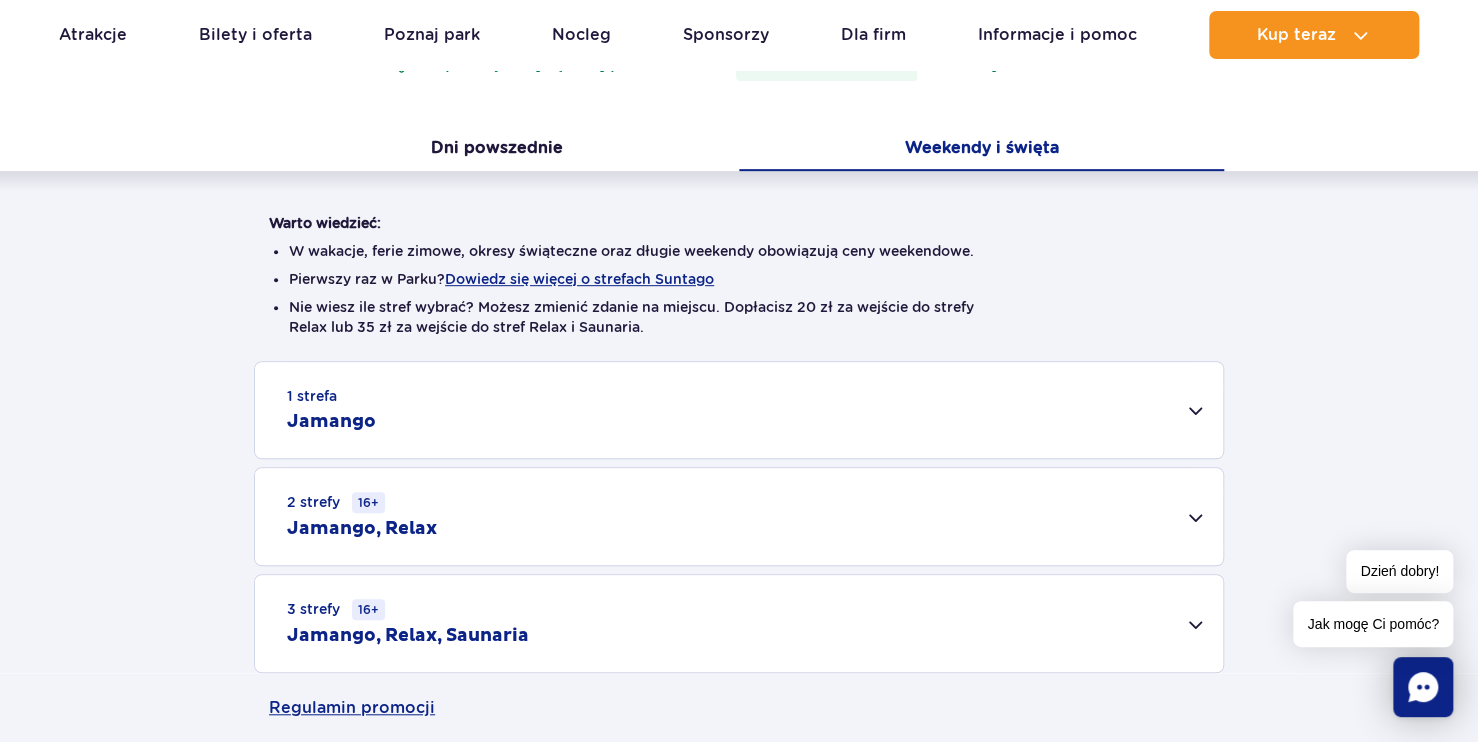 scroll, scrollTop: 400, scrollLeft: 0, axis: vertical 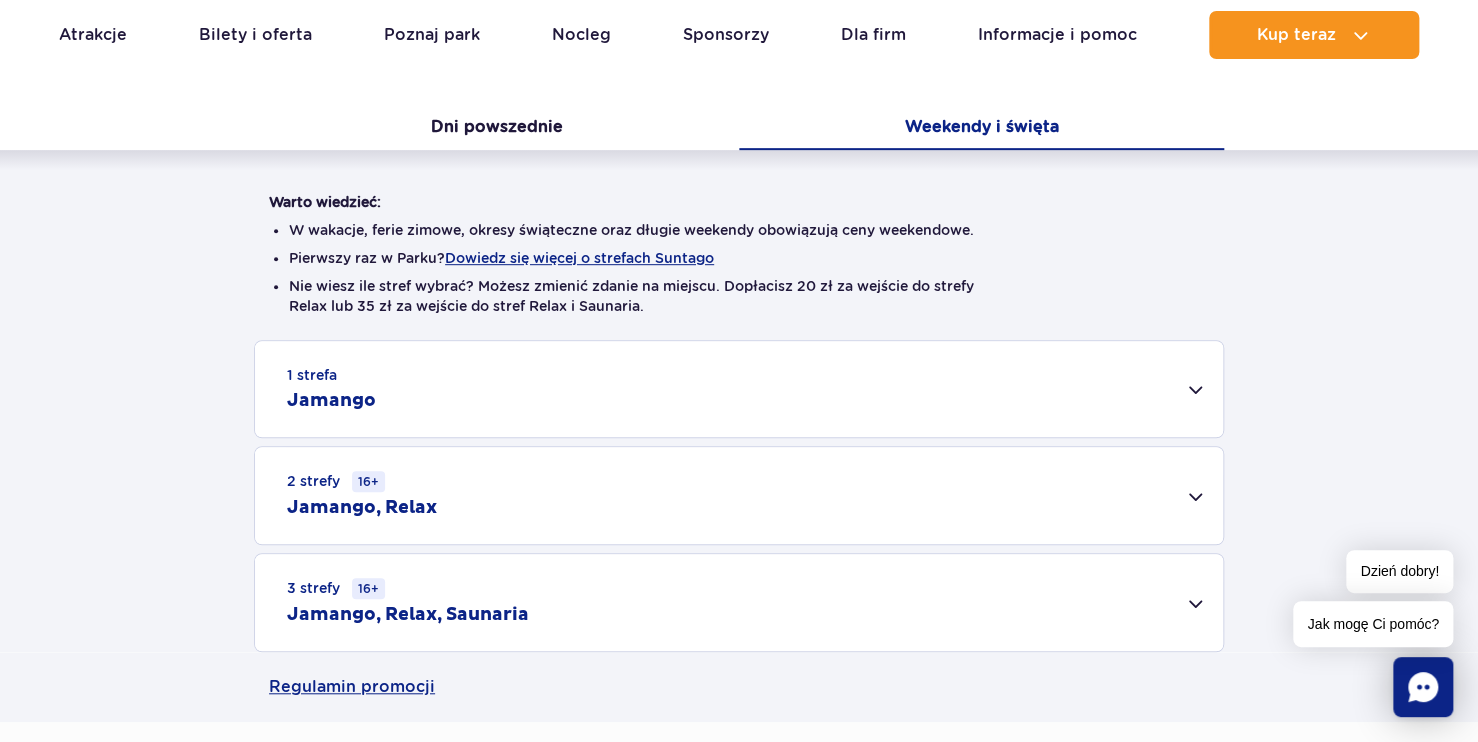 click on "1 strefa
Jamango" at bounding box center (739, 389) 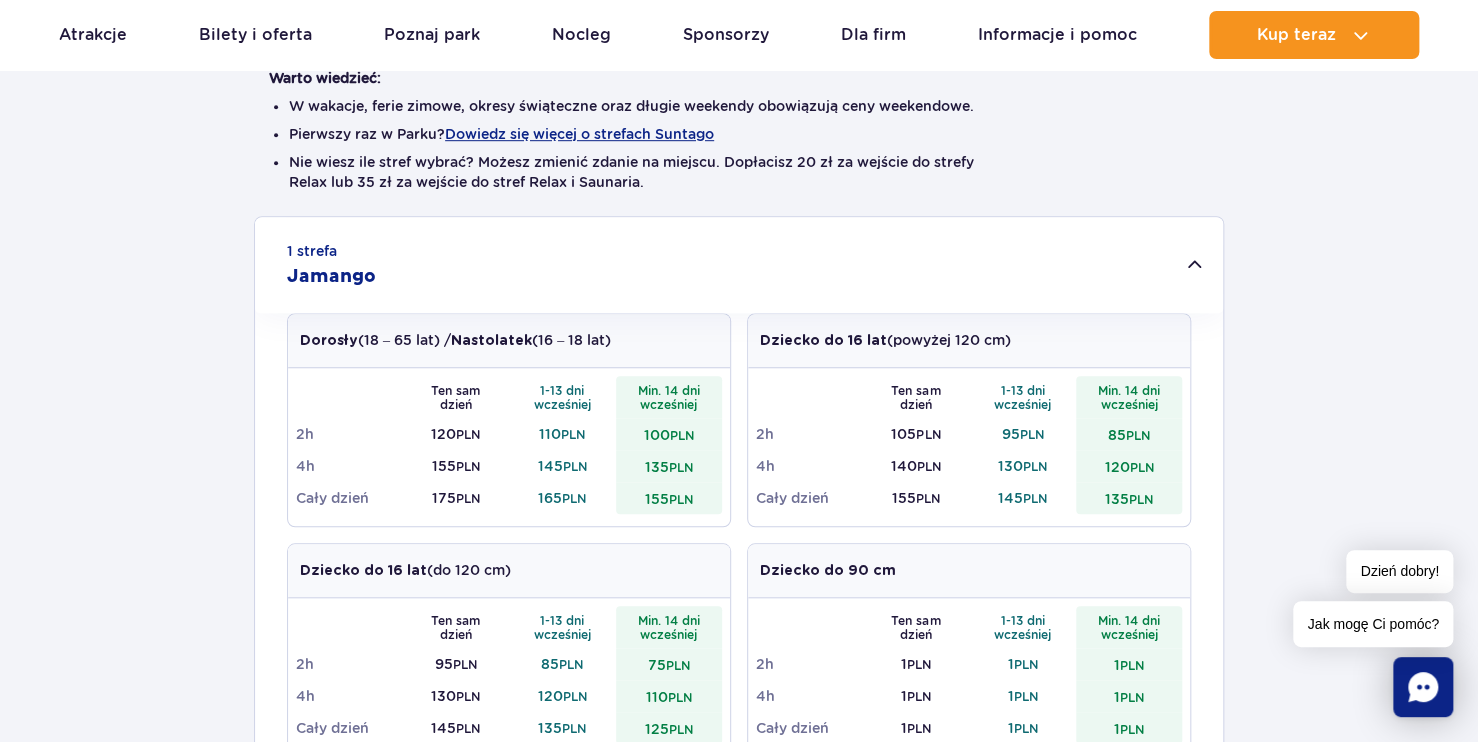scroll, scrollTop: 300, scrollLeft: 0, axis: vertical 